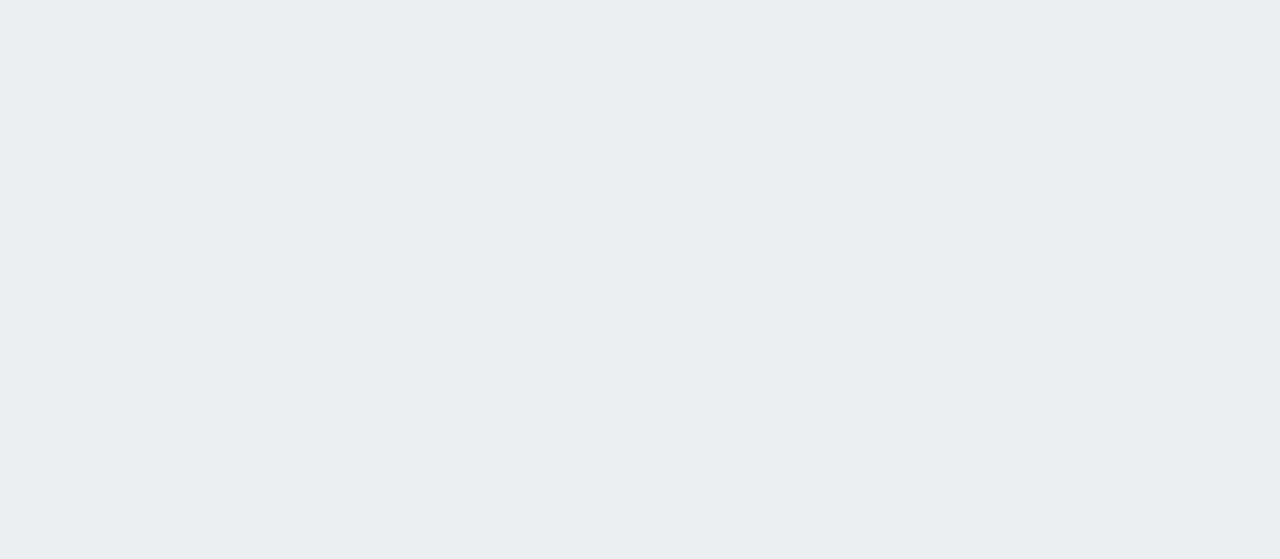 scroll, scrollTop: 0, scrollLeft: 0, axis: both 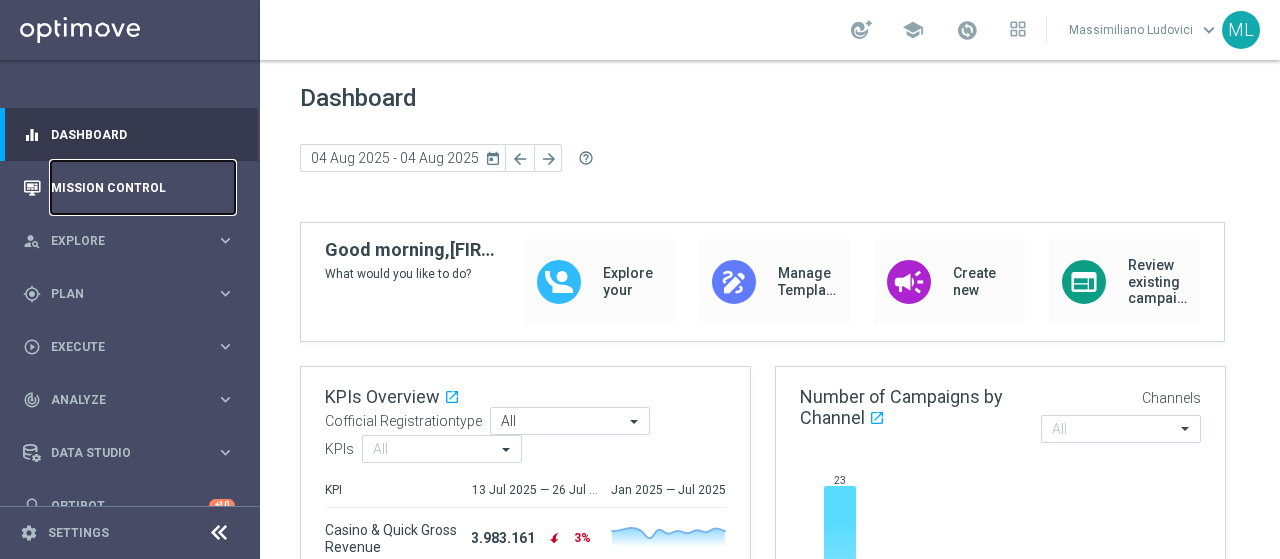 click on "Mission Control" at bounding box center [143, 187] 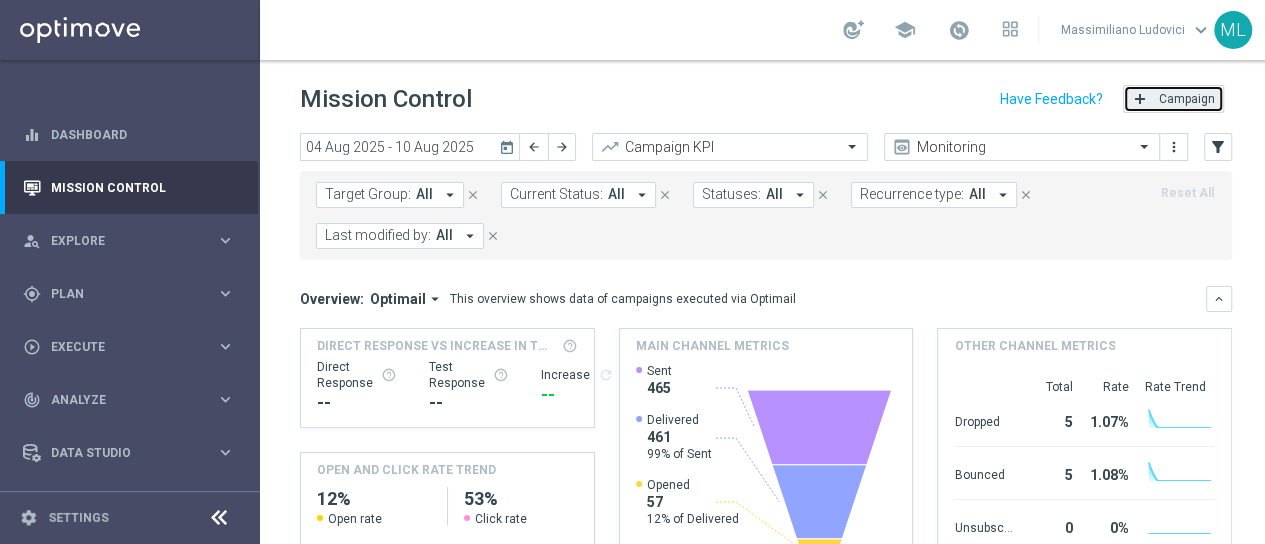click on "Campaign" 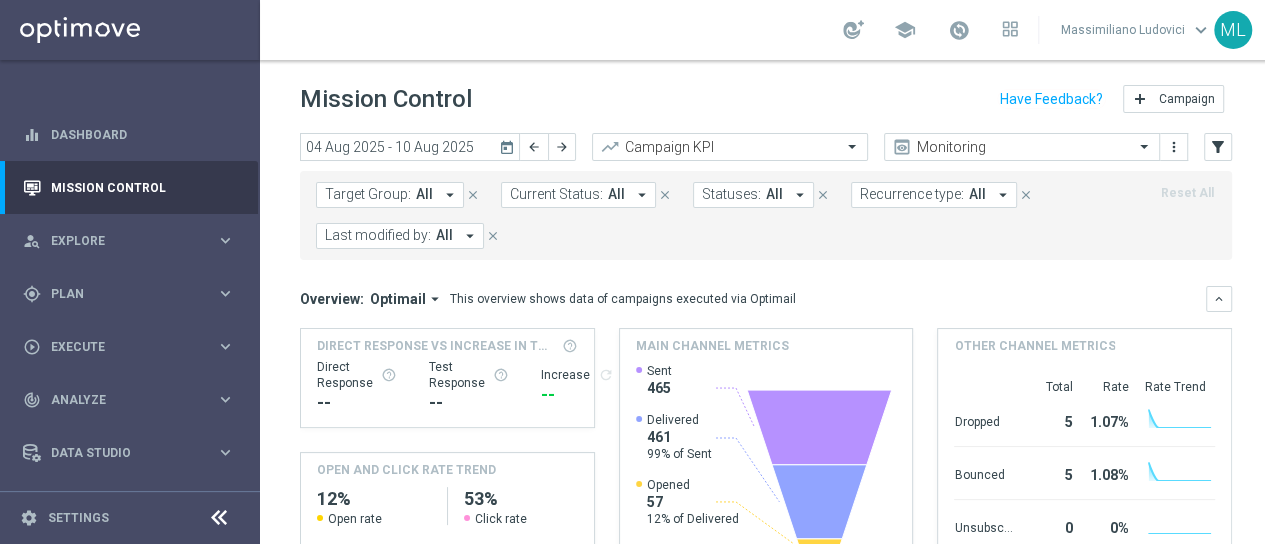 click on "arrow_drop_down" at bounding box center [450, 195] 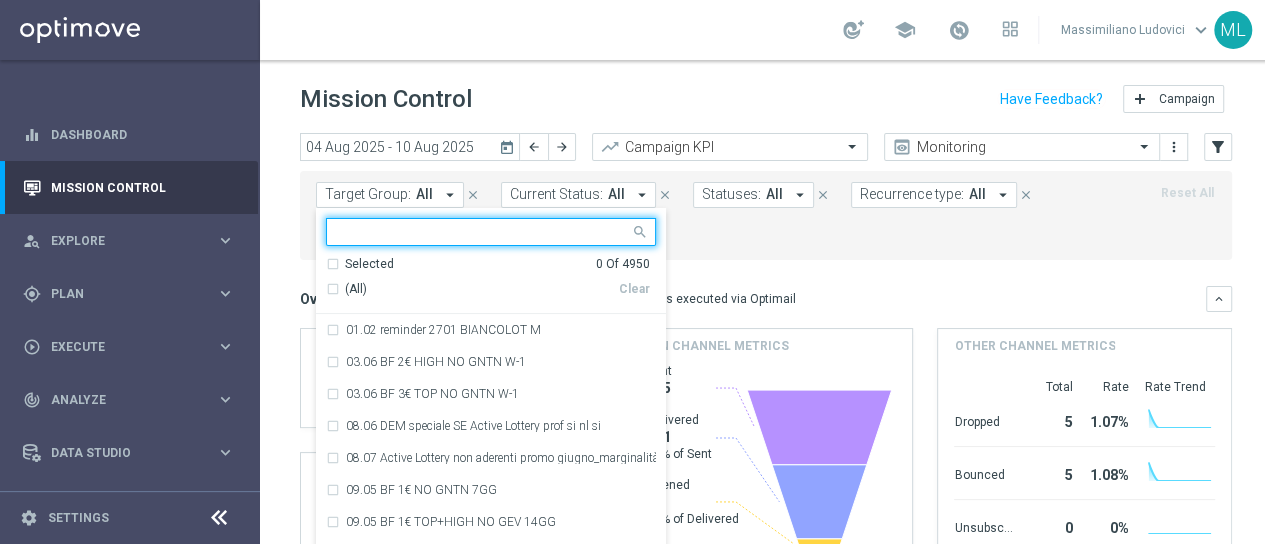 click on "Target Group:
All
arrow_drop_down
Selected   0 Of 4950  (All)   Clear  01.02 reminder 2701 BIANCOLOT M 03.06 BF 2€ HIGH NO GNTN W-1 03.06 BF 3€ TOP NO GNTN W-1 08.06 DEM speciale SE Active Lottery prof si nl si 08.07 Active Lottery non aderenti promo giugno_marginalità>0 09.05 BF 1€ NO GNTN 7GG 09.05 BF 1€ TOP+HIGH NO GEV 14GG 09.07 BF 1€ NO GNTN MTD 09.07 BF 2€ TOP+HIGH NO GEV 14GG 09.07 BF 2€ TOP+HIGH NO LOTTO 14GG 1 ^ PRODOTTO CASINO' - TOP 2k GGR CASINO' M02 27.02 1 PRODOTTO CASINO' - LOW 6001 - 12000 GGR NB M06 02.07
close
close
Current Status:
All
arrow_drop_down
close
Statuses: All" 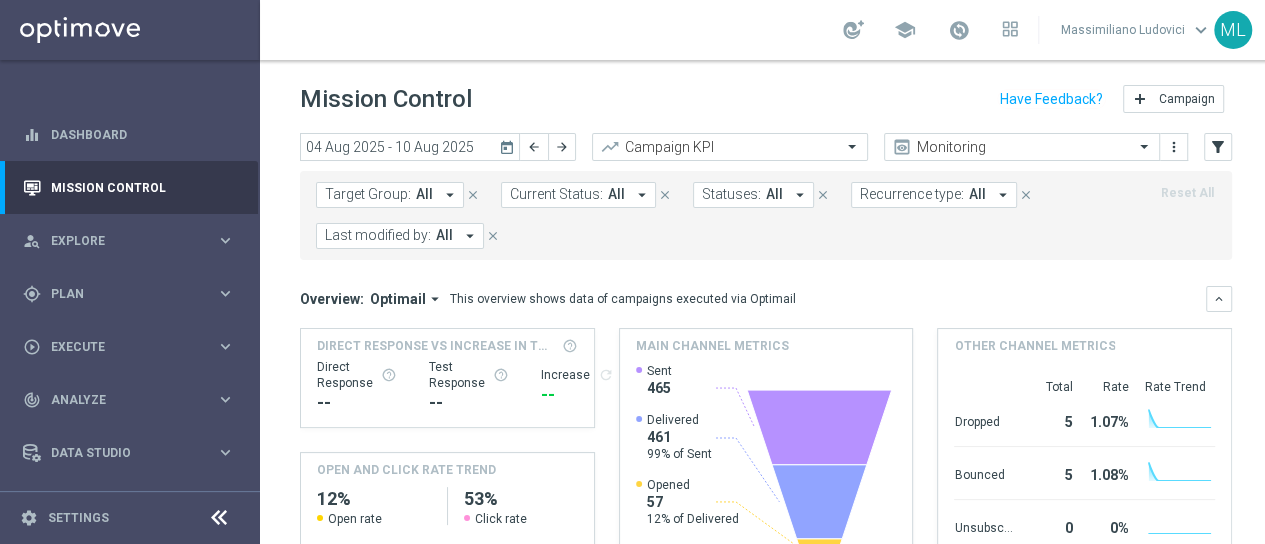 click on "today" 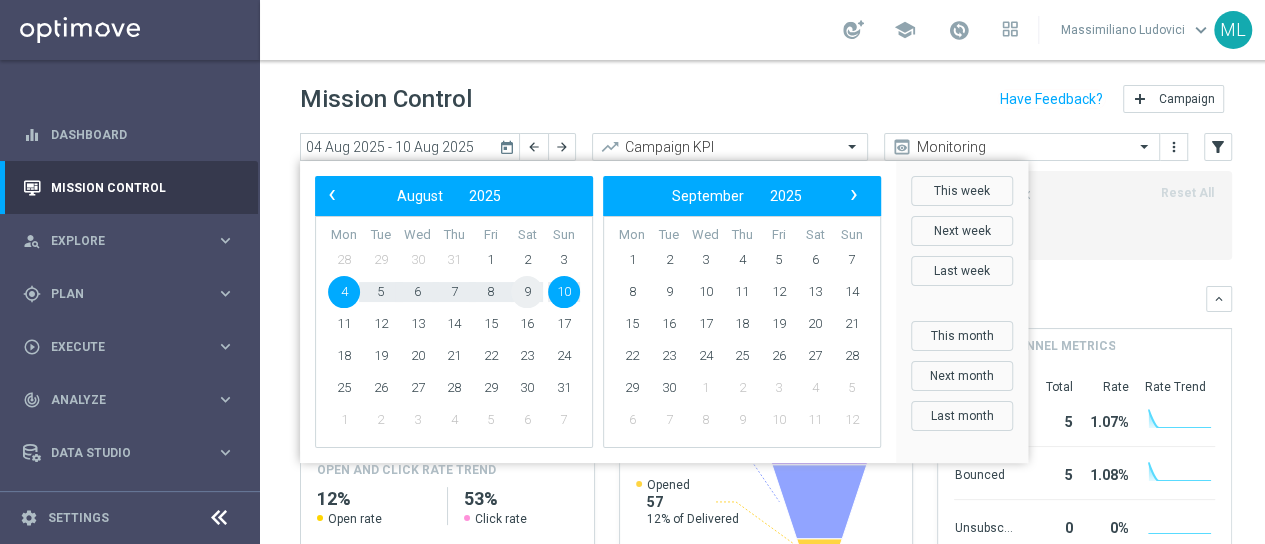 click on "9" 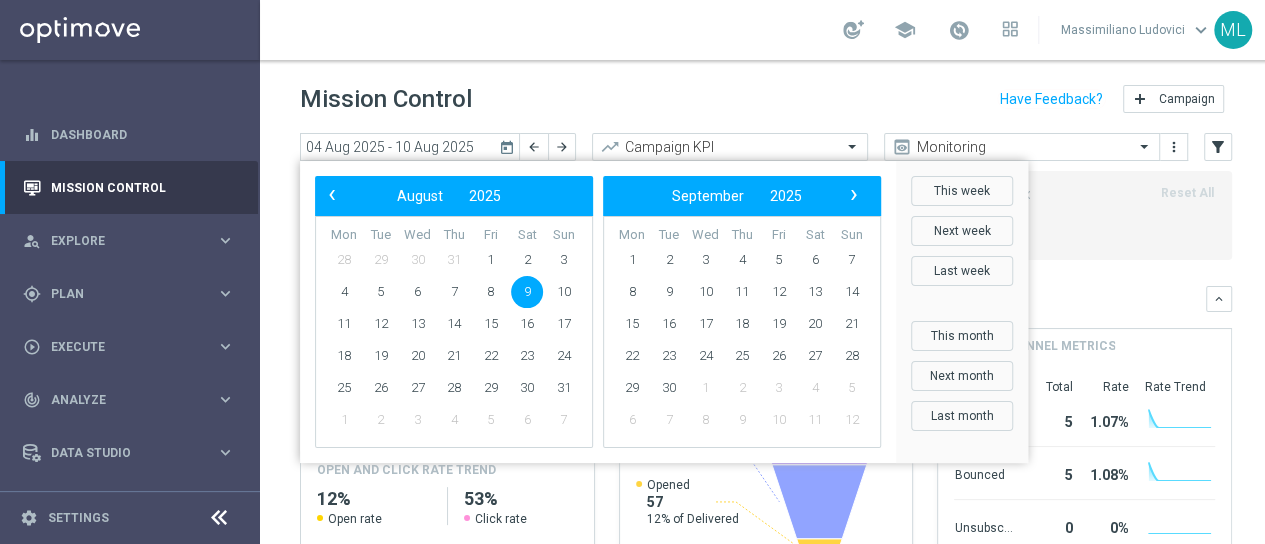 click on "9" 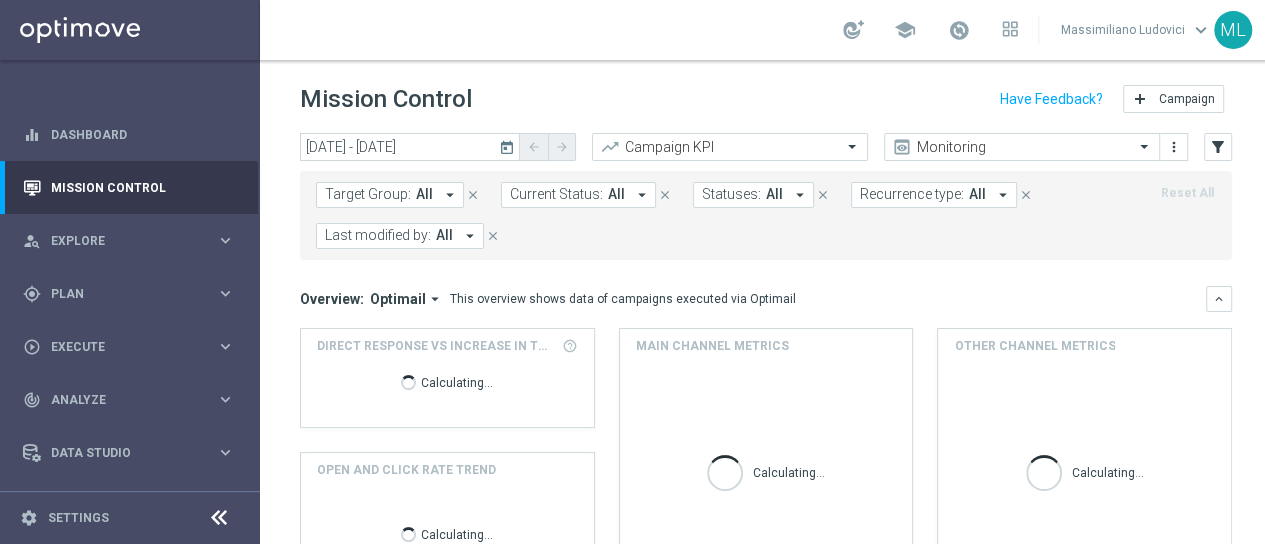 click on "Last modified by:
All
arrow_drop_down" at bounding box center (400, 236) 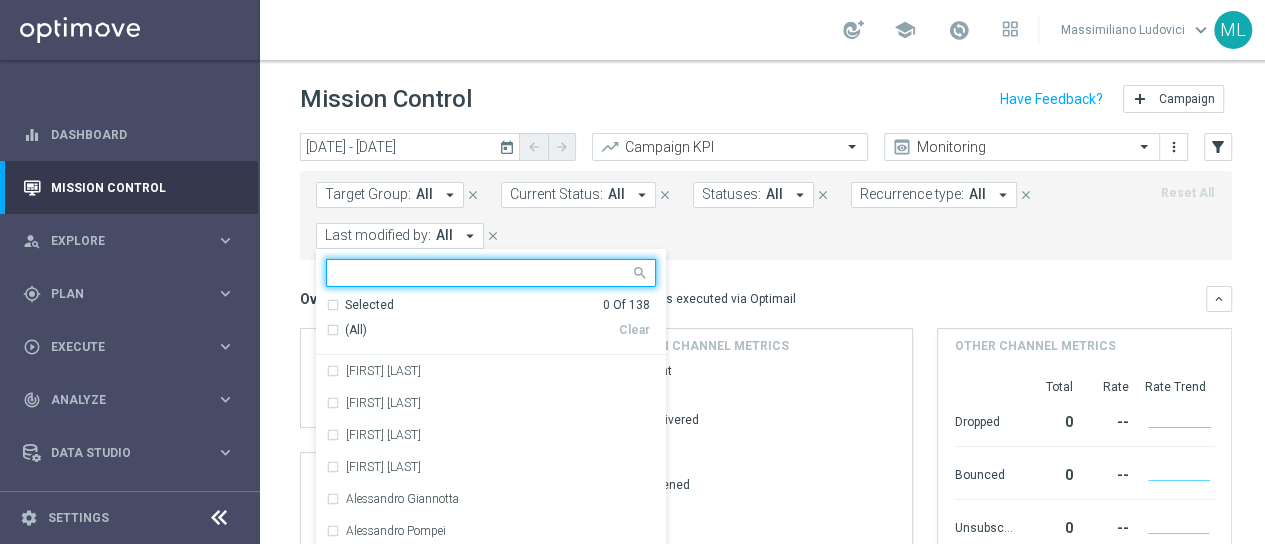 click at bounding box center [483, 273] 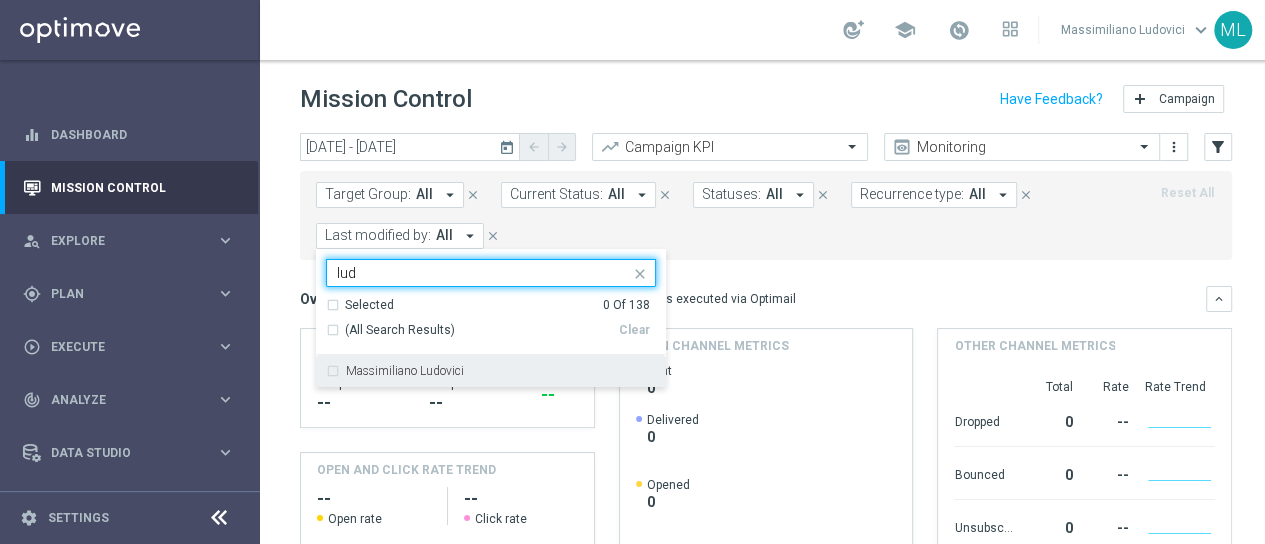 click on "Massimiliano Ludovici" at bounding box center [491, 371] 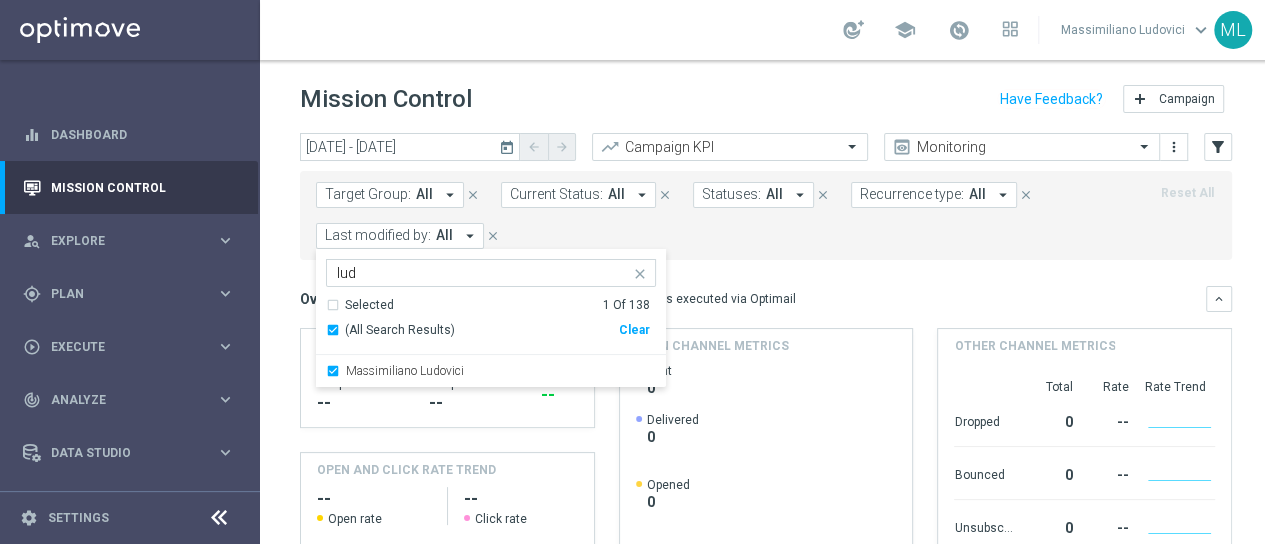 click on "Target Group:
All
arrow_drop_down
close
Current Status:
All
arrow_drop_down
close
Statuses:
All
arrow_drop_down
close
Recurrence type:
All
arrow_drop_down
close
Last modified by:
All
arrow_drop_down
Massimiliano Ludovici  lud  Selected   1 Of 138  (All Search Results)   Clear  Massimiliano Ludovici
close" 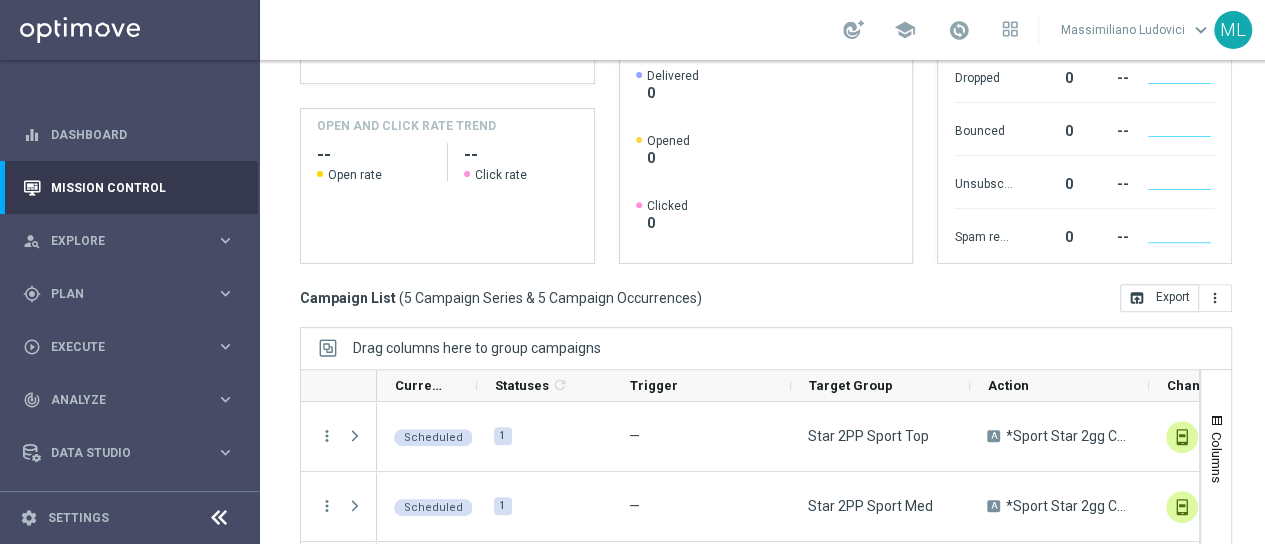 scroll, scrollTop: 400, scrollLeft: 0, axis: vertical 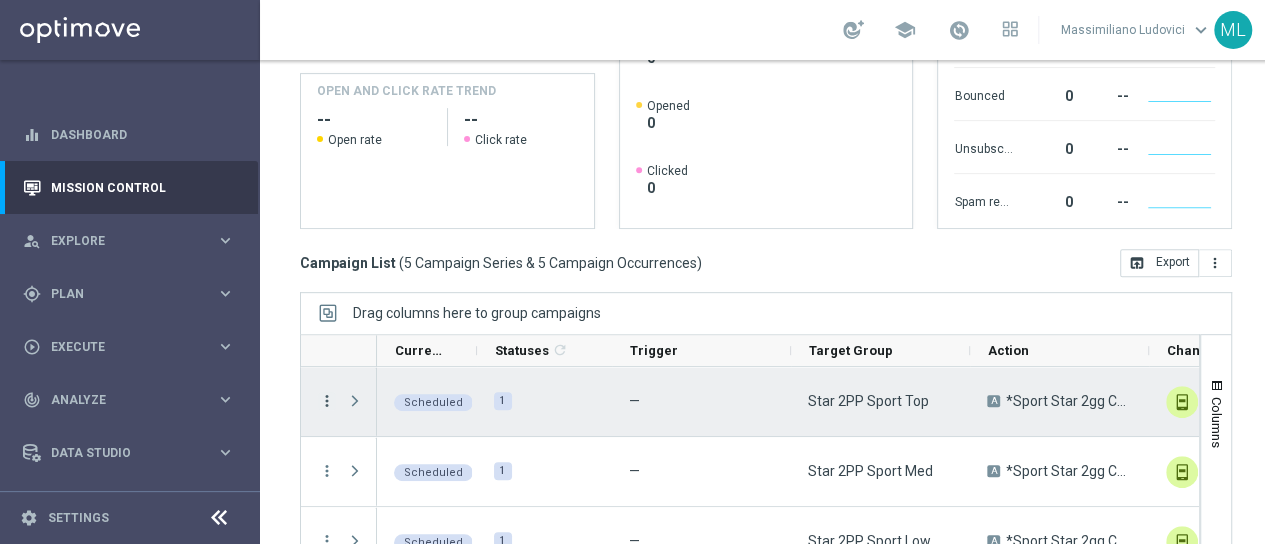 click on "more_vert" at bounding box center [327, 401] 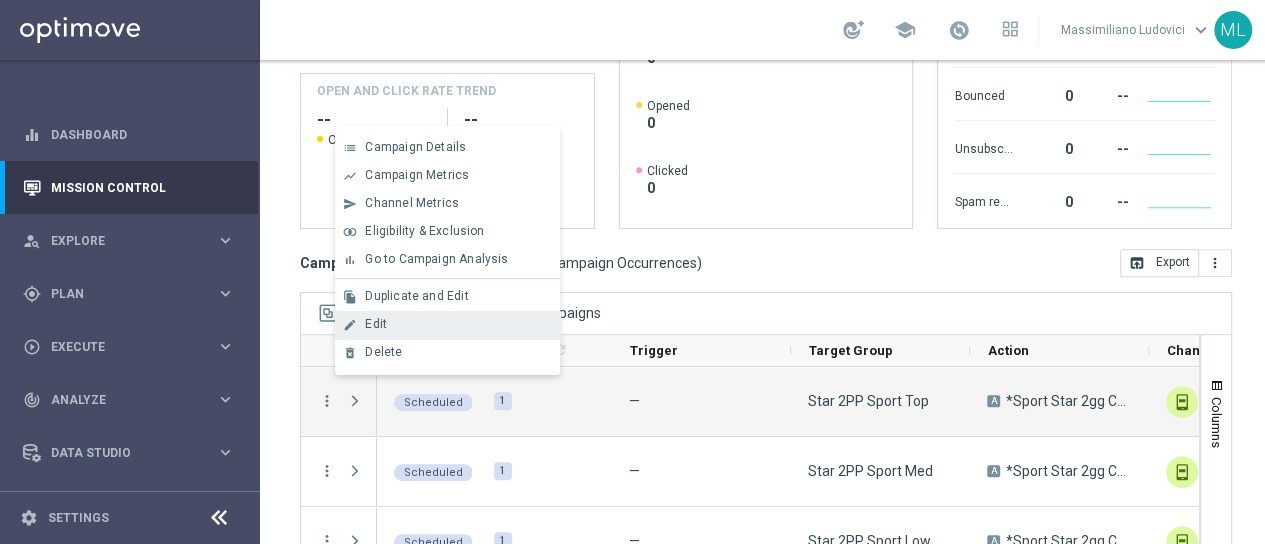 click on "Edit" at bounding box center [458, 324] 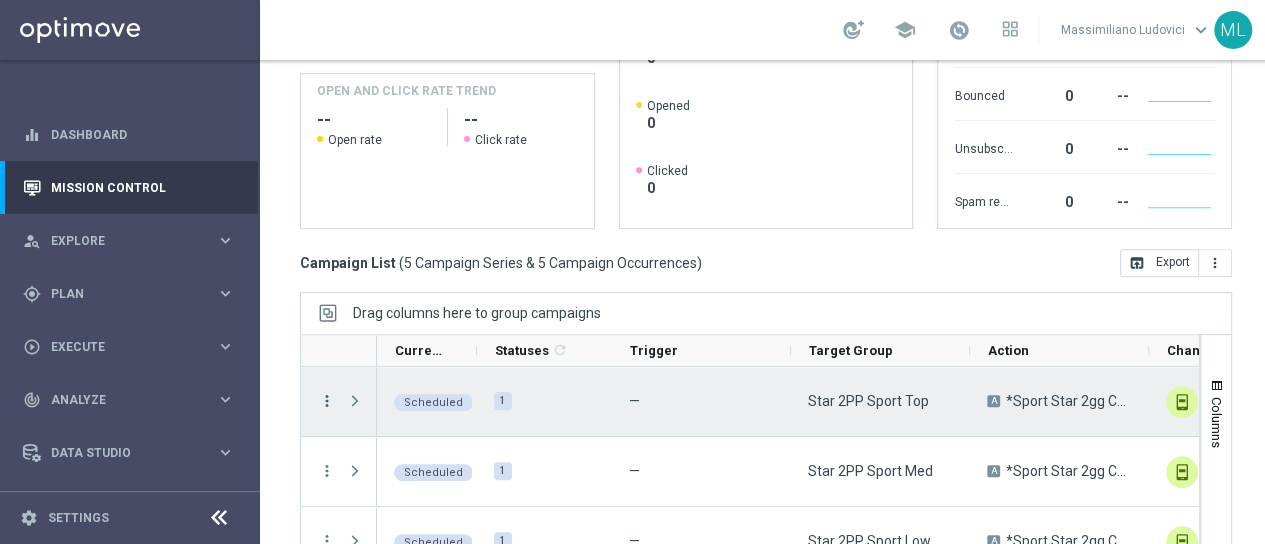 click on "more_vert" at bounding box center [327, 401] 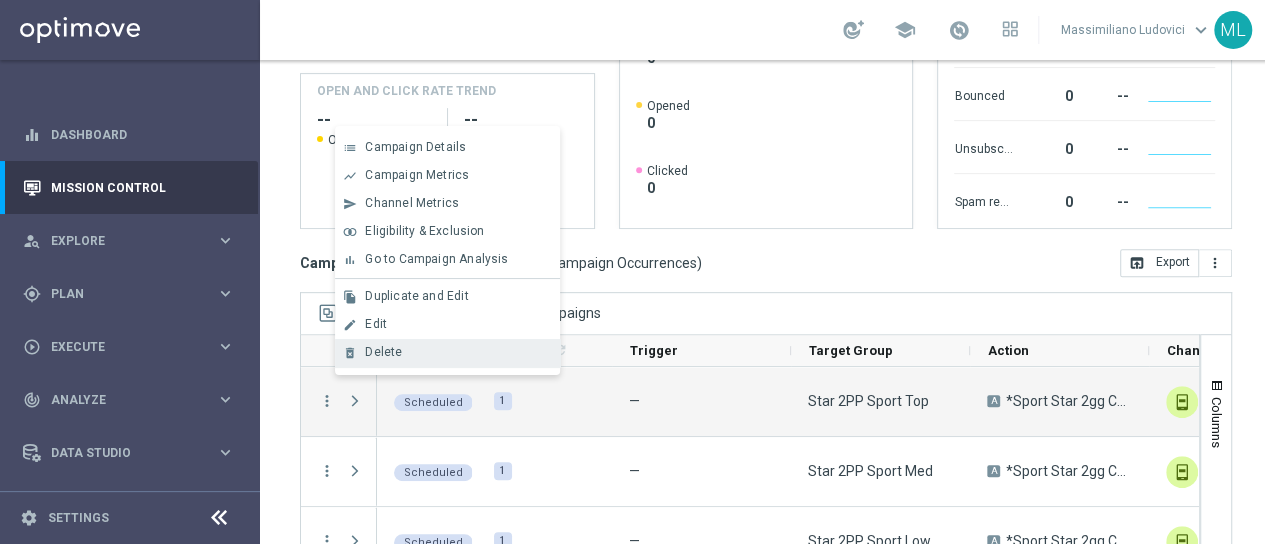 click on "Delete" at bounding box center [383, 352] 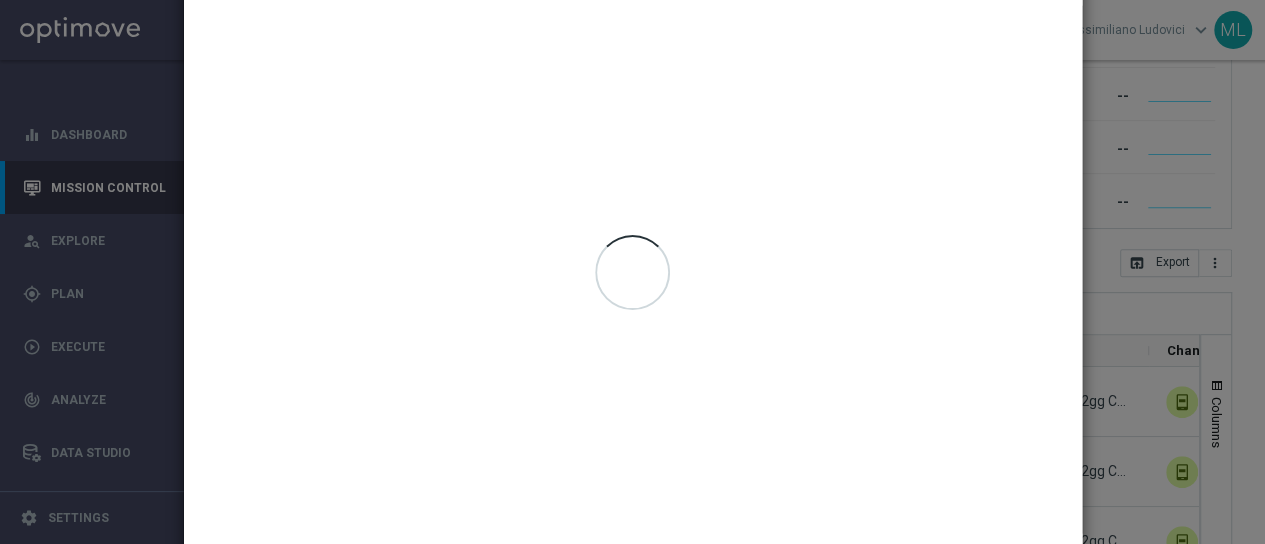 scroll, scrollTop: 0, scrollLeft: 0, axis: both 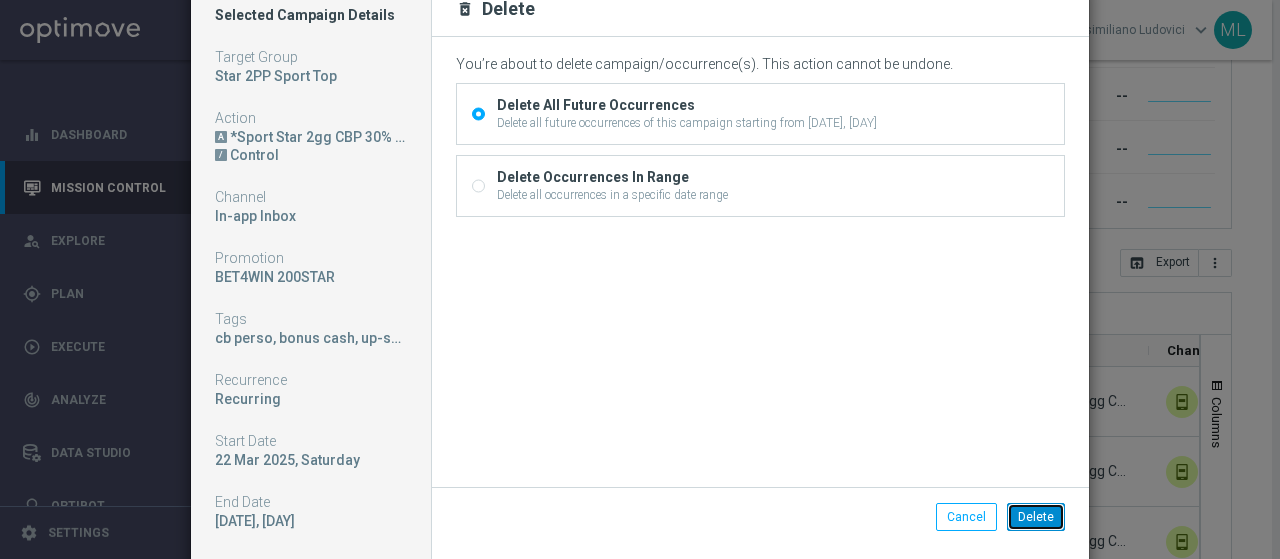click on "Delete" 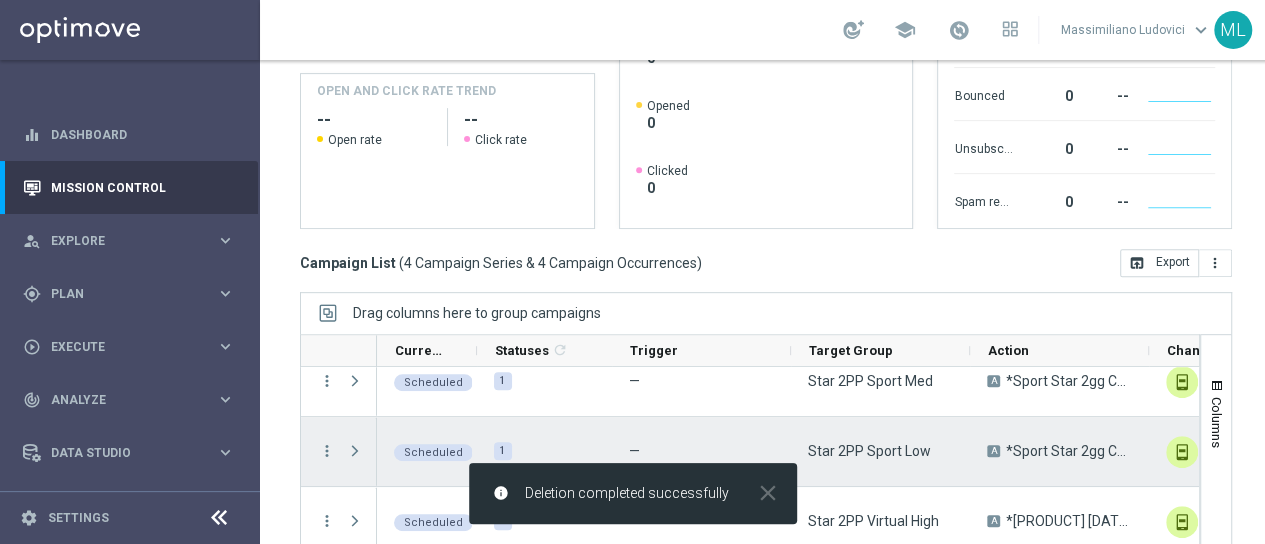 scroll, scrollTop: 0, scrollLeft: 0, axis: both 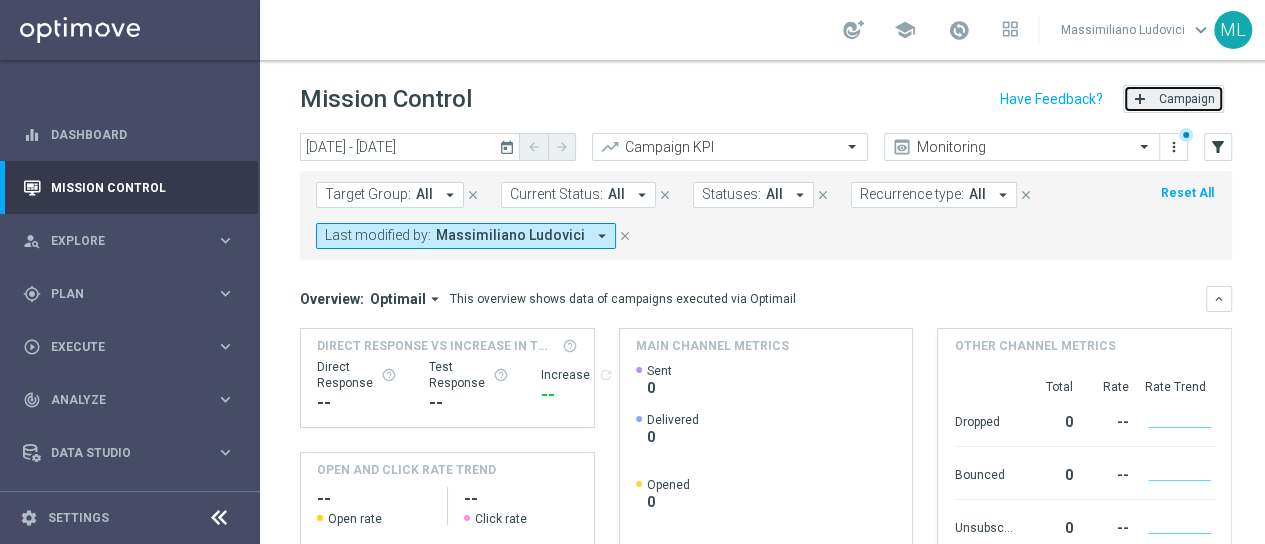 click on "Campaign" 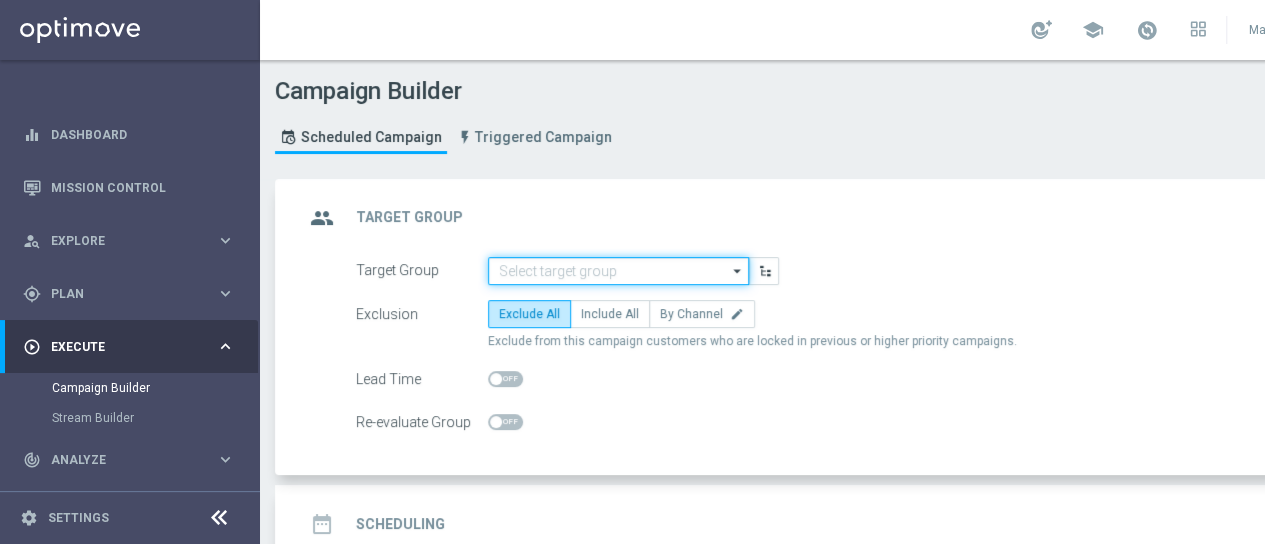 click 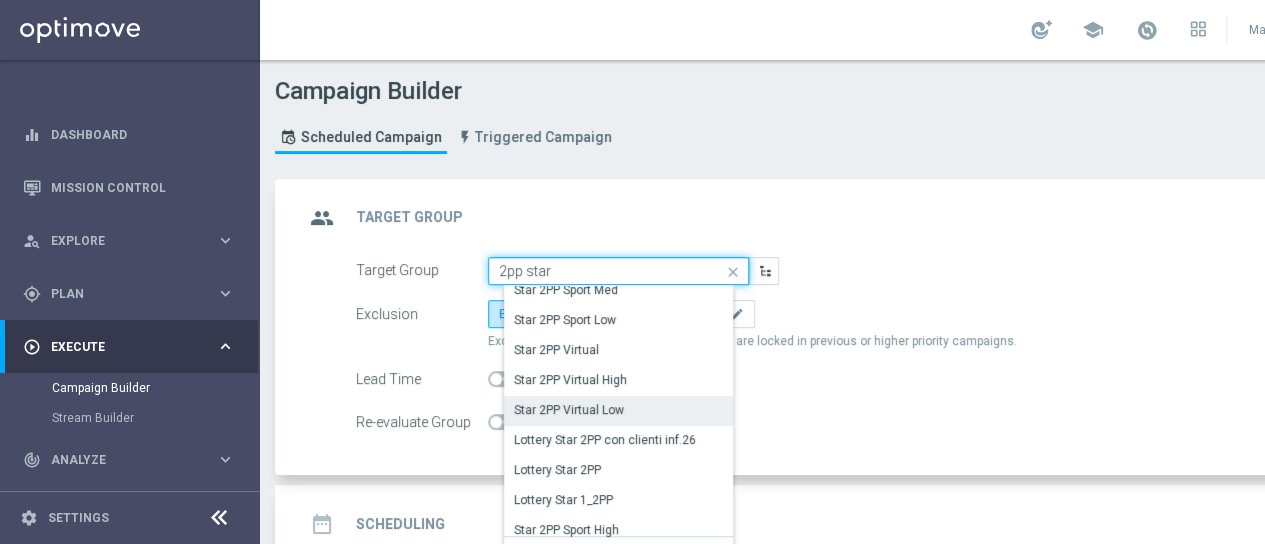 scroll, scrollTop: 140, scrollLeft: 0, axis: vertical 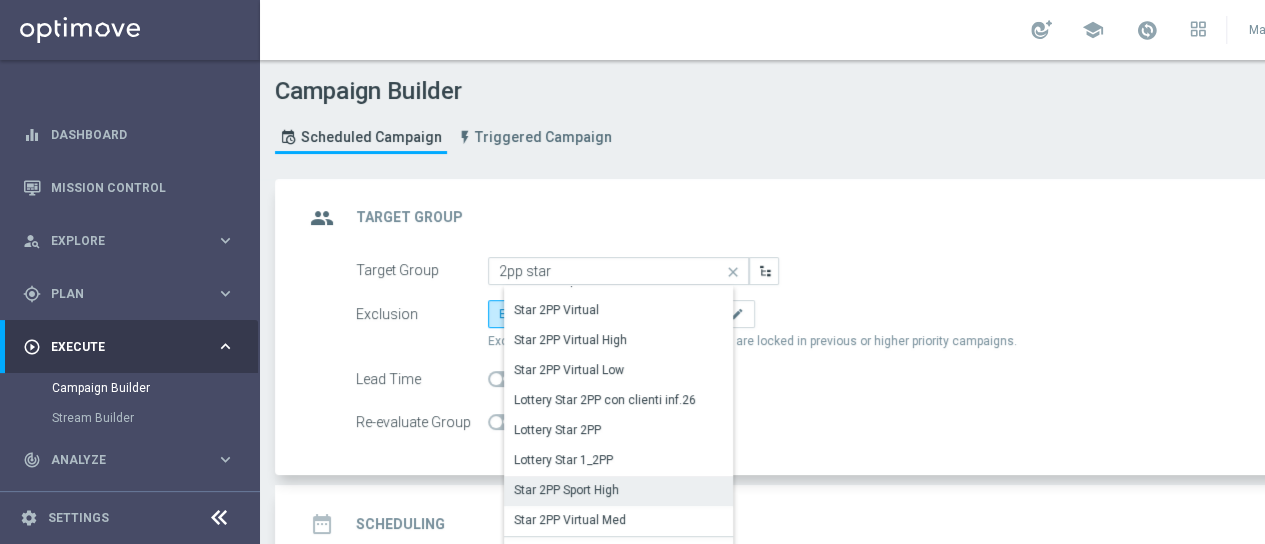 click on "Star 2PP Sport High" 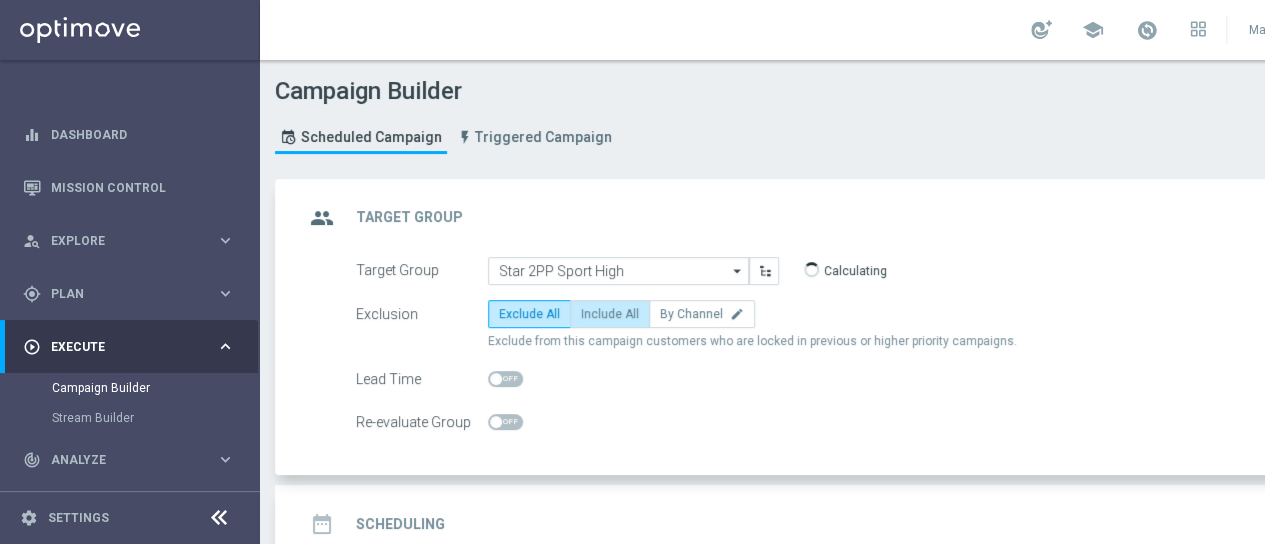 click on "Include All" 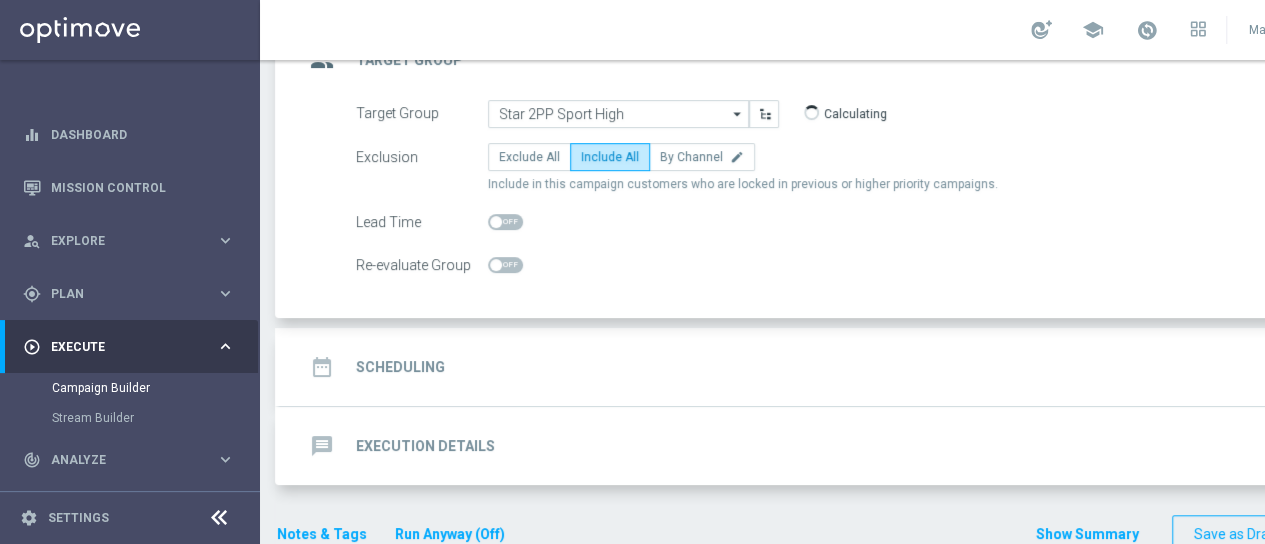 scroll, scrollTop: 187, scrollLeft: 0, axis: vertical 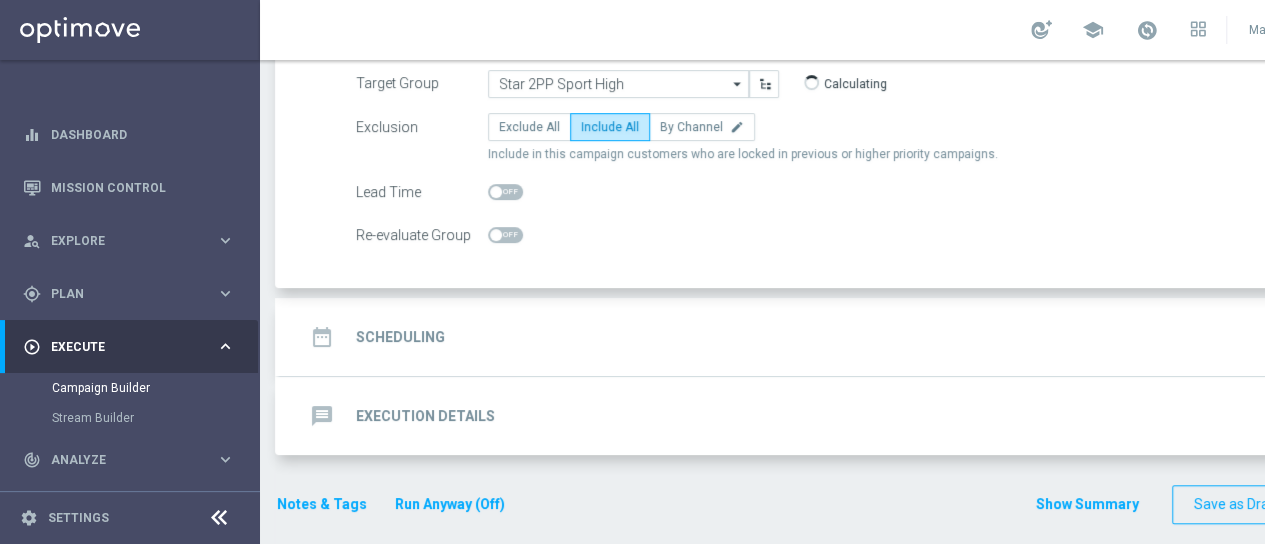 click on "Scheduling" 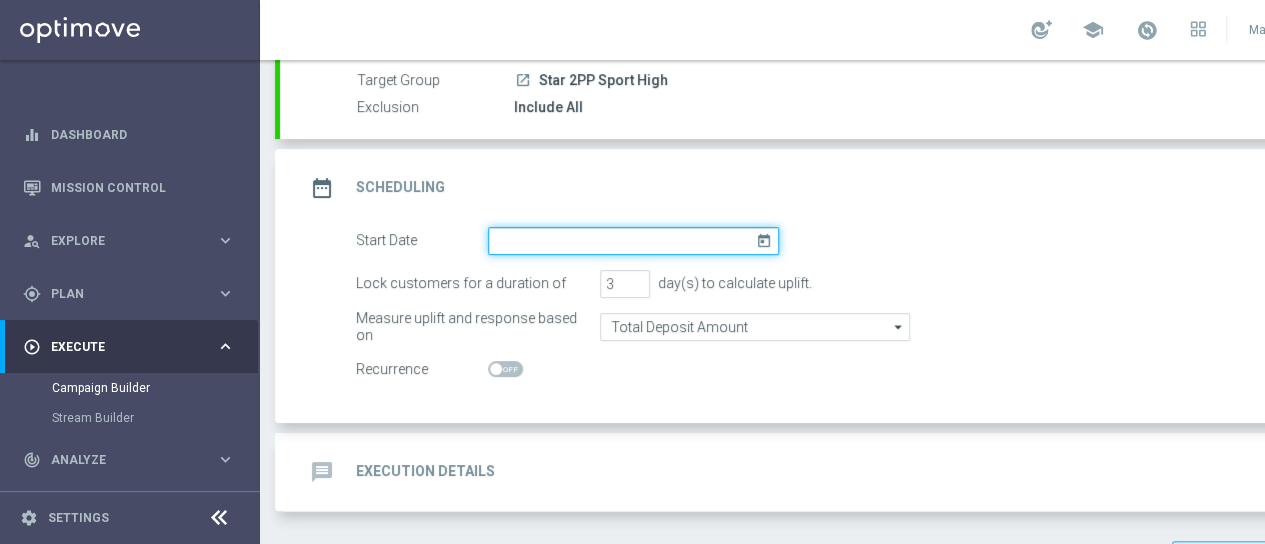 click 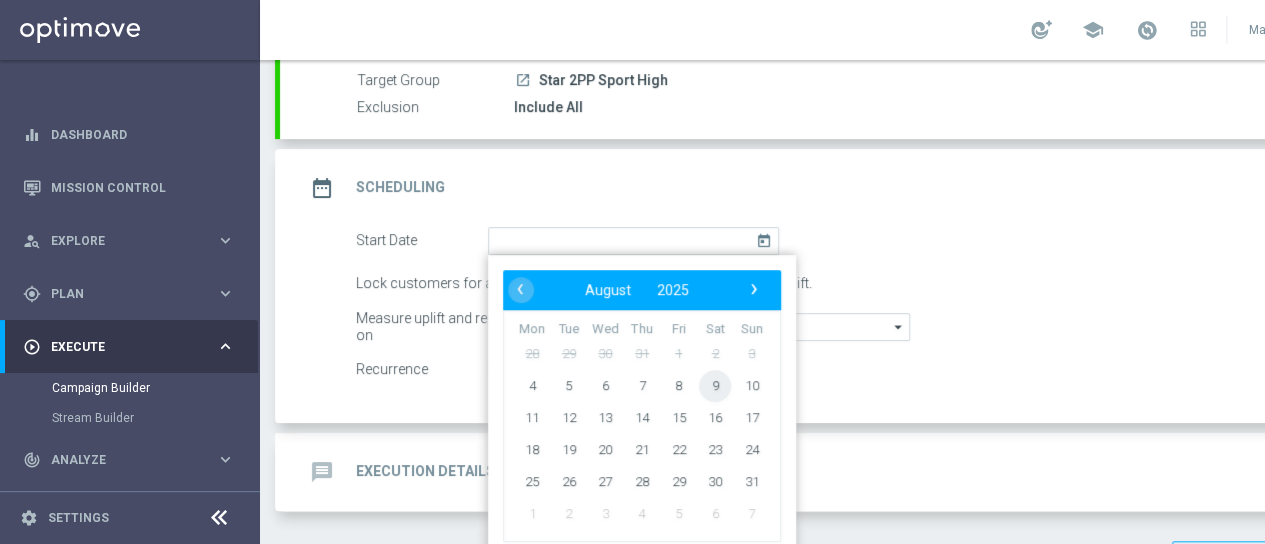 click on "9" 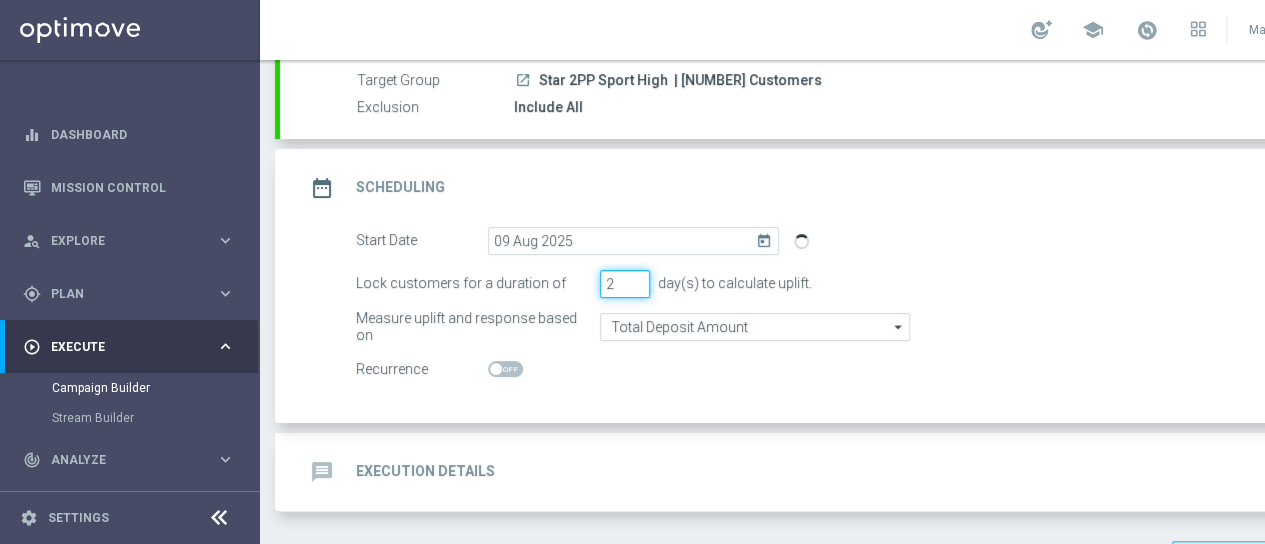 type on "2" 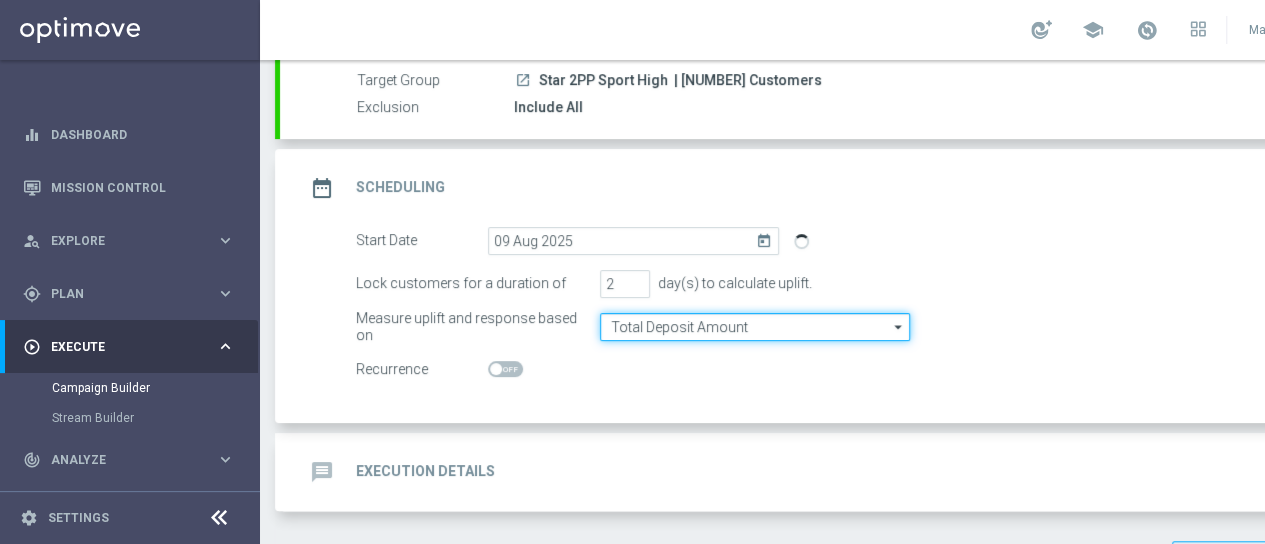 click on "Total Deposit Amount" 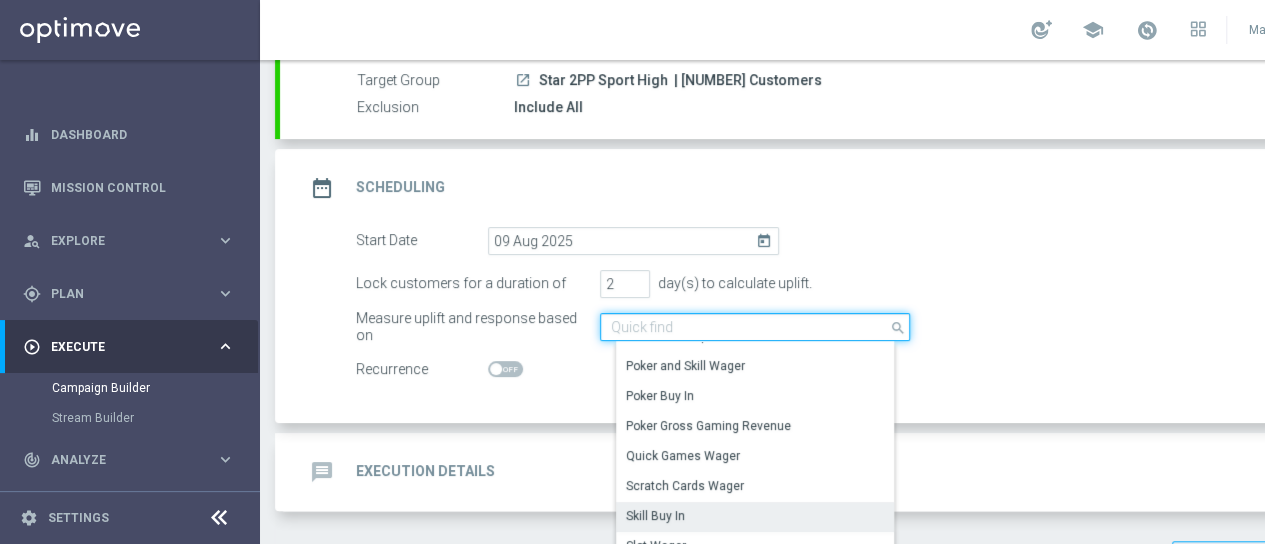 scroll, scrollTop: 300, scrollLeft: 0, axis: vertical 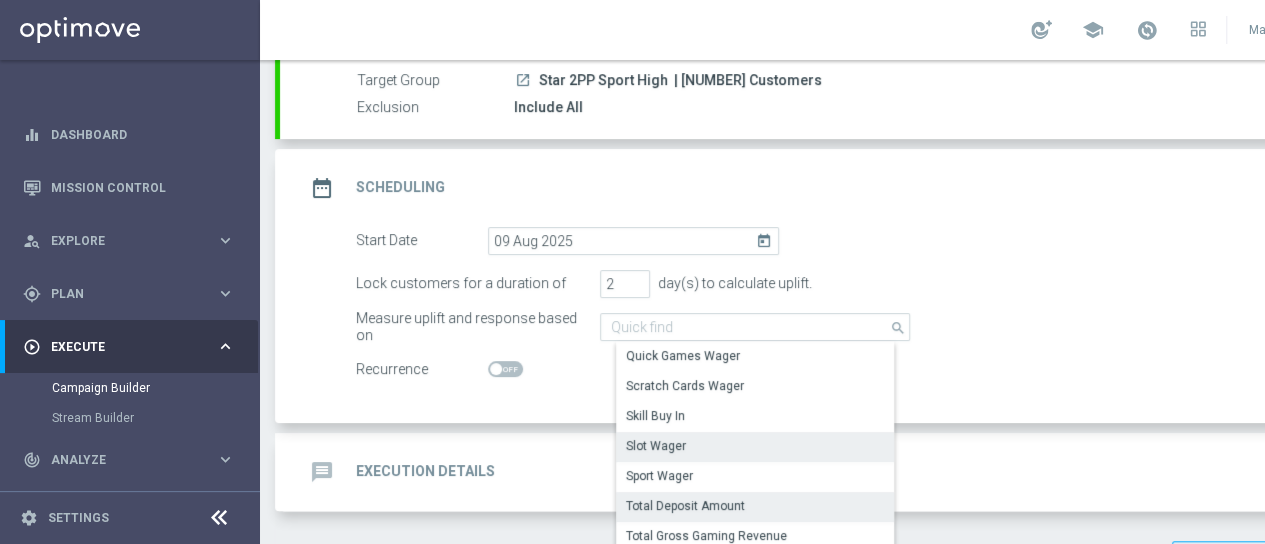click on "Slot Wager" 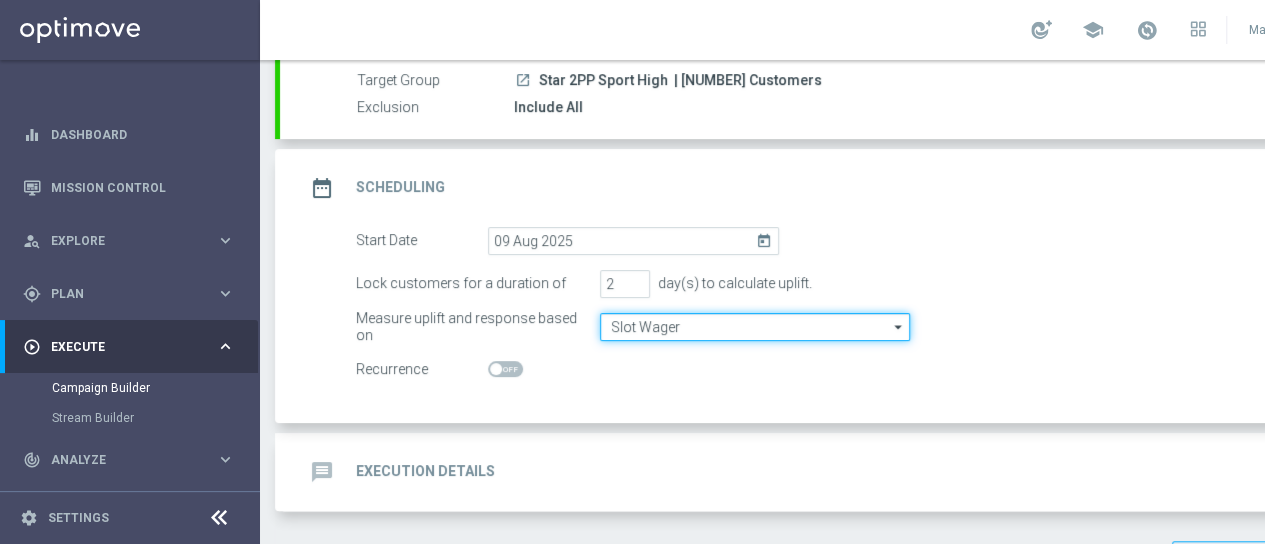 click on "Slot Wager" 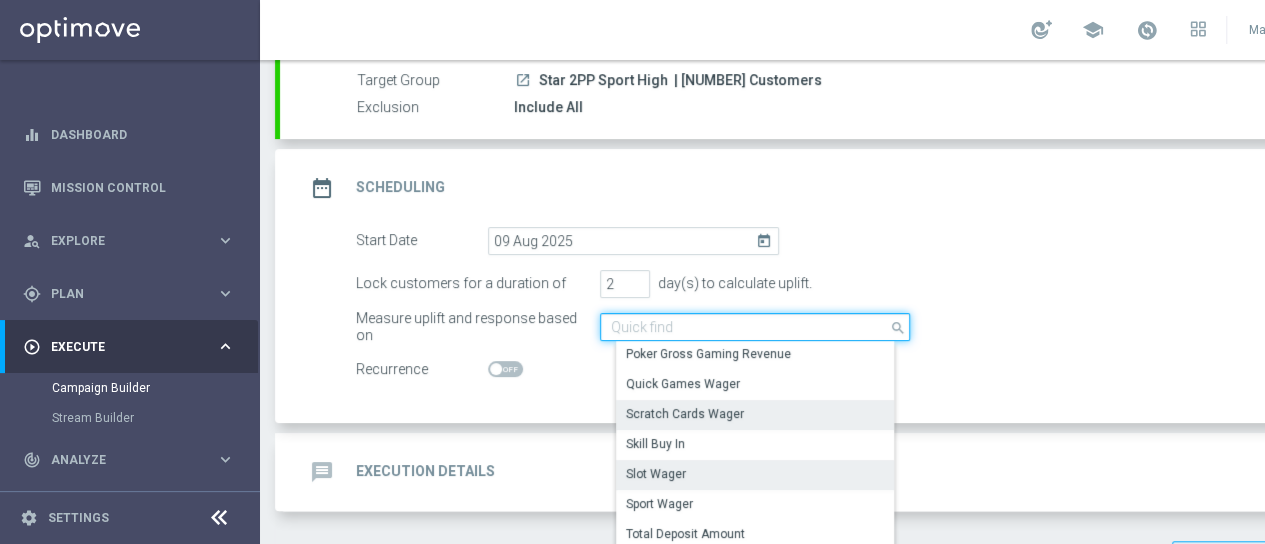 scroll, scrollTop: 300, scrollLeft: 0, axis: vertical 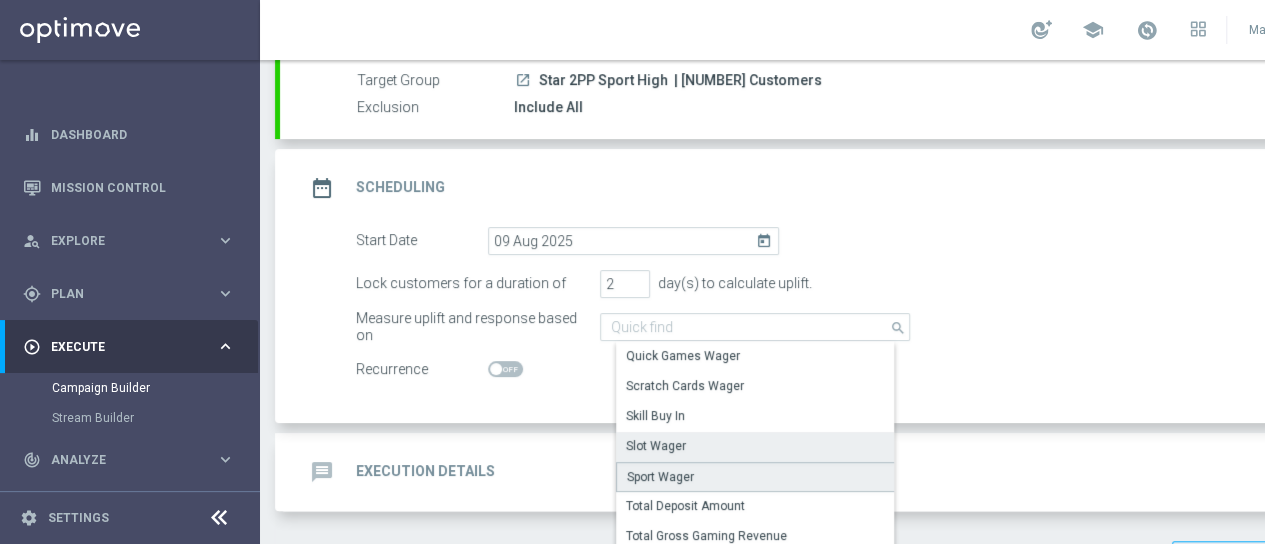 click on "Sport Wager" 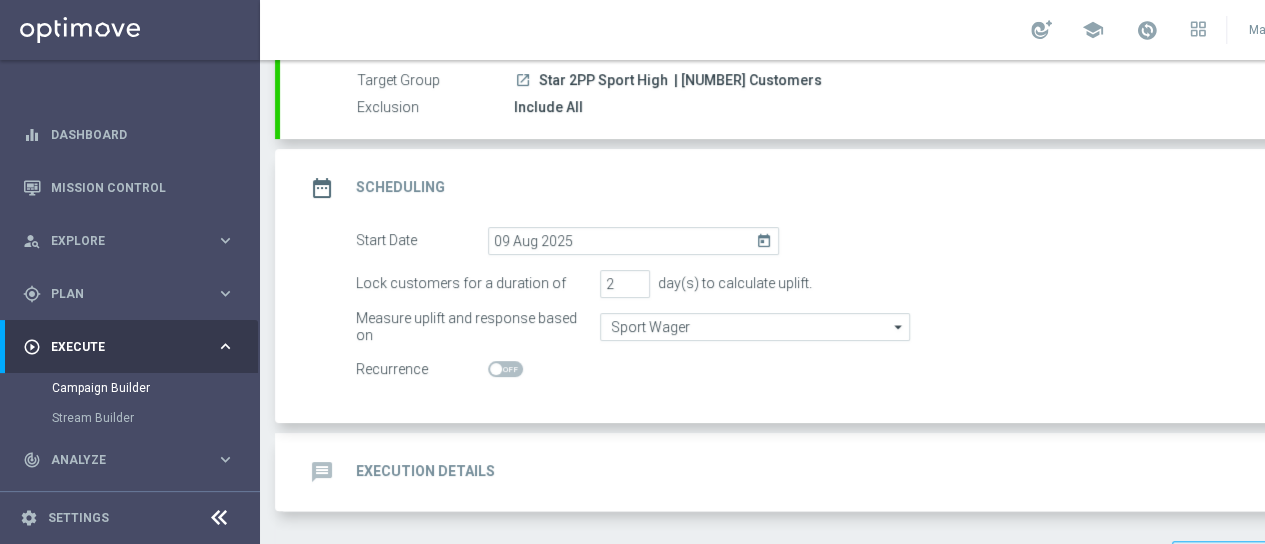 click 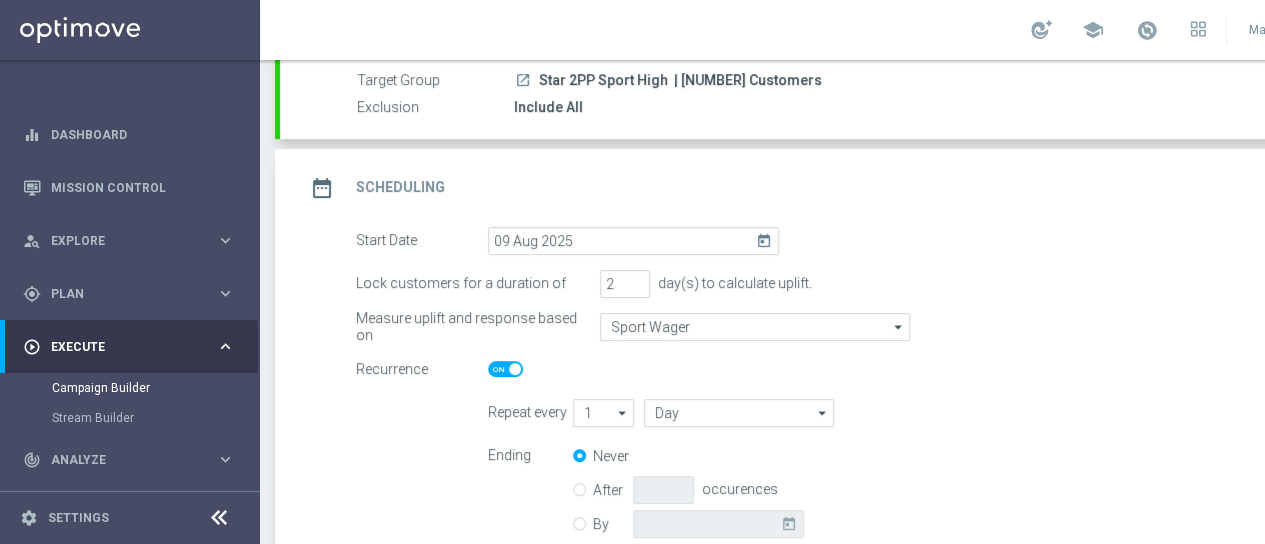 click on "arrow_drop_down" 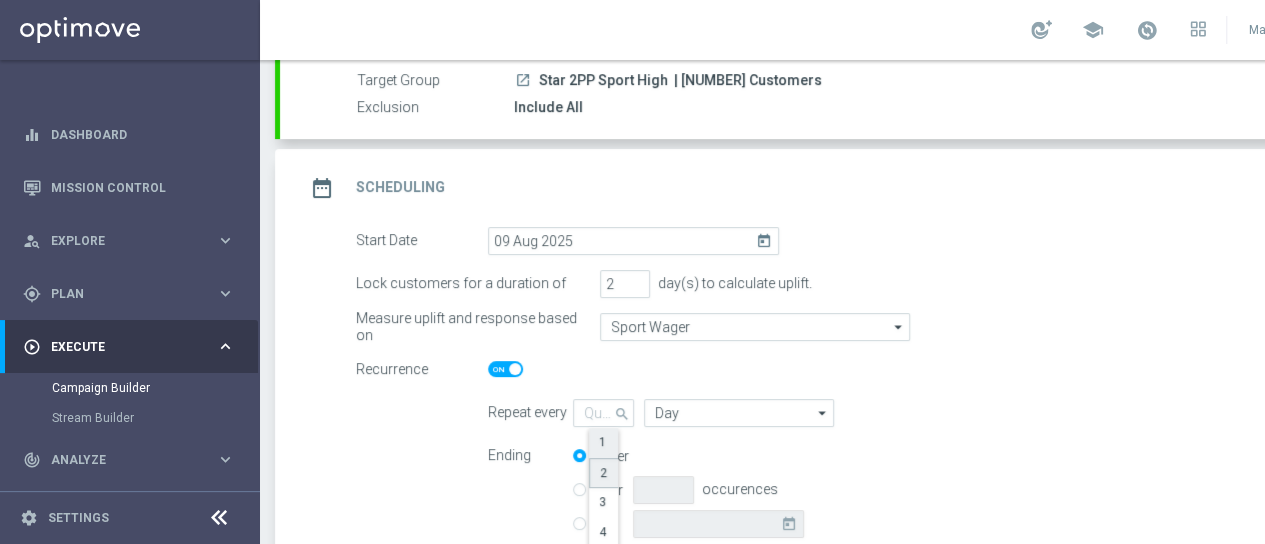 click on "2" 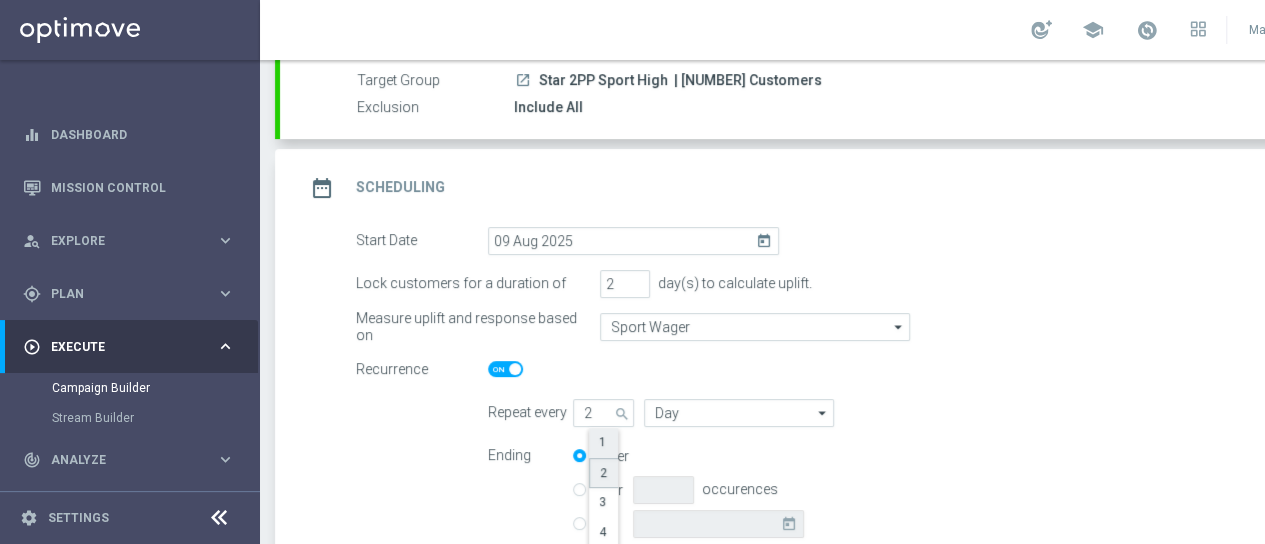 type on "Days" 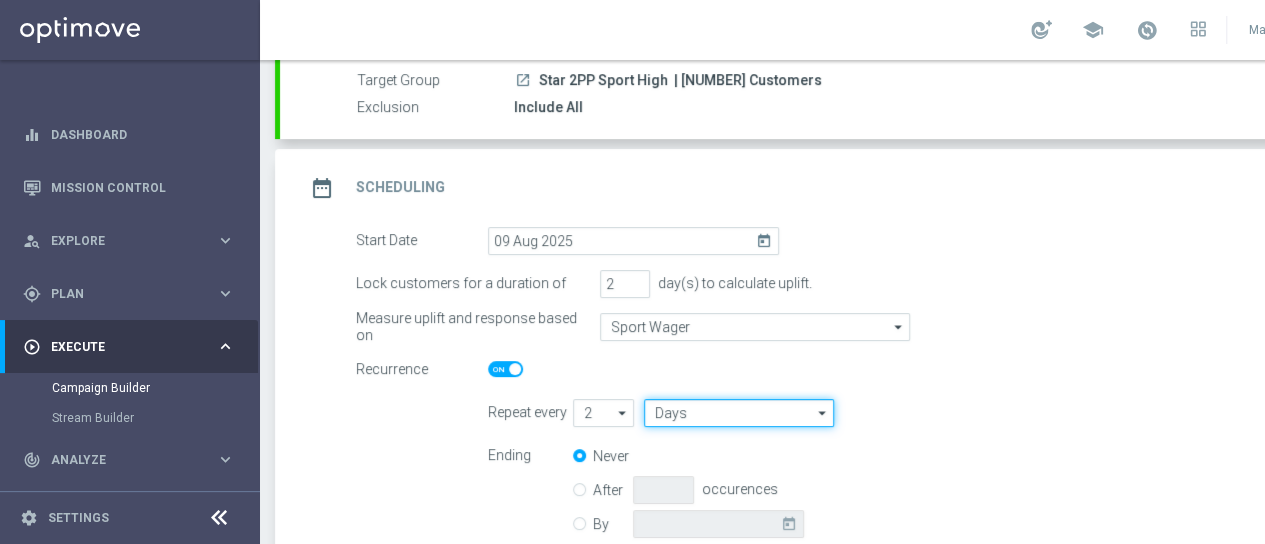 click on "Days" 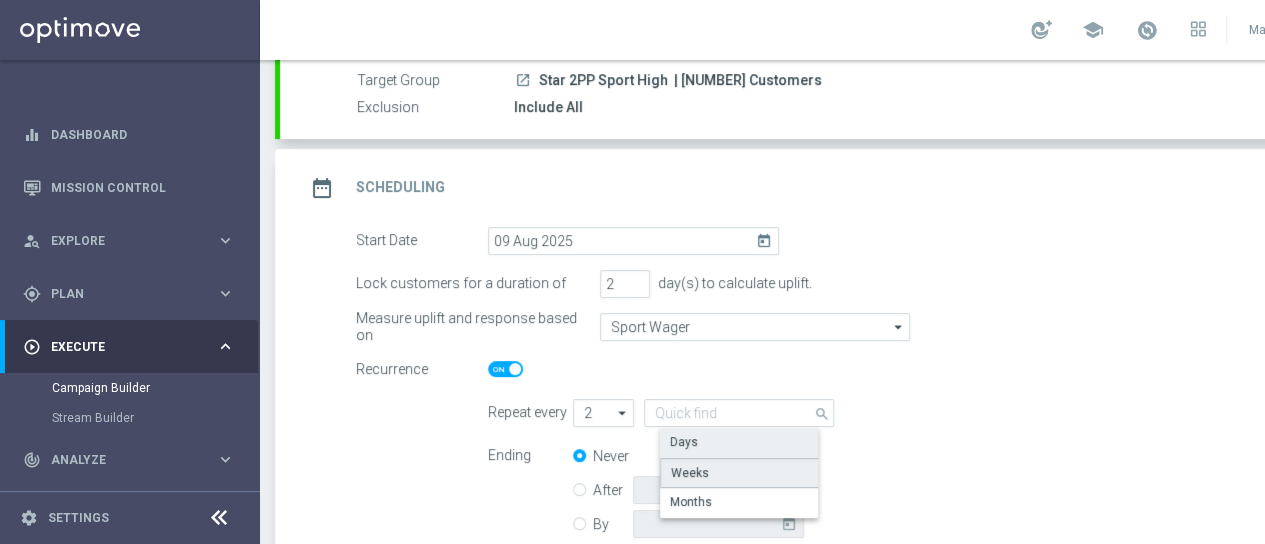 click on "Weeks" 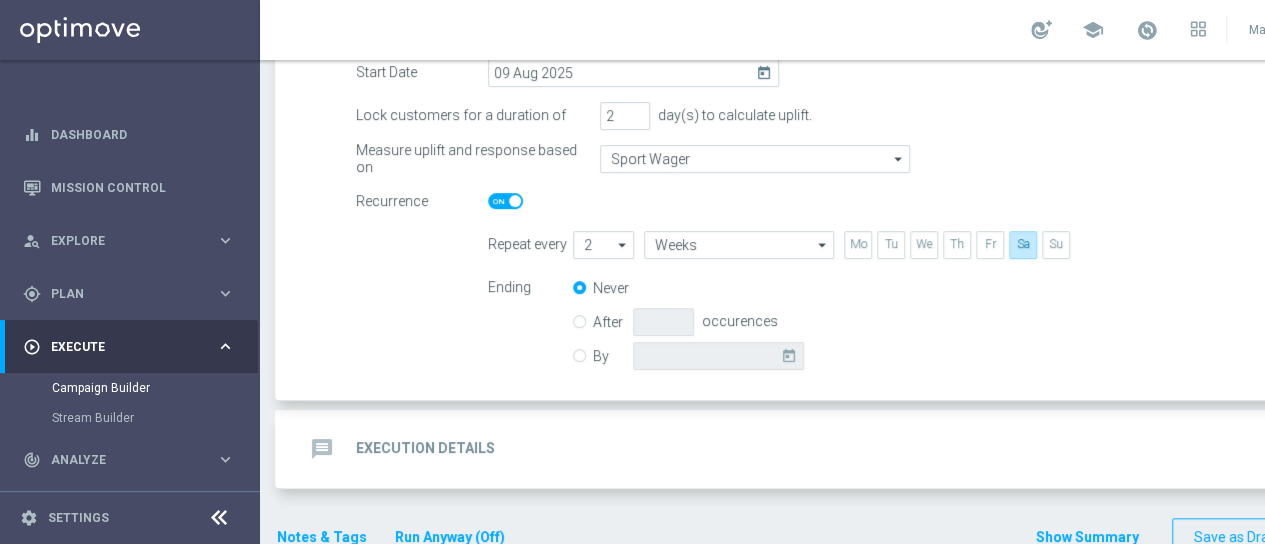scroll, scrollTop: 387, scrollLeft: 0, axis: vertical 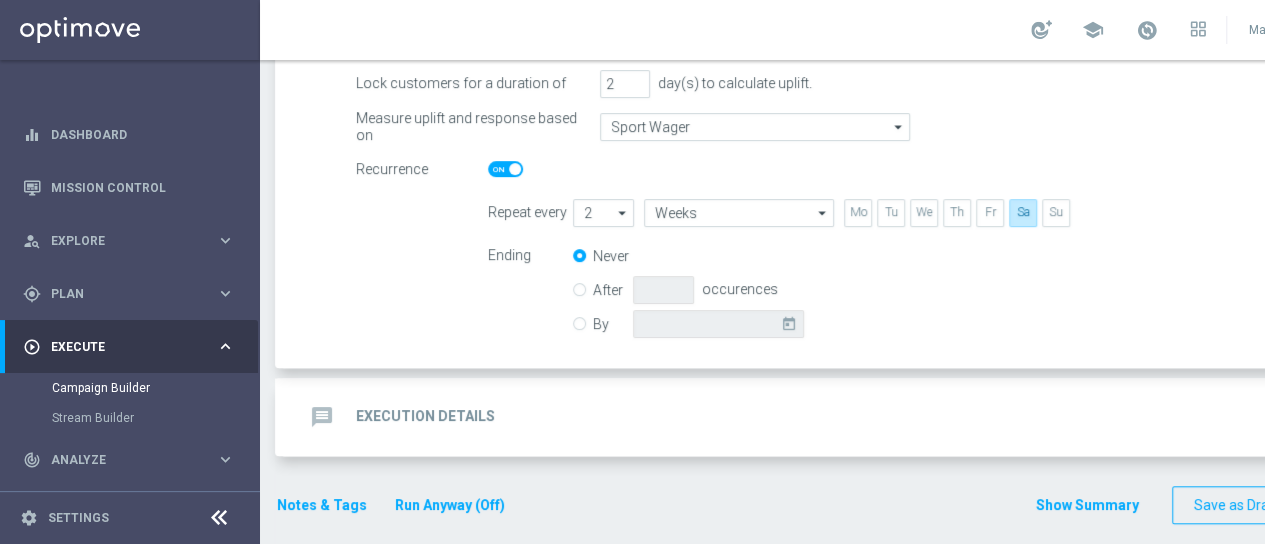 click on "By" at bounding box center (579, 320) 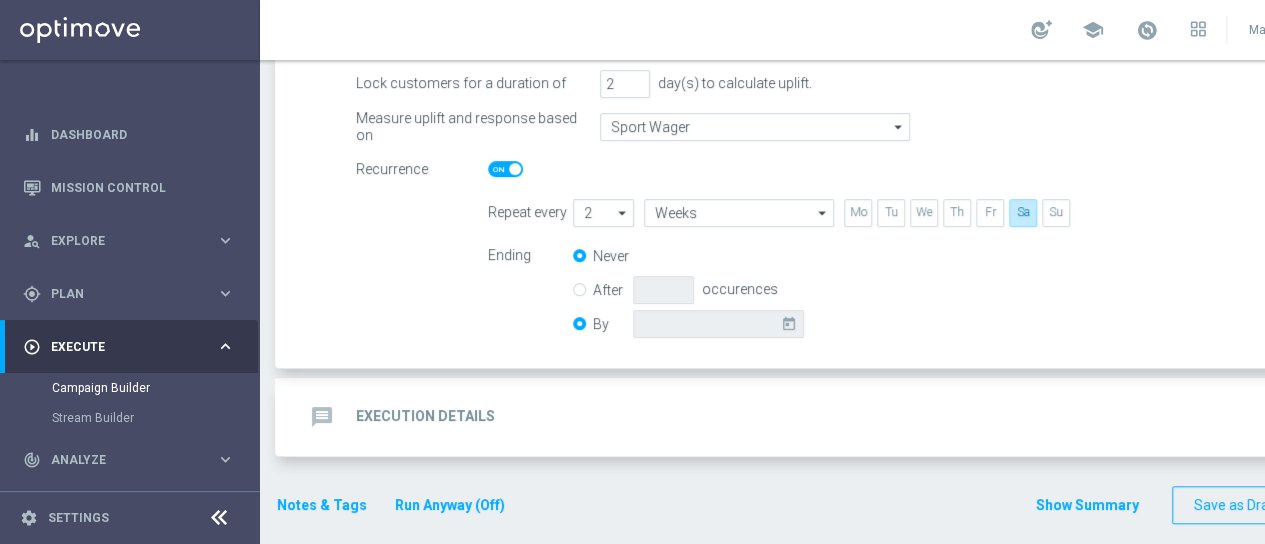 radio on "false" 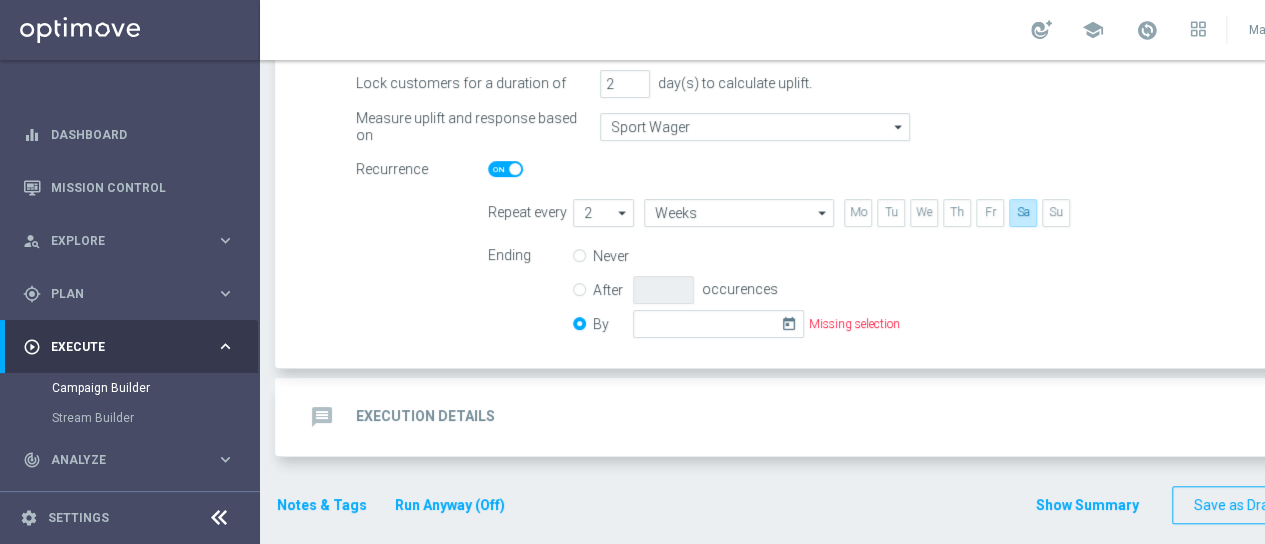 click on "today" 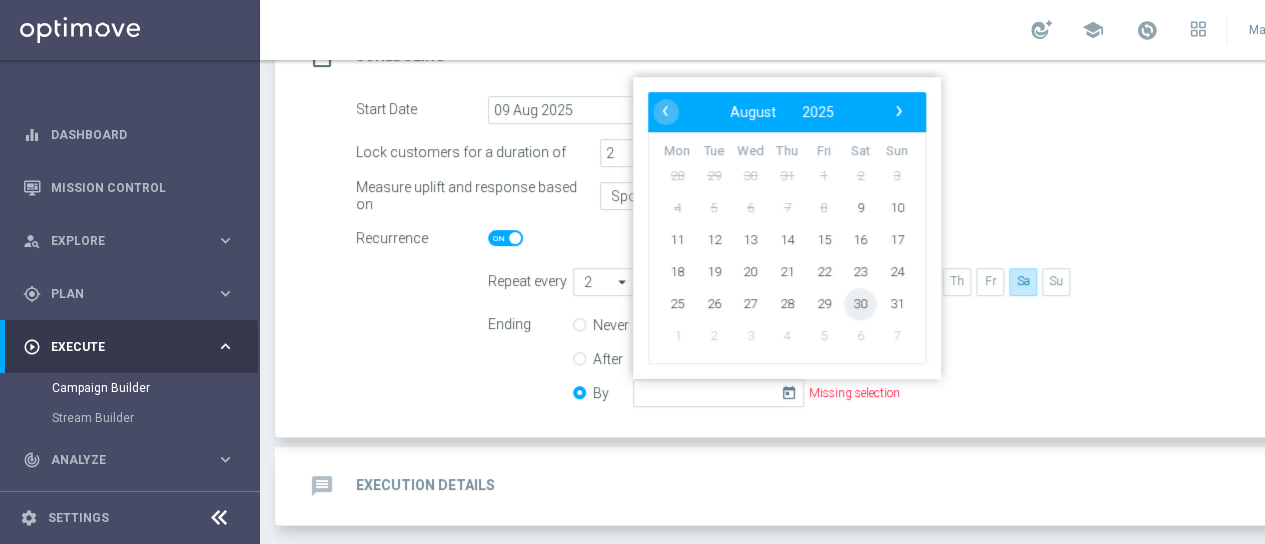 scroll, scrollTop: 287, scrollLeft: 0, axis: vertical 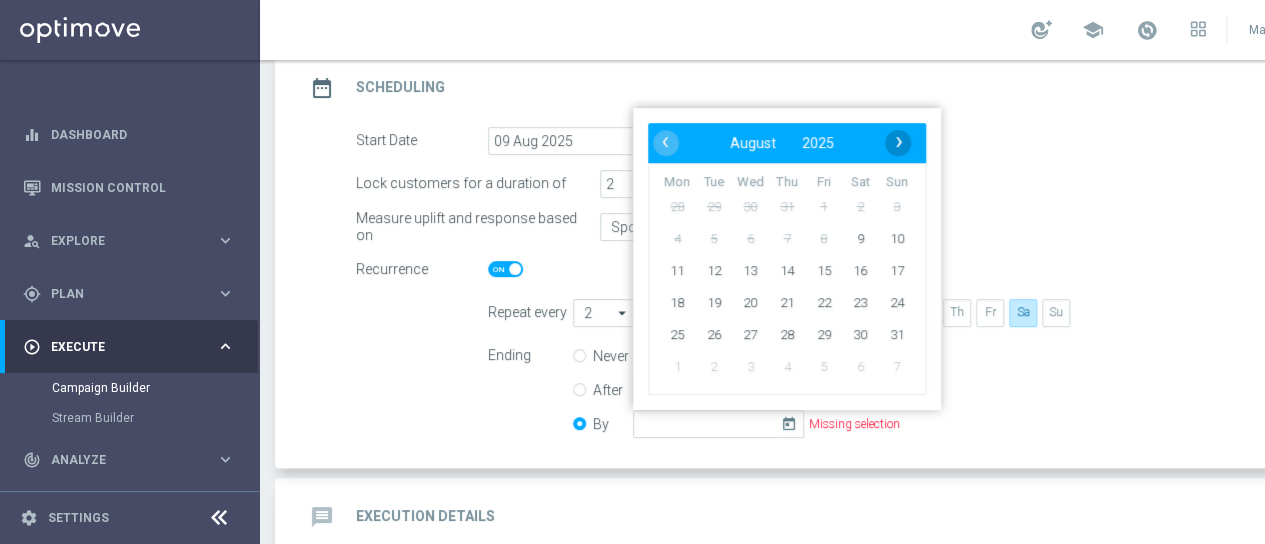 click on "›" 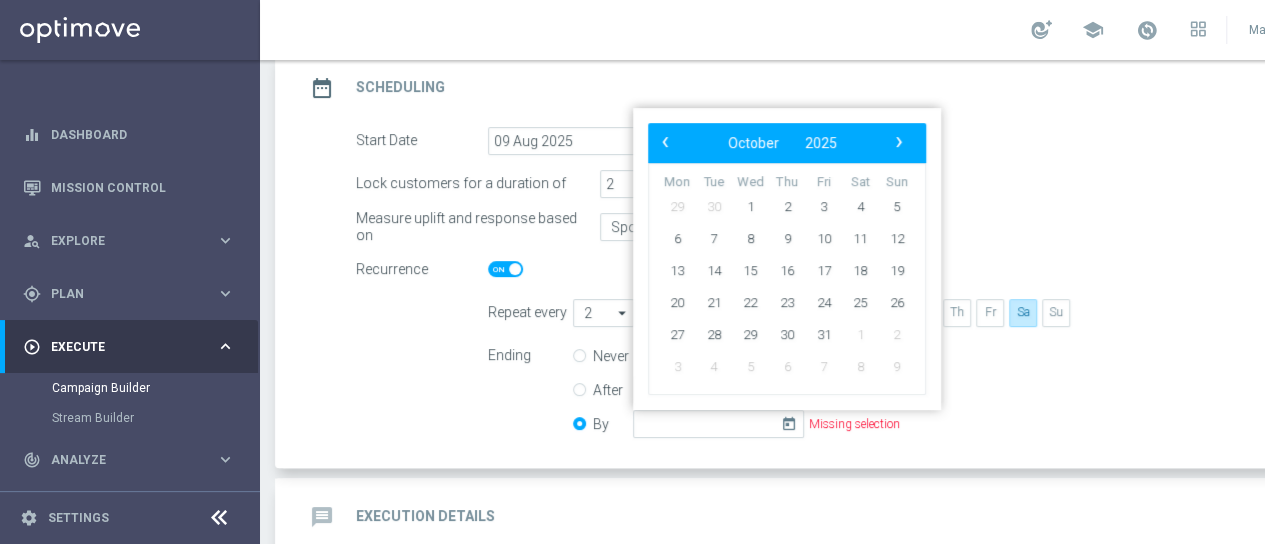 click on "›" 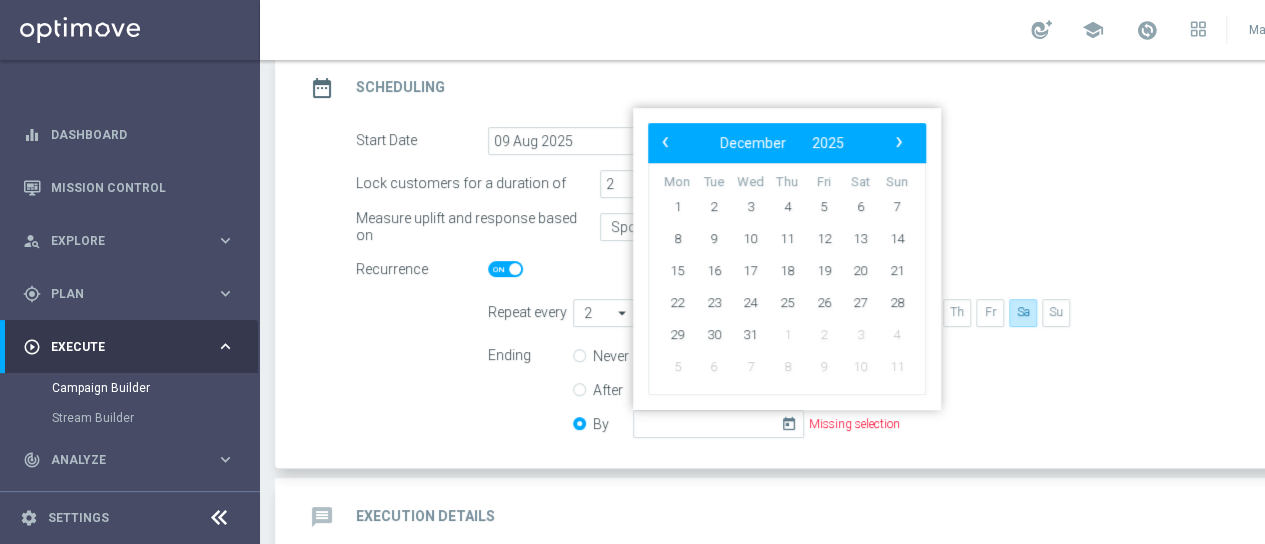 click on "›" 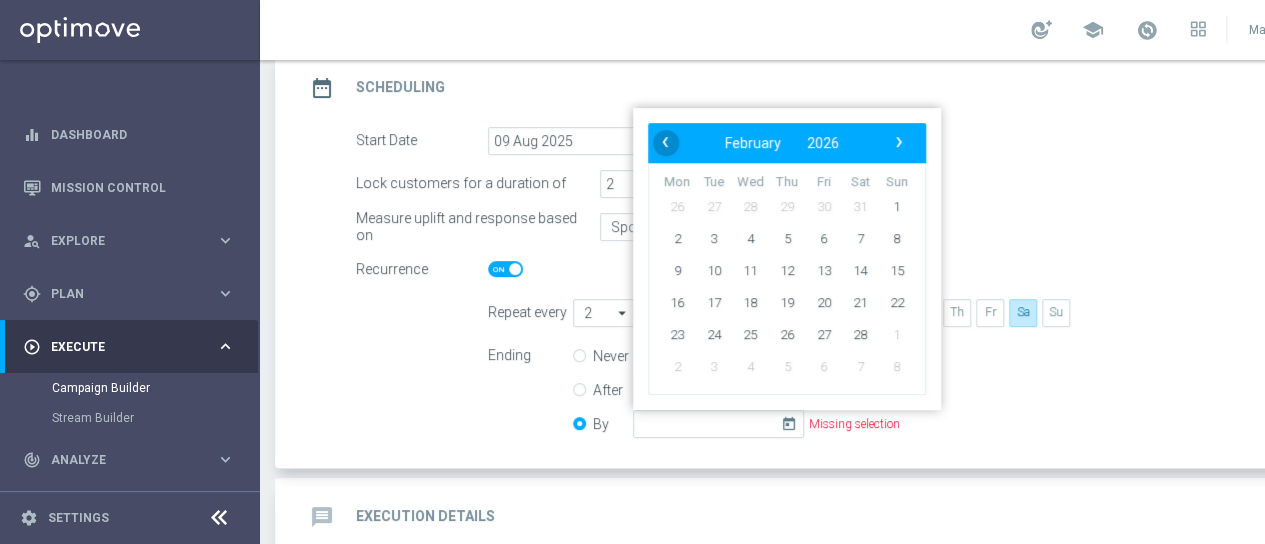 click on "‹" 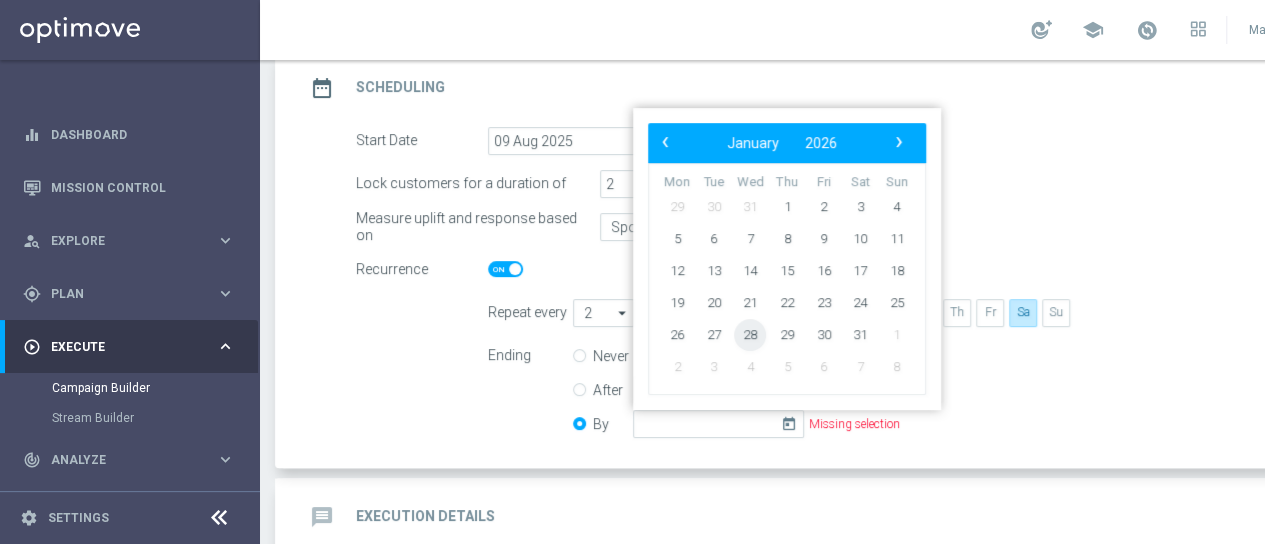 click on "28" 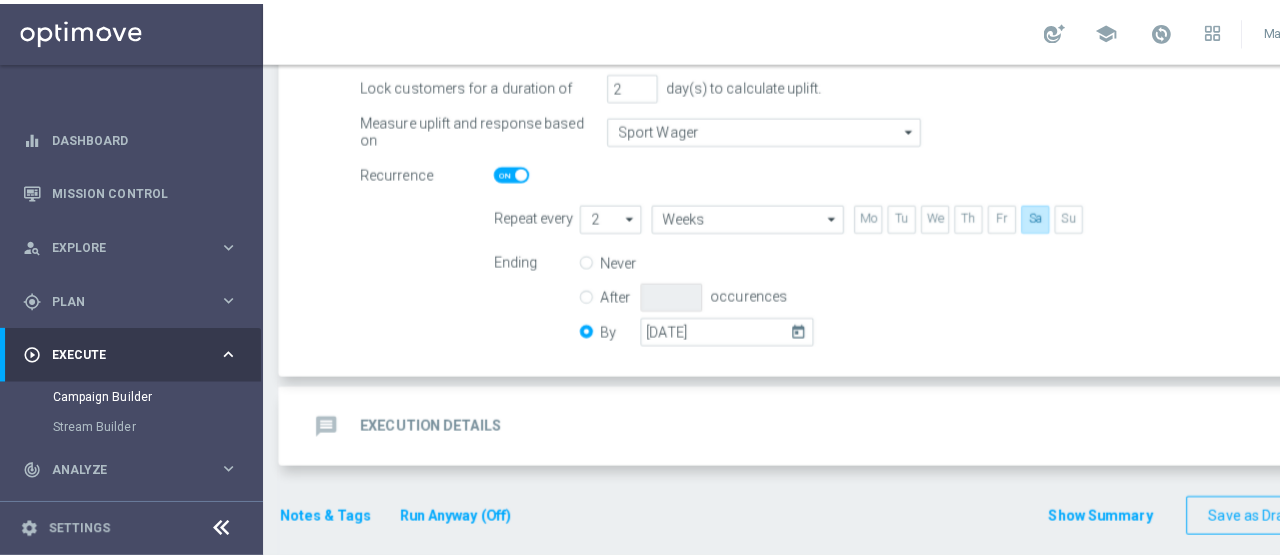 scroll, scrollTop: 388, scrollLeft: 0, axis: vertical 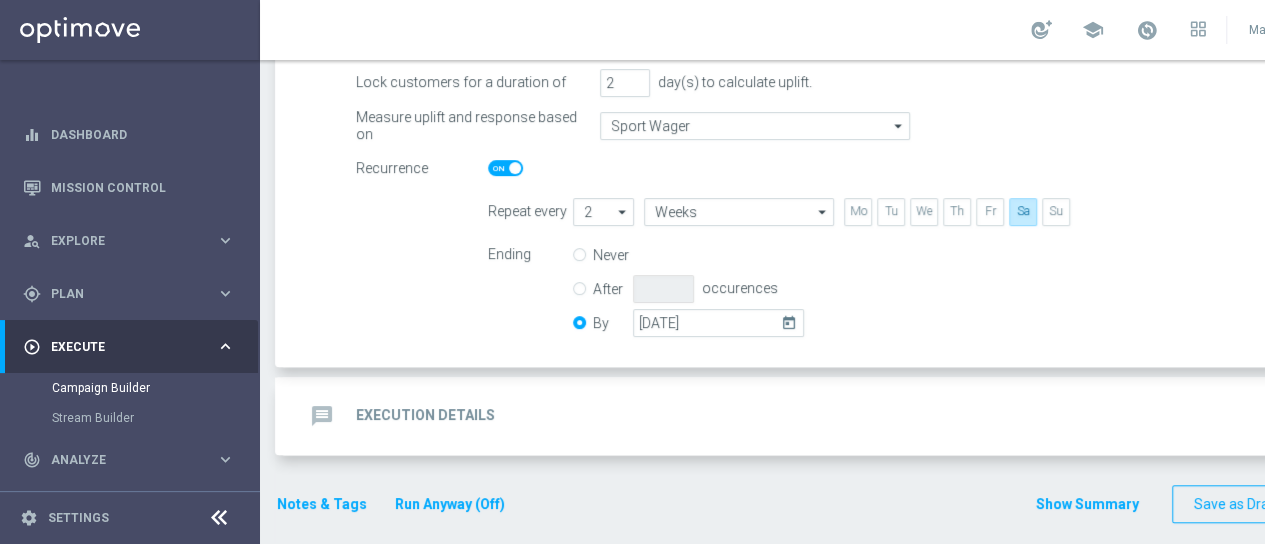 click on "Execution Details" 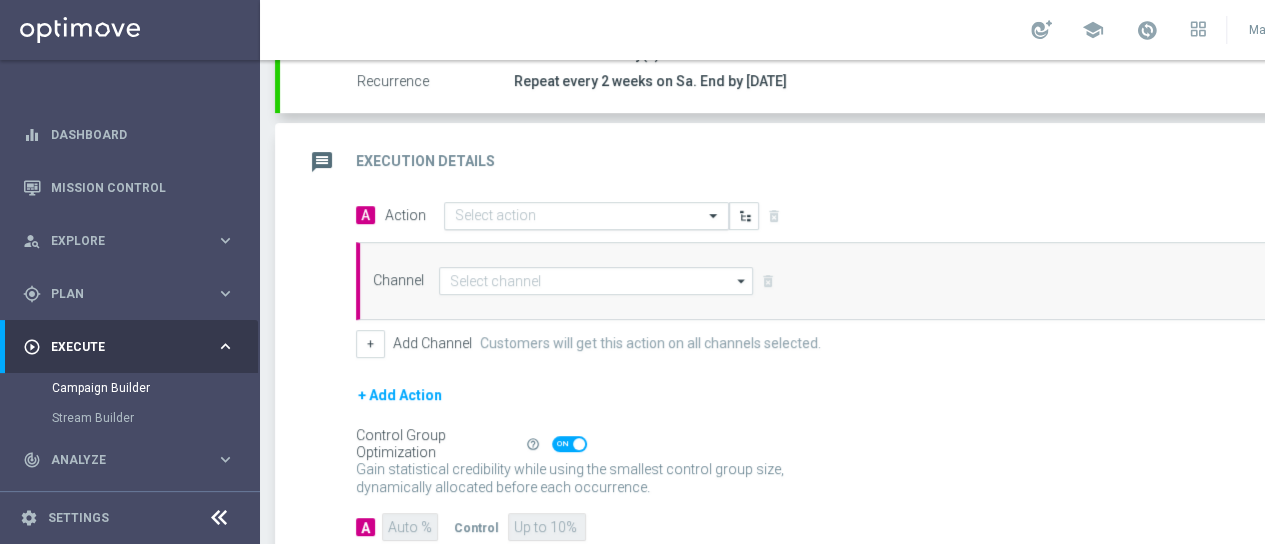click 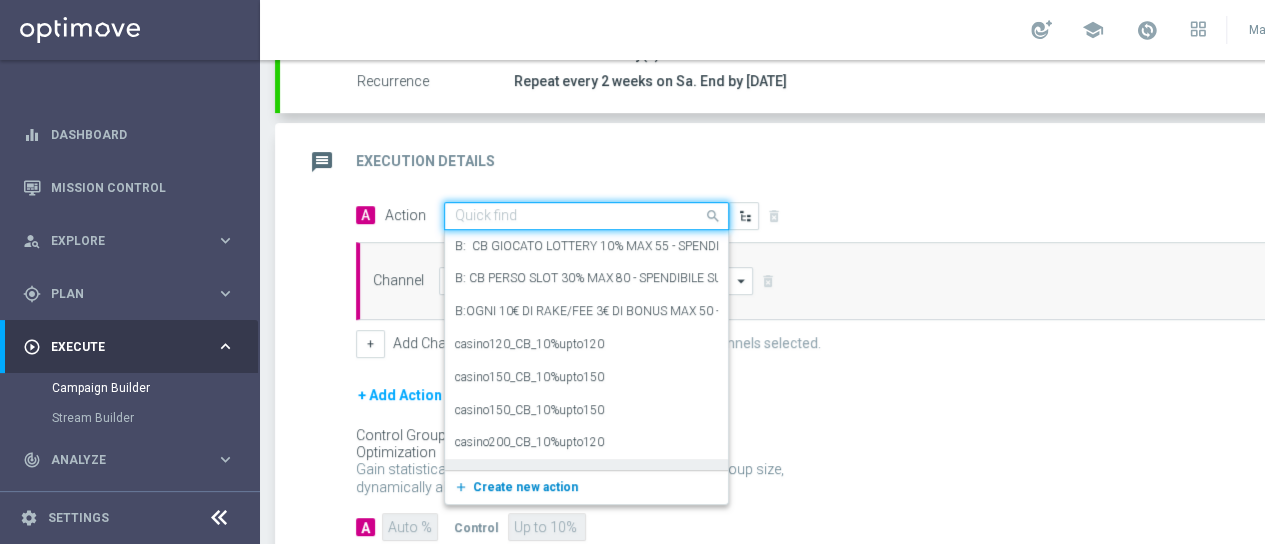 click on "Create new action" at bounding box center (525, 487) 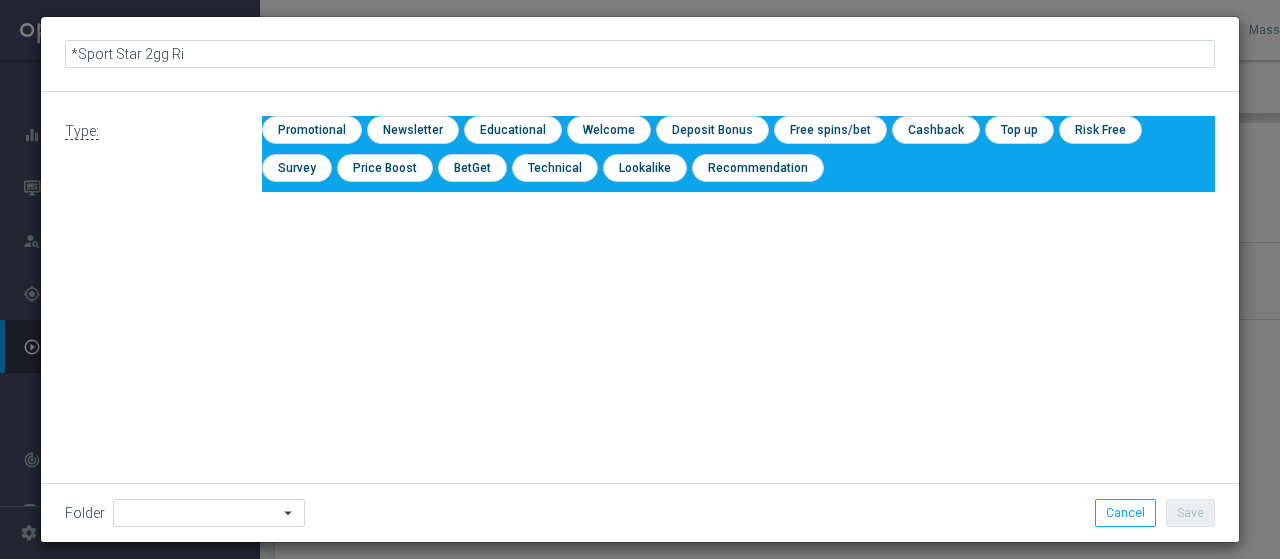 type on "*Sport Star 2gg Ric" 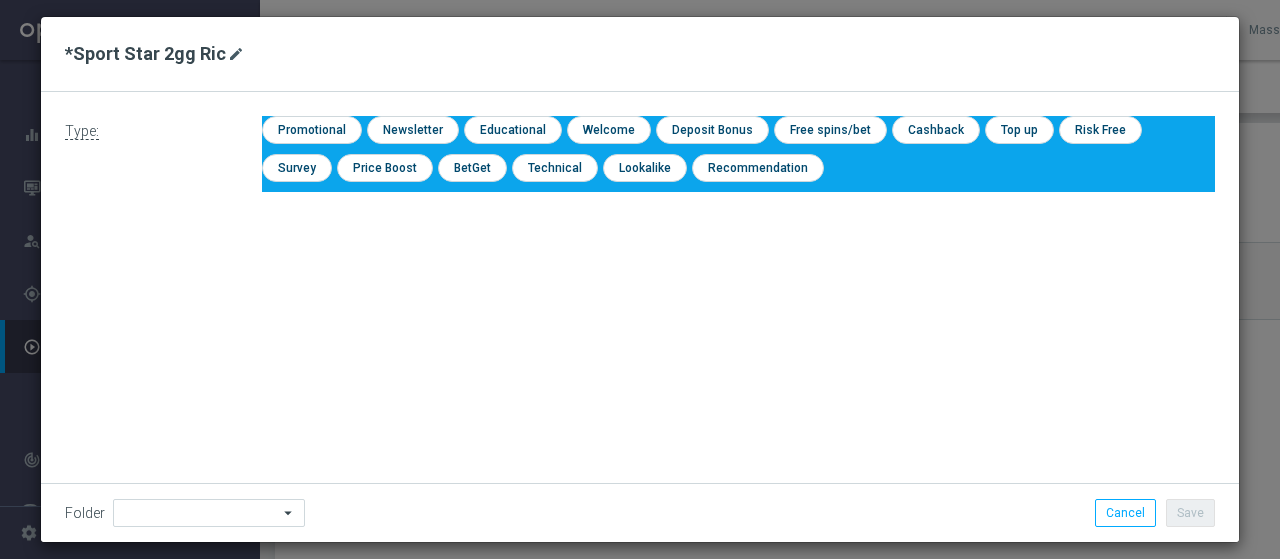 click on "mode_edit" 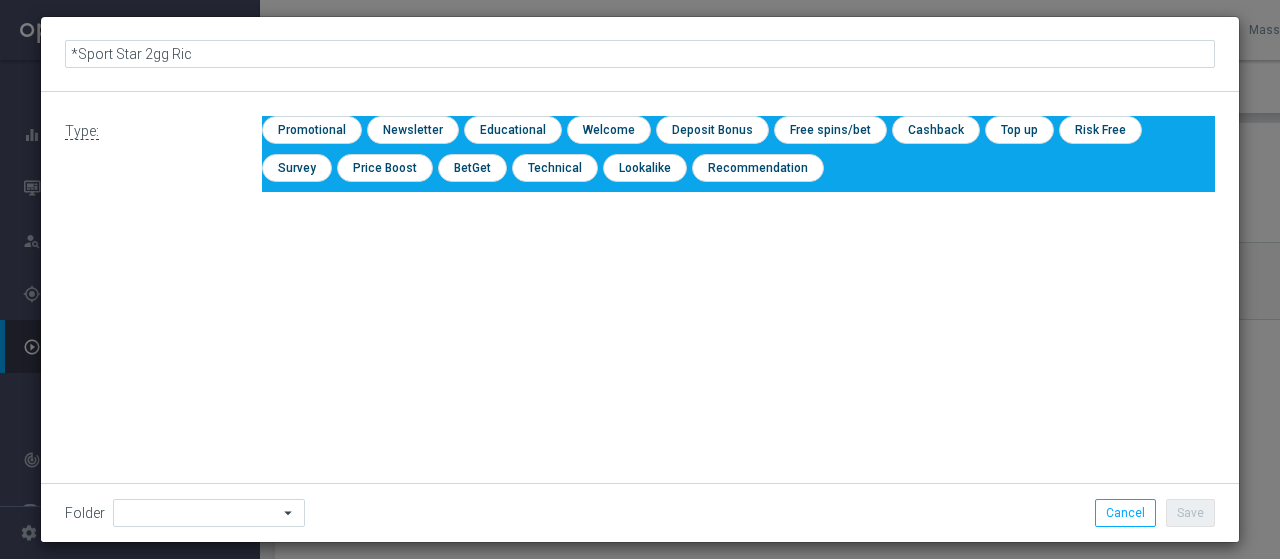 drag, startPoint x: 163, startPoint y: 55, endPoint x: 268, endPoint y: 49, distance: 105.17129 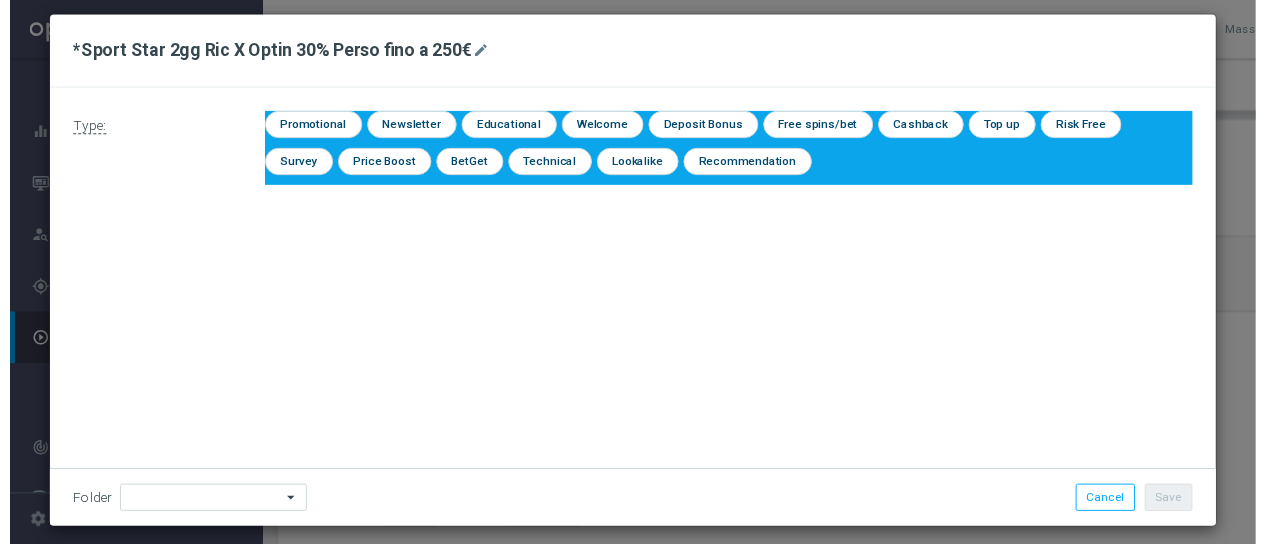 scroll, scrollTop: 3, scrollLeft: 0, axis: vertical 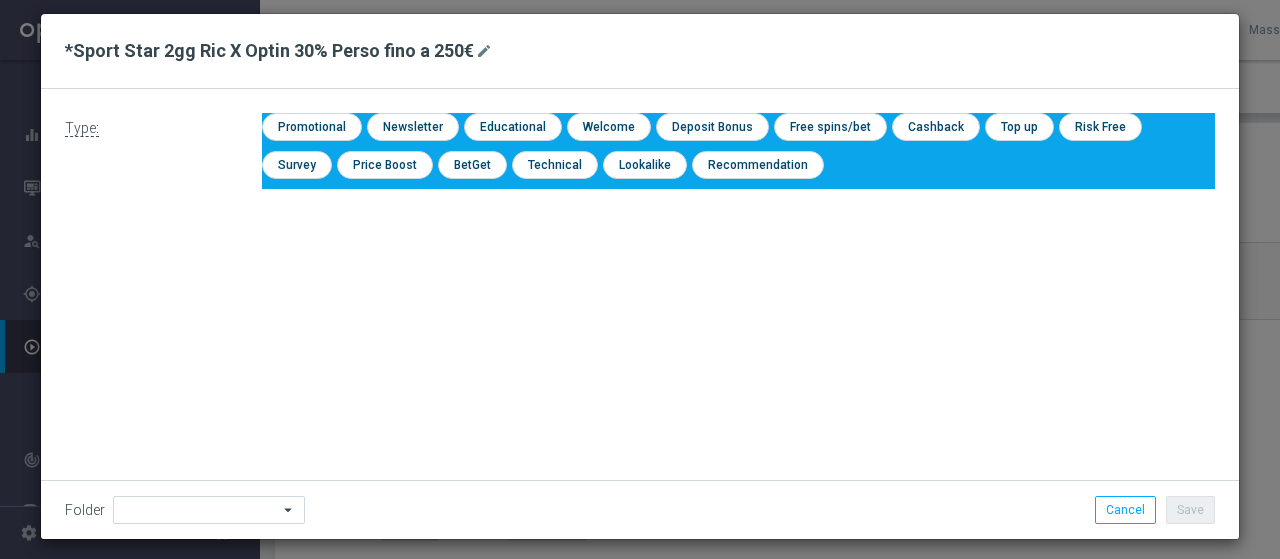 drag, startPoint x: 57, startPoint y: 46, endPoint x: 460, endPoint y: 43, distance: 403.01117 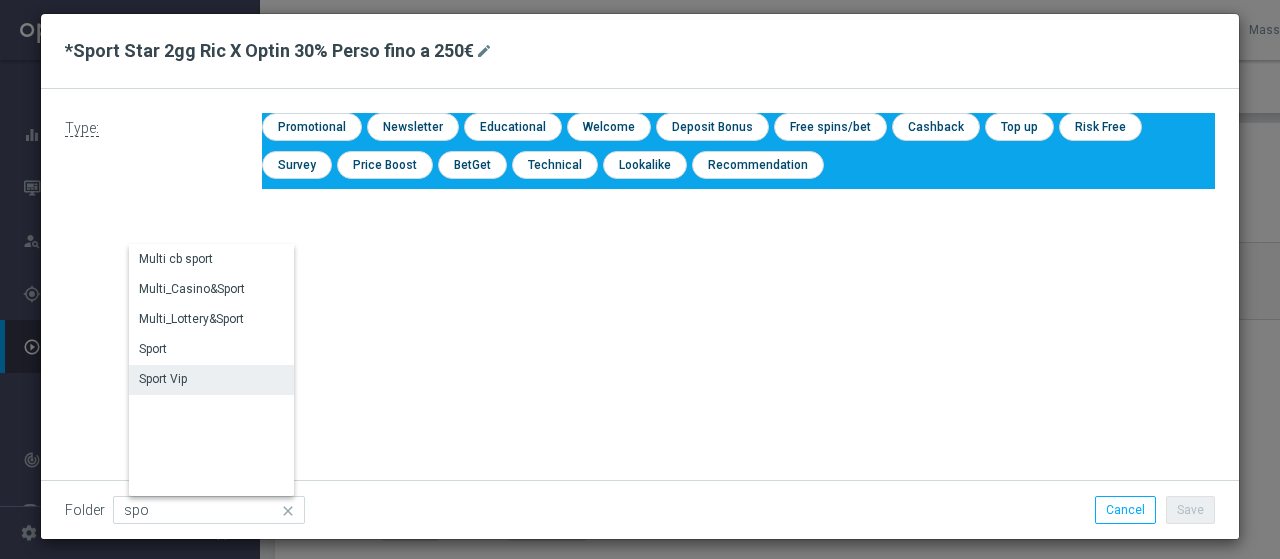 click on "Sport Vip" 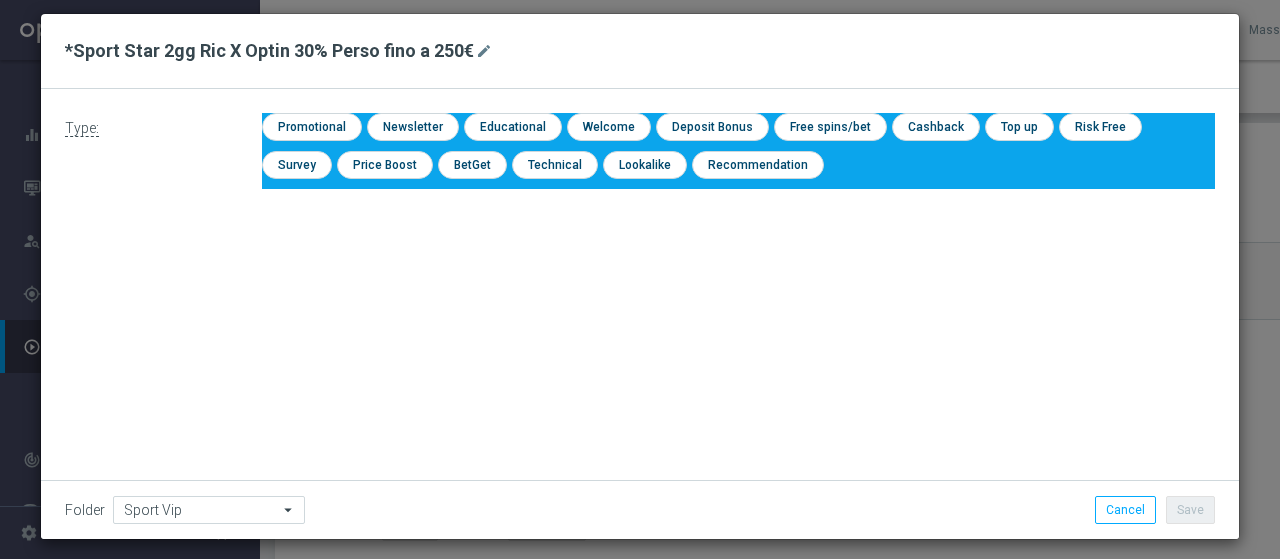 click on "Type:
check
Promotional
check
Newsletter
check
Educational
check
Welcome
check
Deposit Bonus
check
Free spins/bet
check
Cashback
check
Top up" 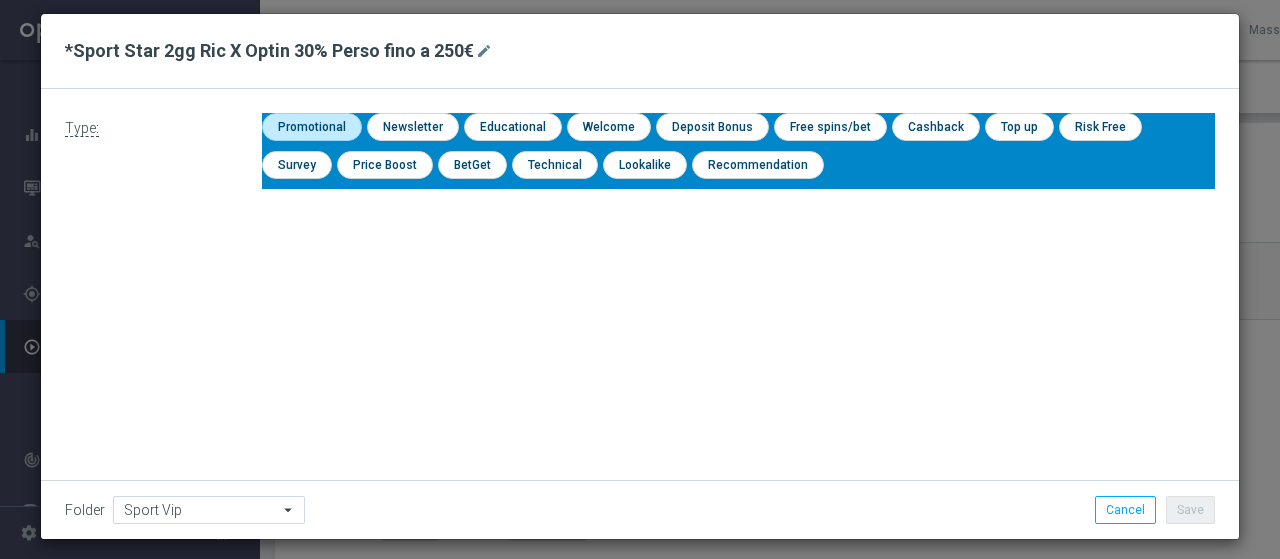 click 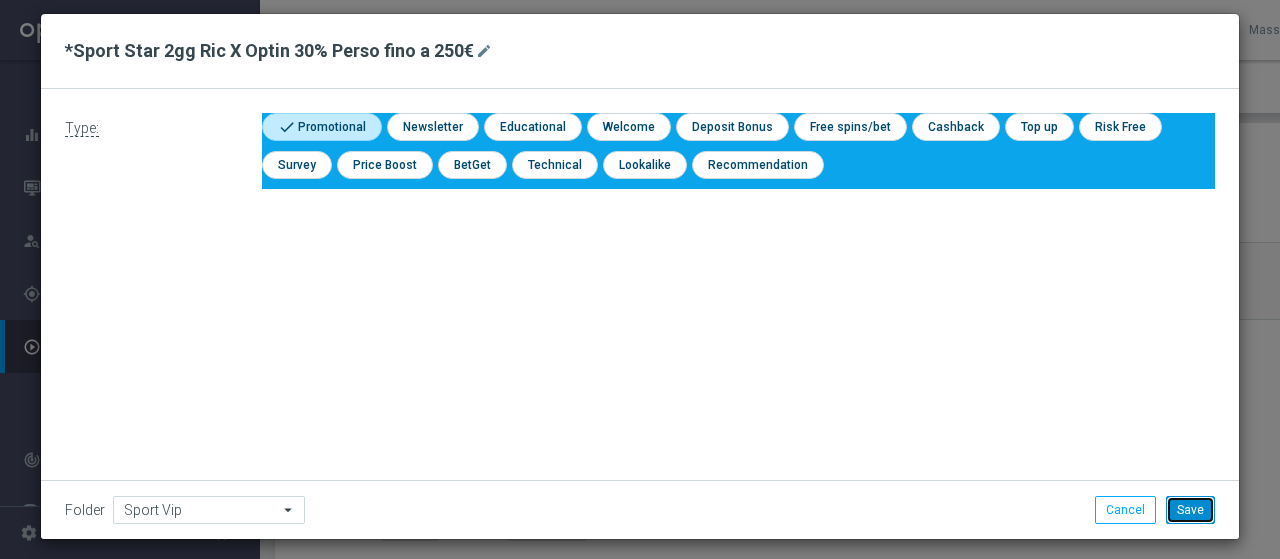 click on "Save" 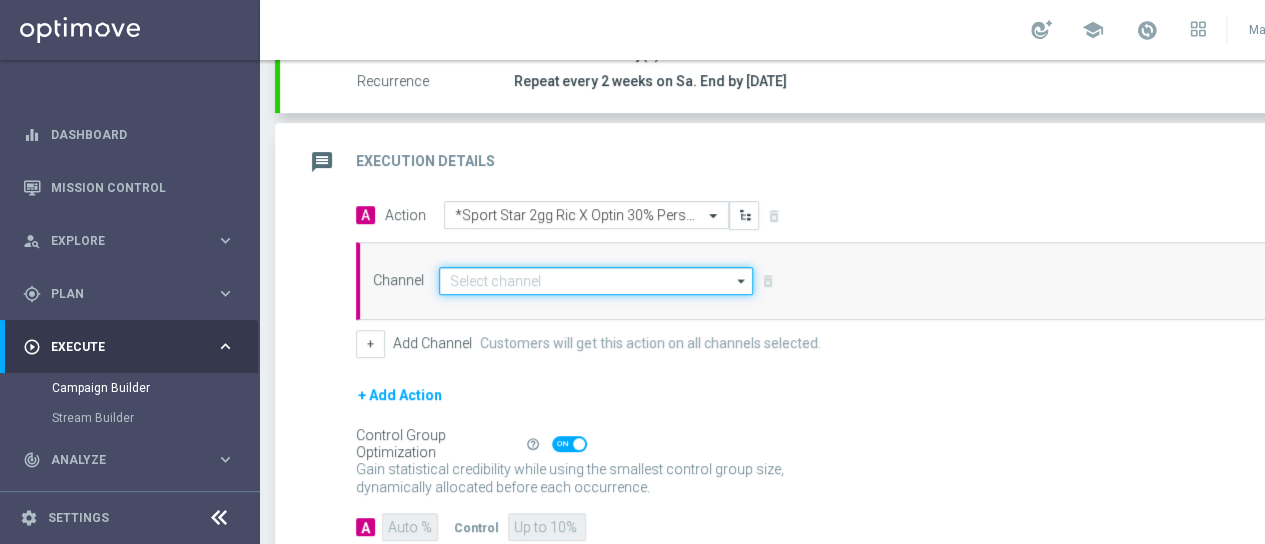 click 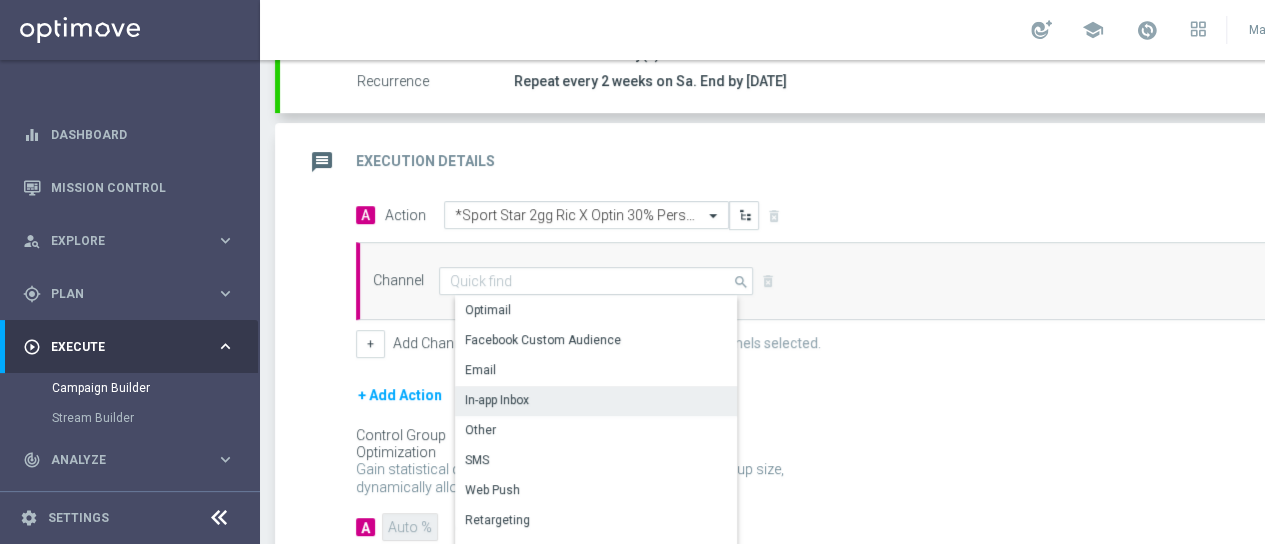 click on "In-app Inbox" 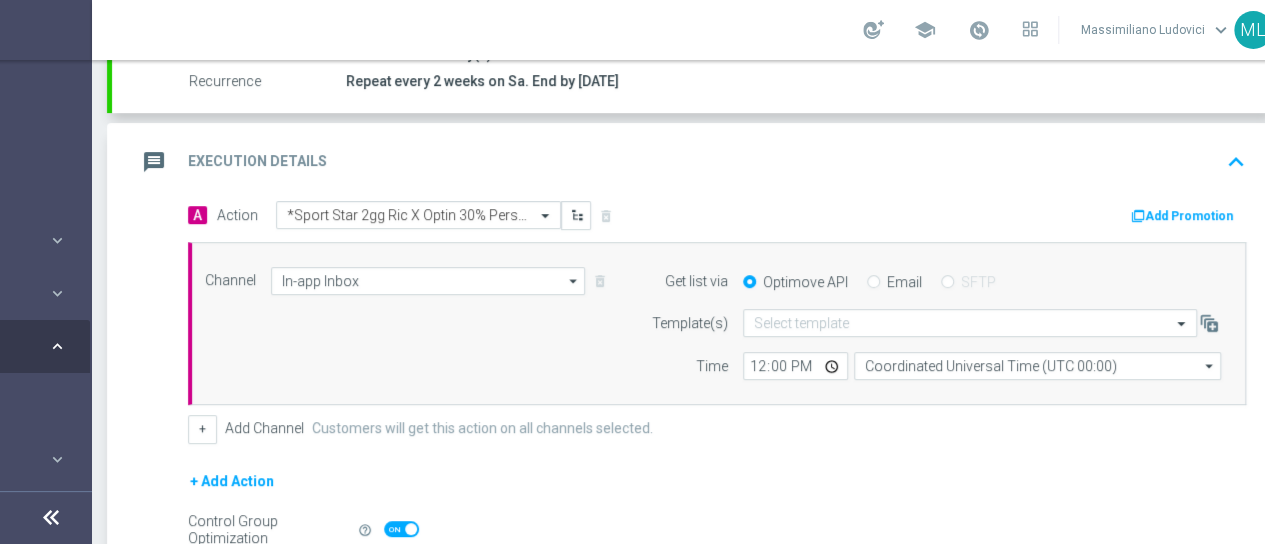 scroll, scrollTop: 0, scrollLeft: 210, axis: horizontal 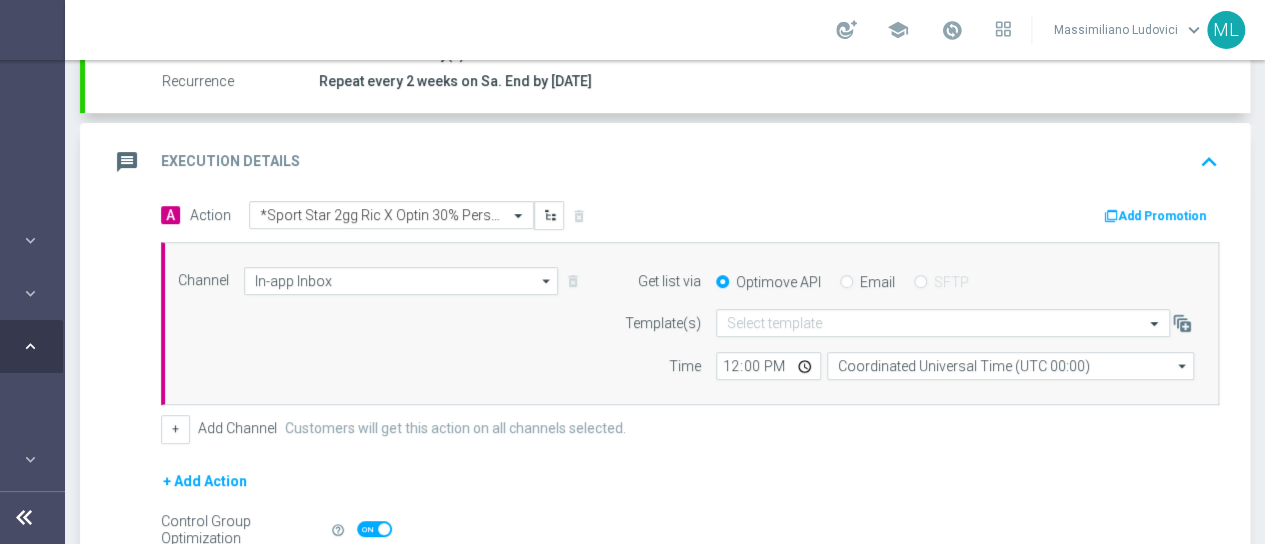 click on "Add Promotion" 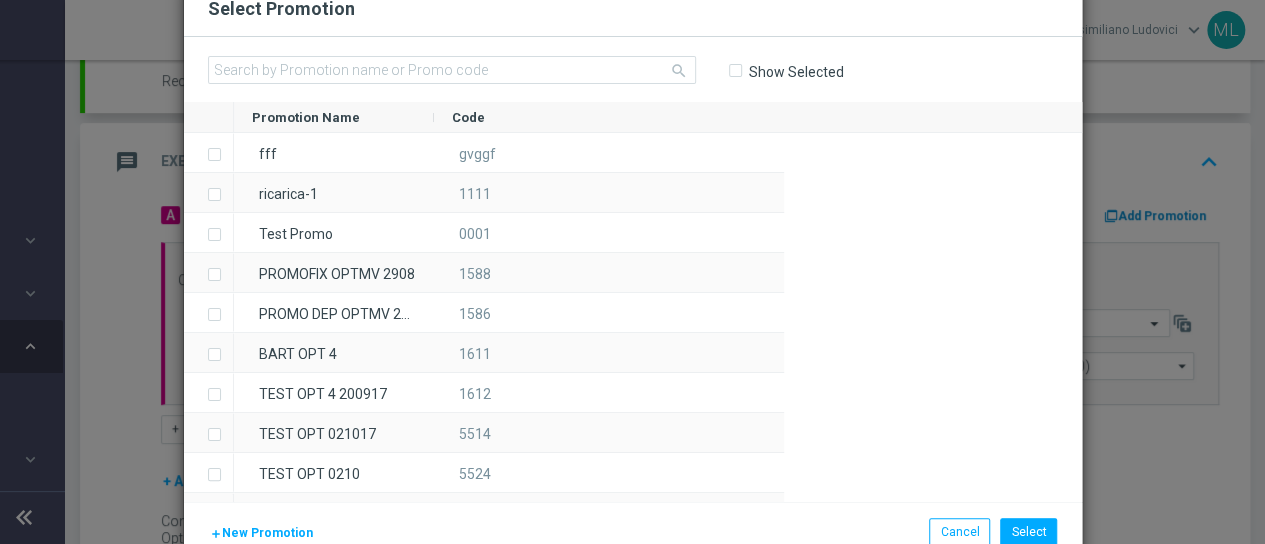 scroll, scrollTop: 0, scrollLeft: 195, axis: horizontal 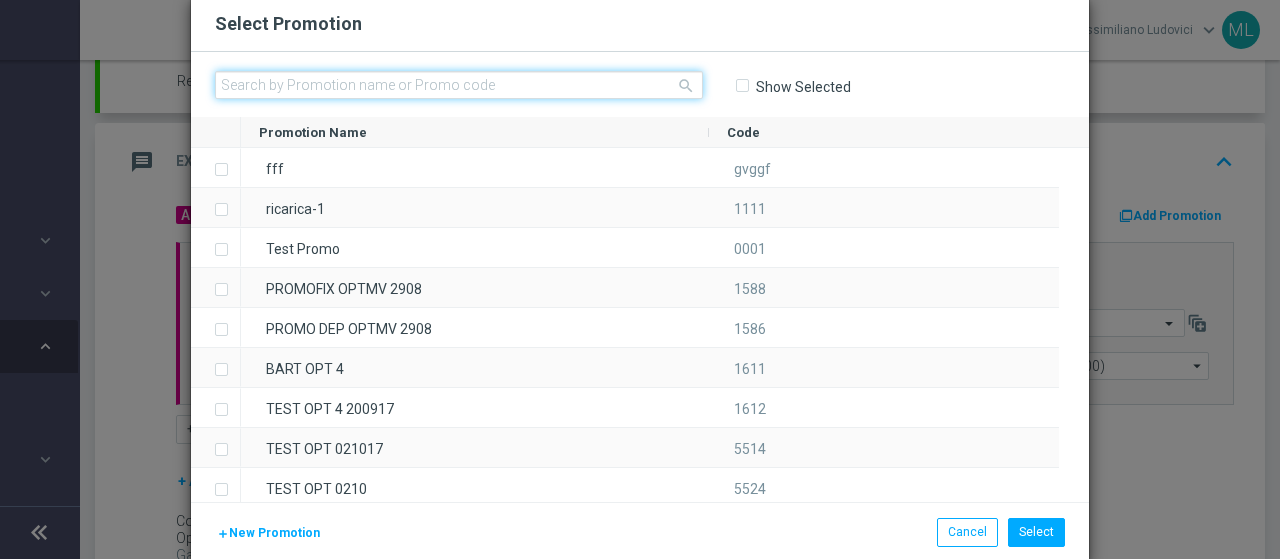 click 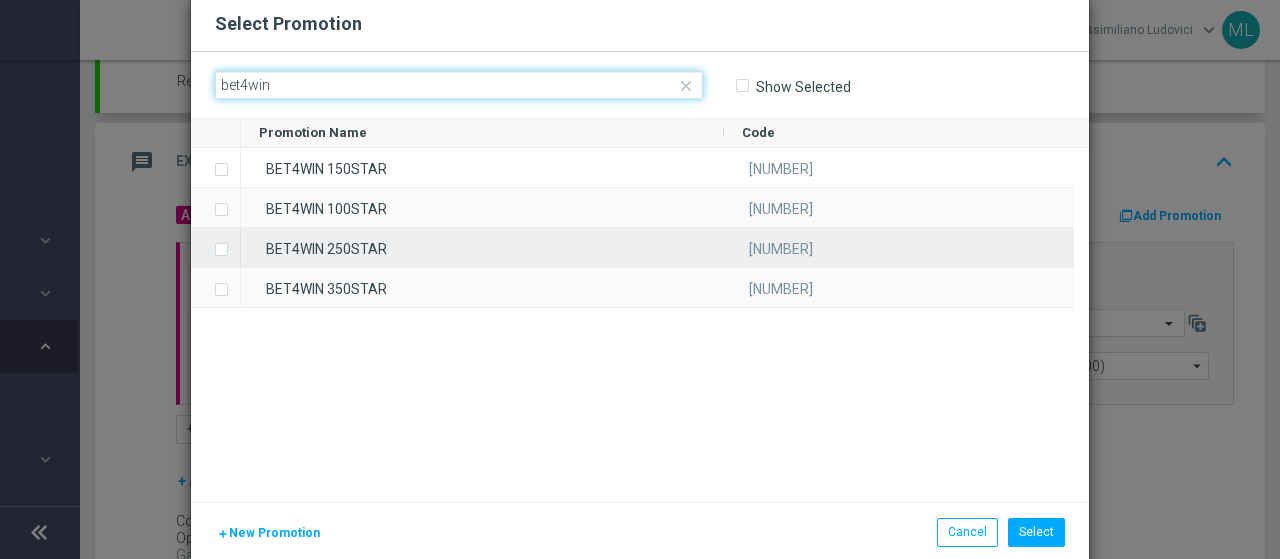type on "bet4win" 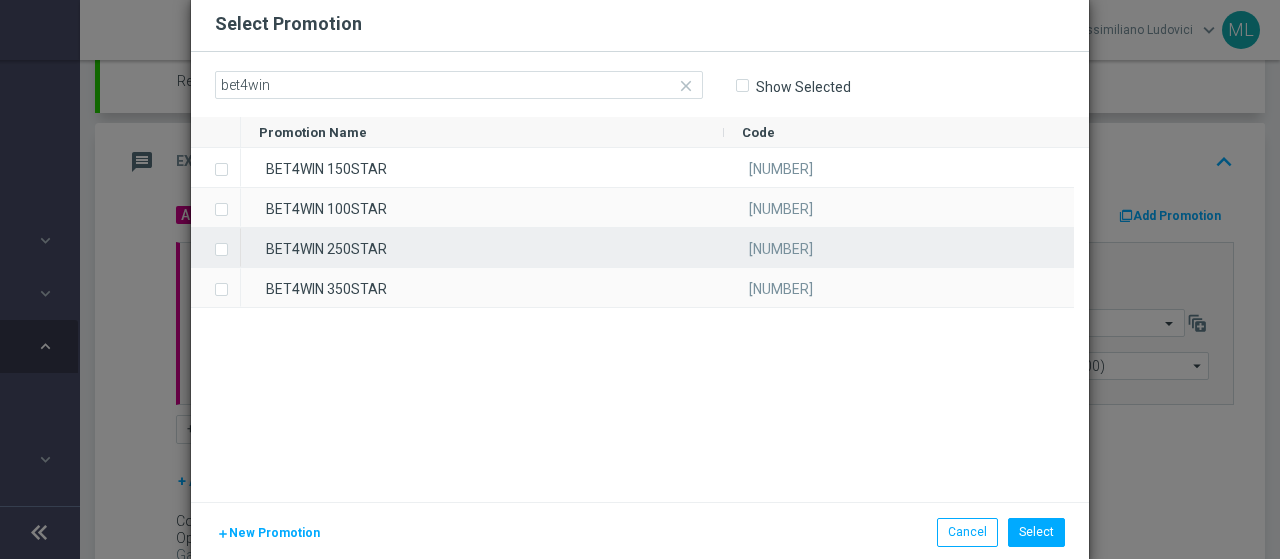 click 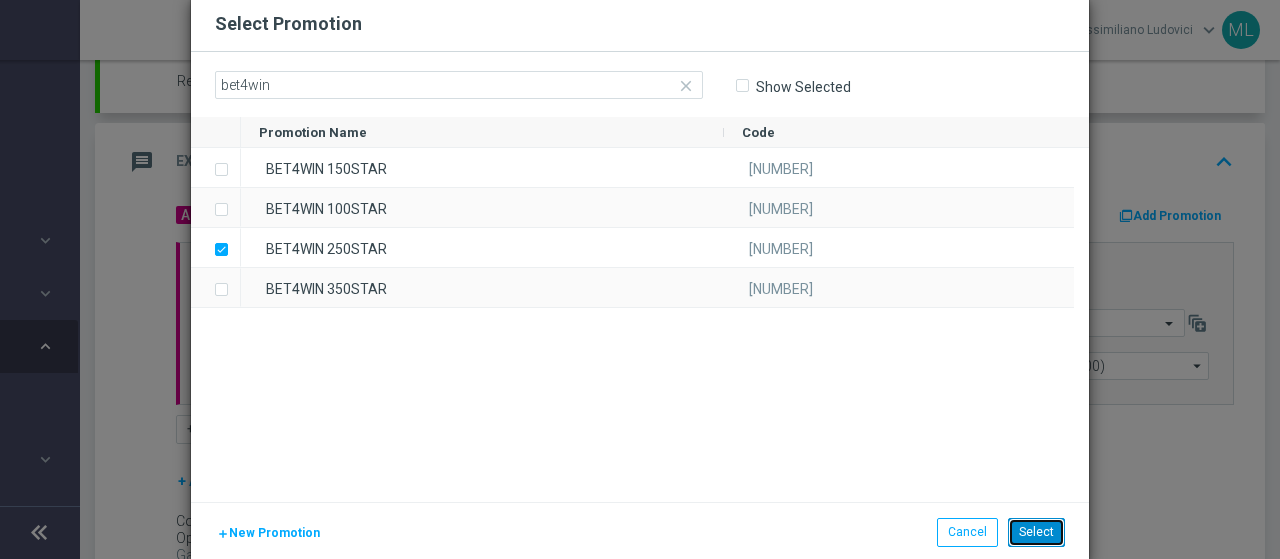 click on "Select" 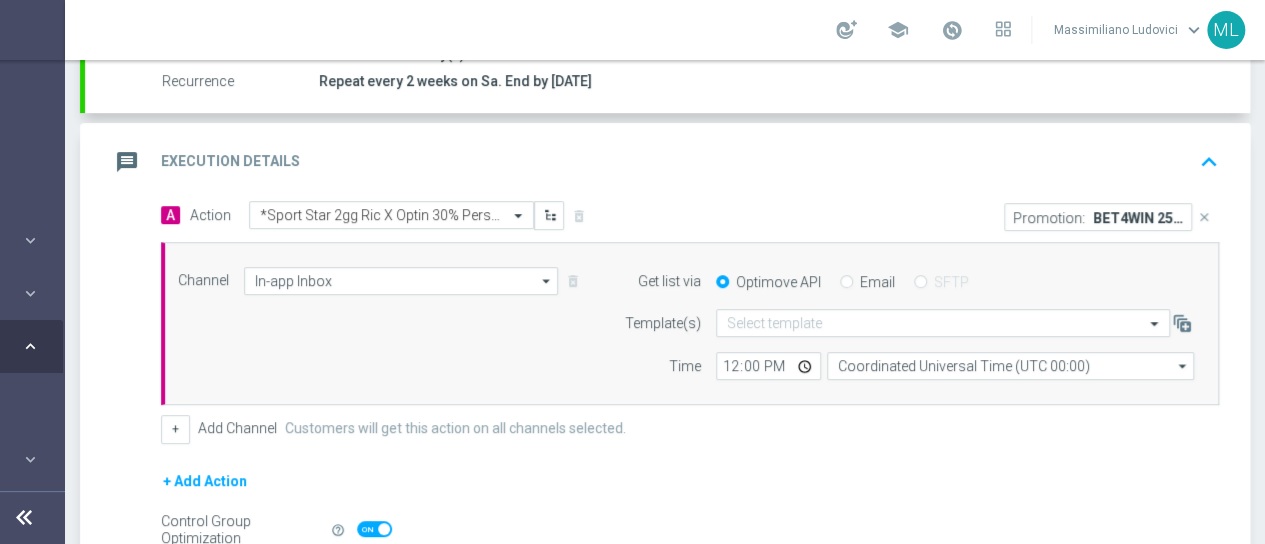 click on "Email" at bounding box center [846, 283] 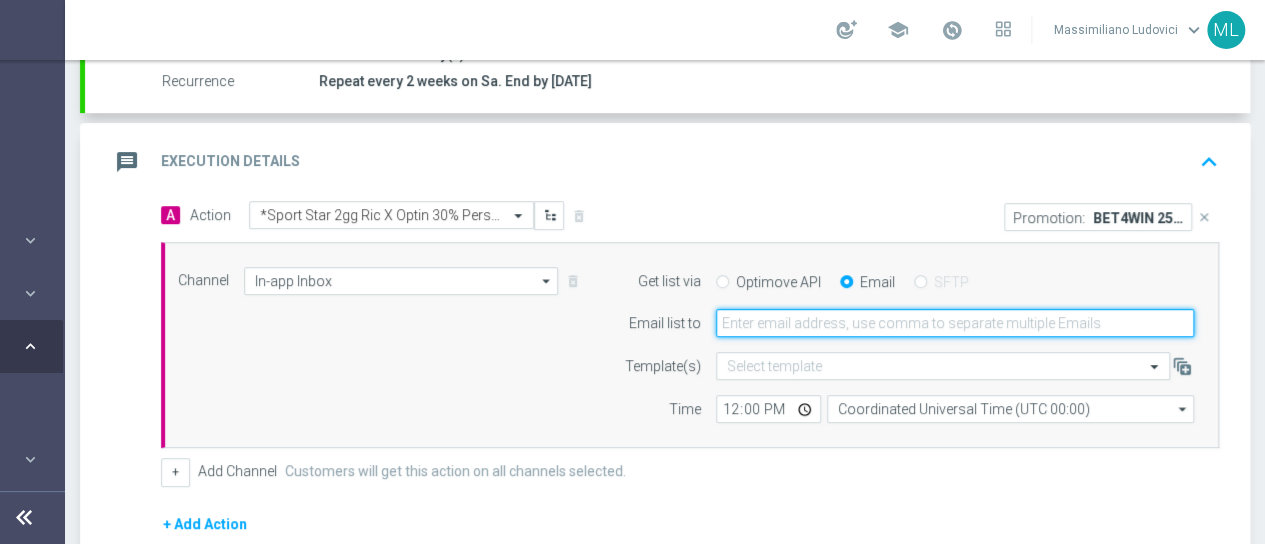 click 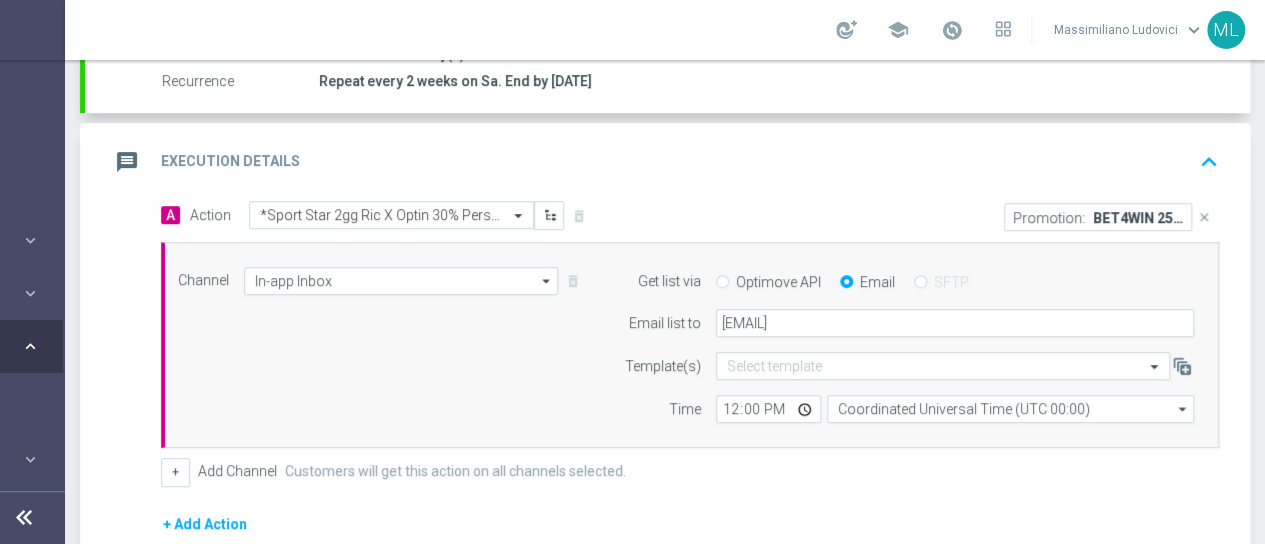 click on "message
Execution Details
keyboard_arrow_up" 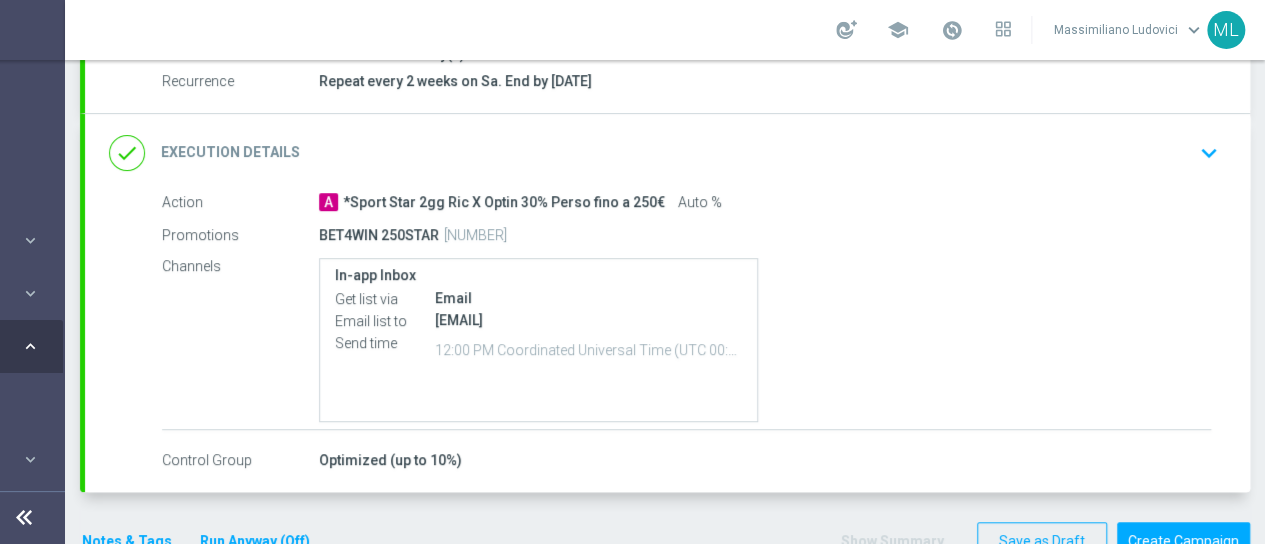 click on "done
Execution Details
keyboard_arrow_down" 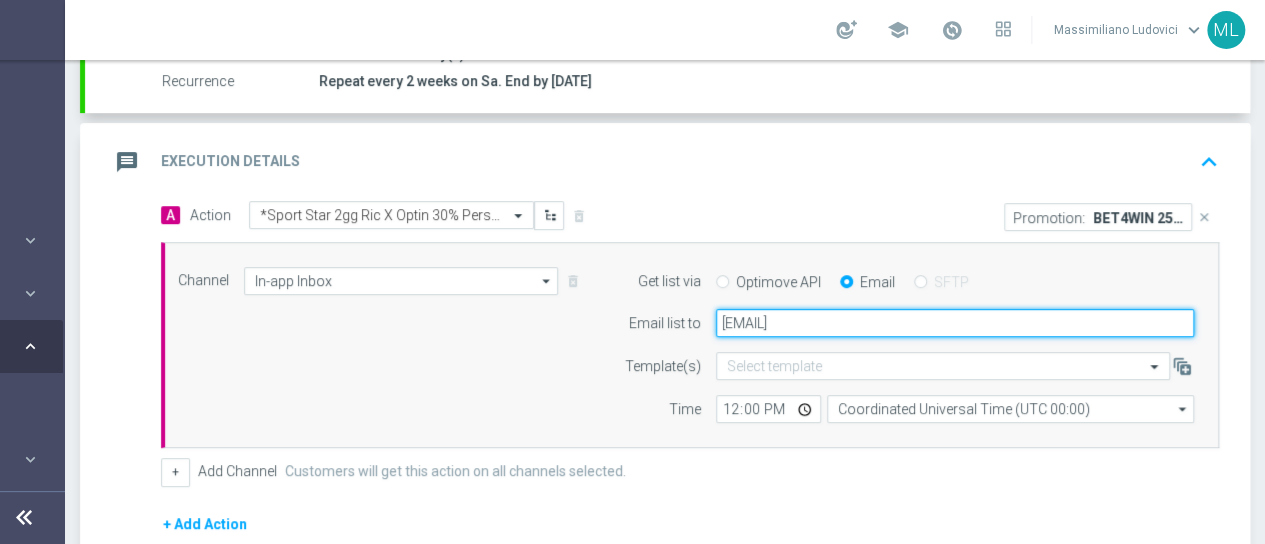 click on "massiludovici@libero.it" 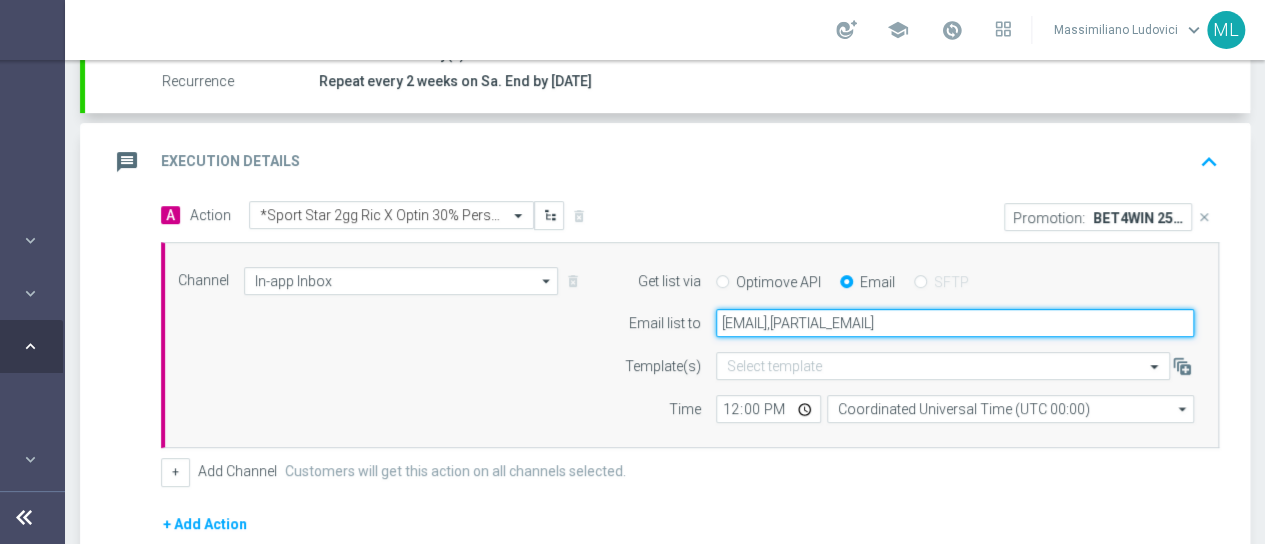 click on "massiludovici@libero.it,dario" 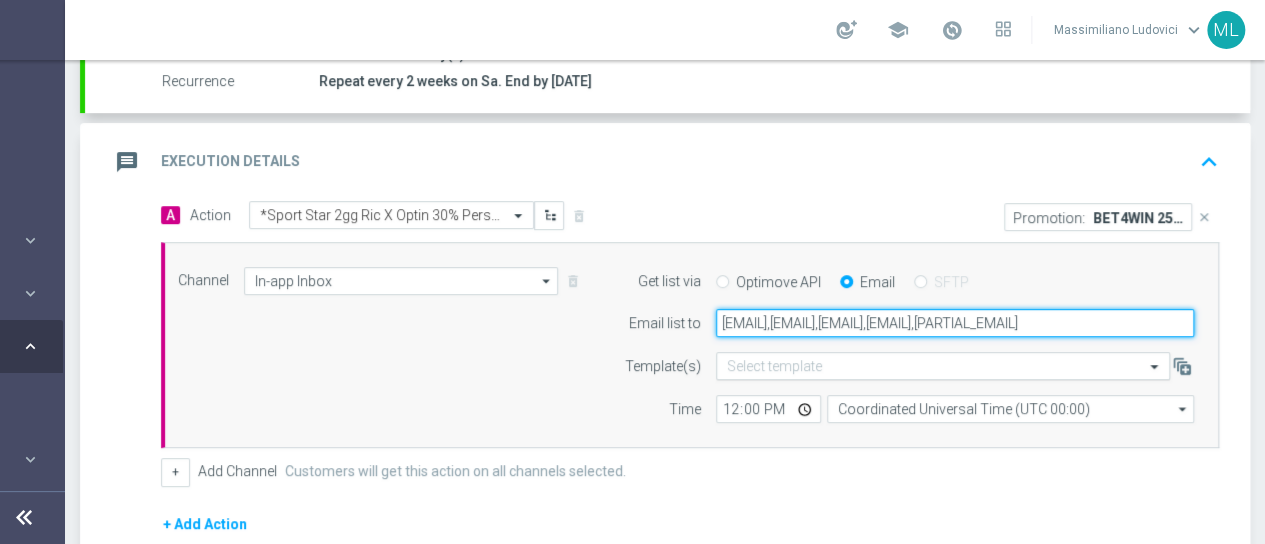 scroll, scrollTop: 0, scrollLeft: 145, axis: horizontal 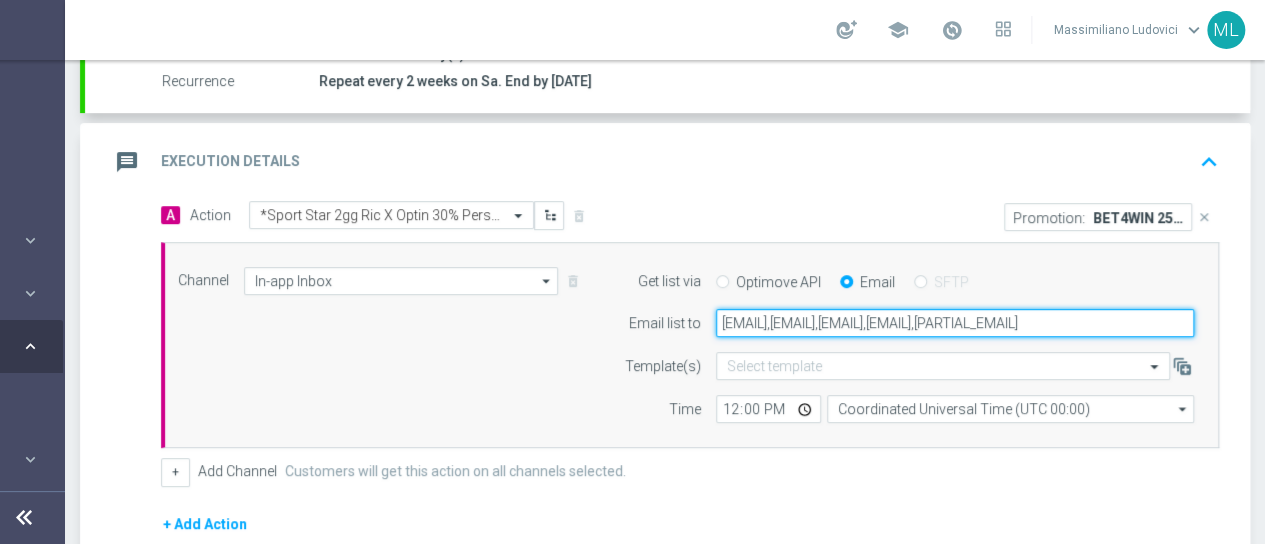 type on "[EMAIL],[EMAIL],[EMAIL],[EMAIL],[EMAIL]" 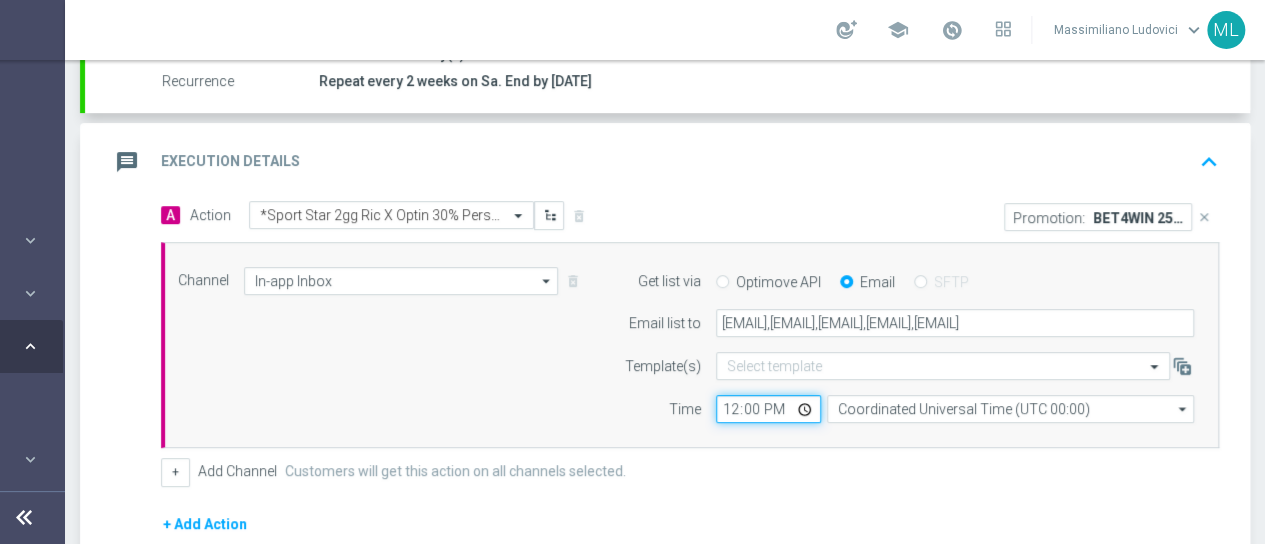click on "12:00" 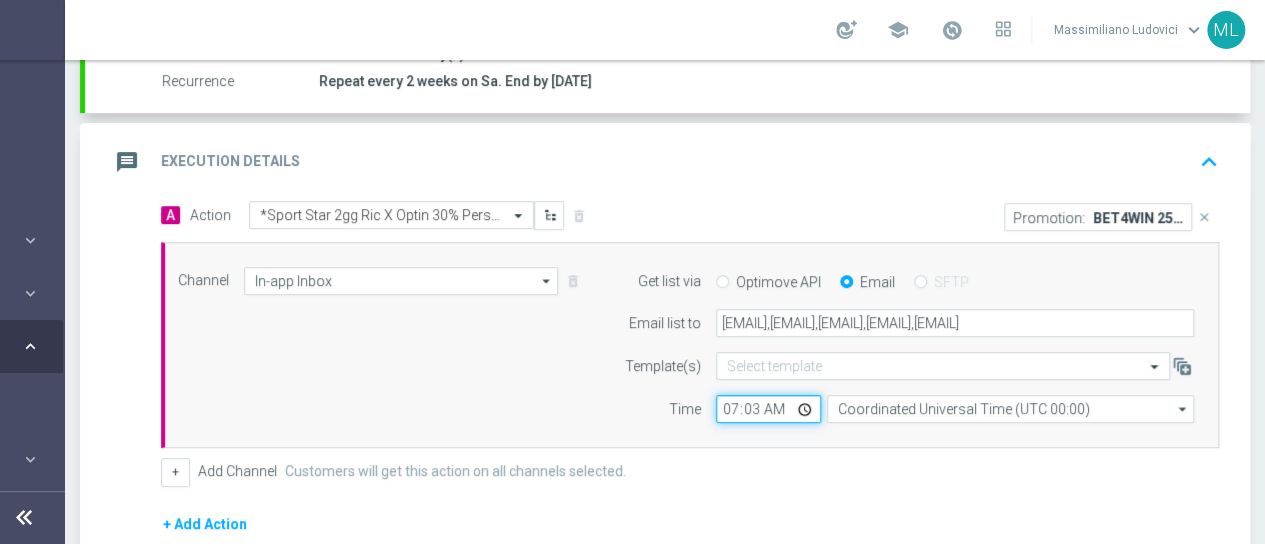 type on "07:30" 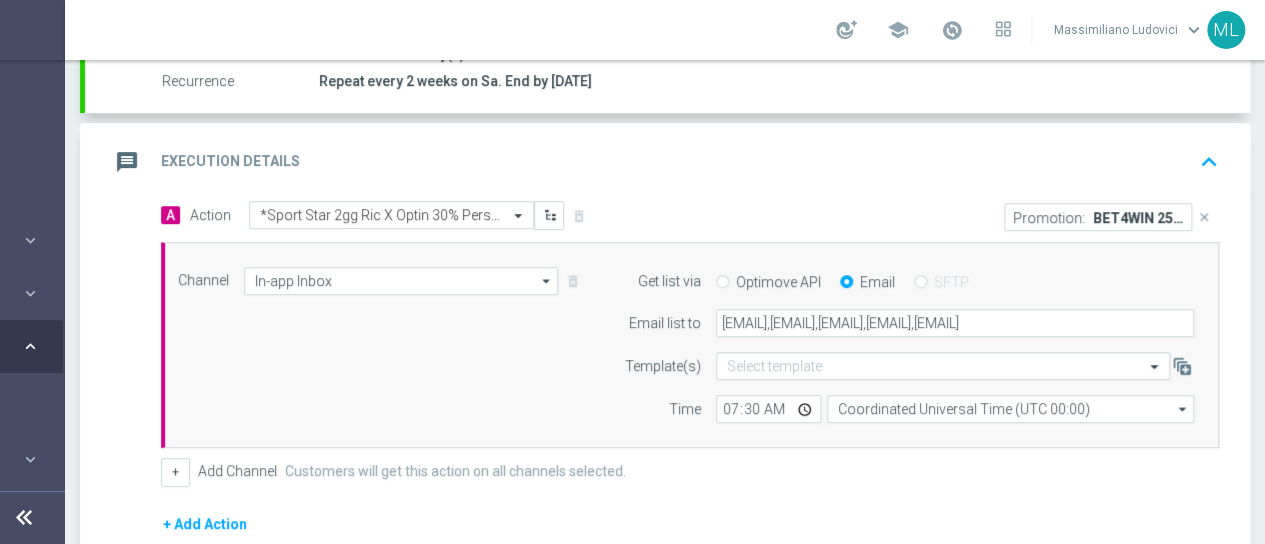 click on "+
Add Channel
Customers will get this action on all channels selected." 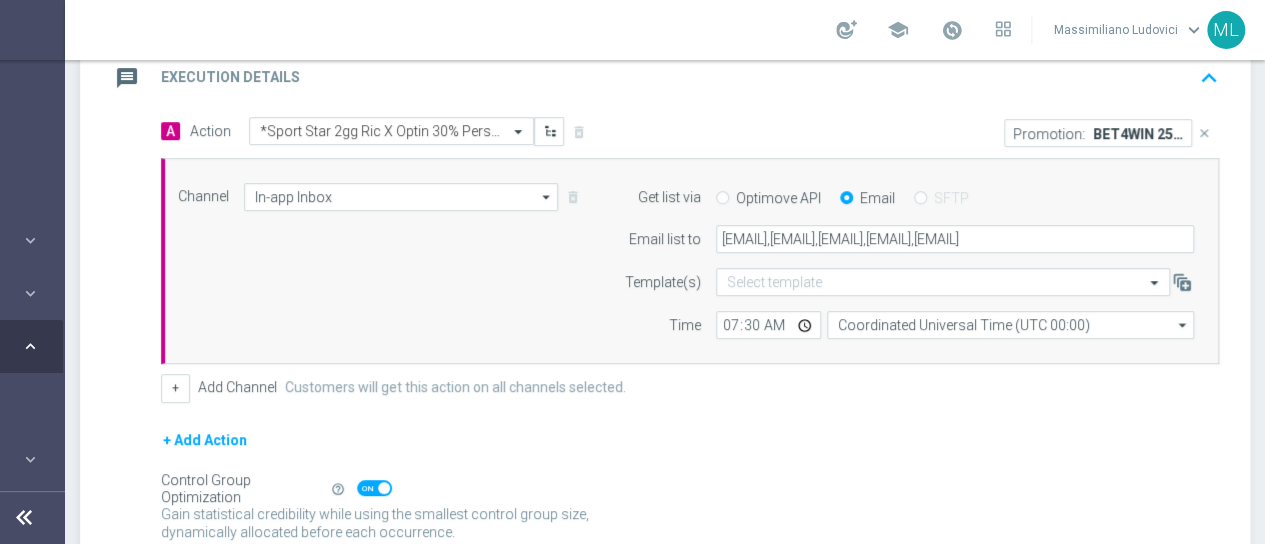 scroll, scrollTop: 588, scrollLeft: 0, axis: vertical 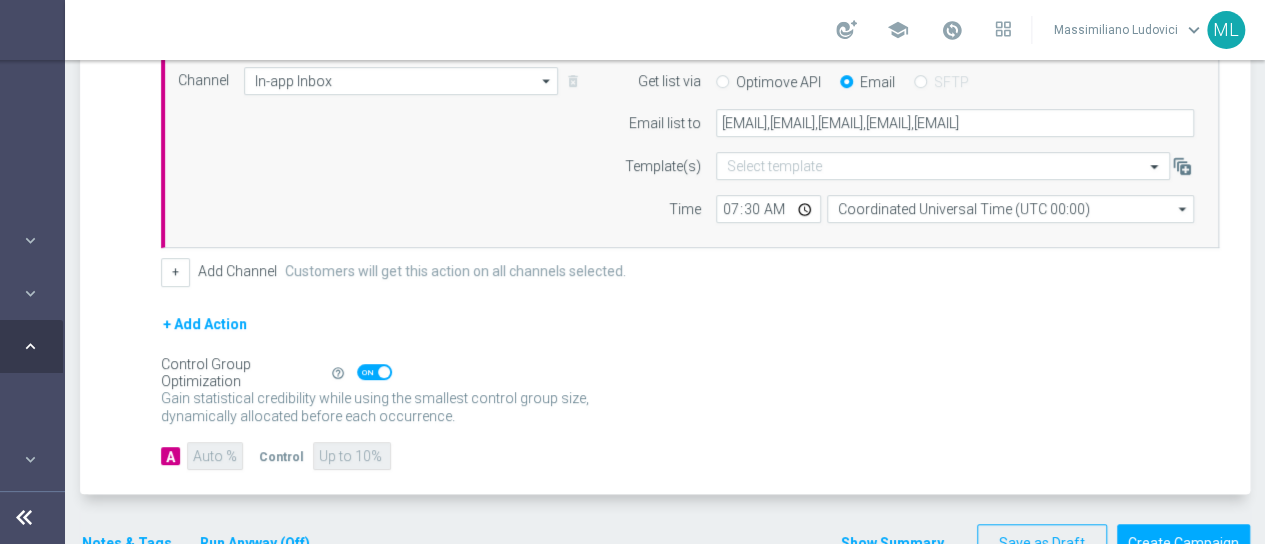 click 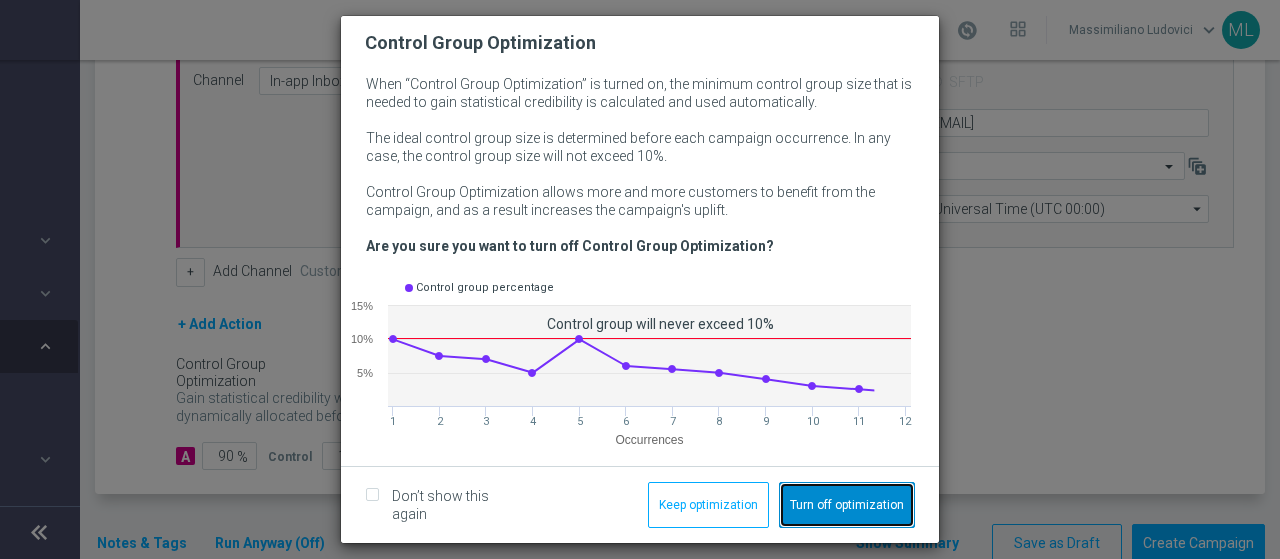 click on "Turn off optimization" 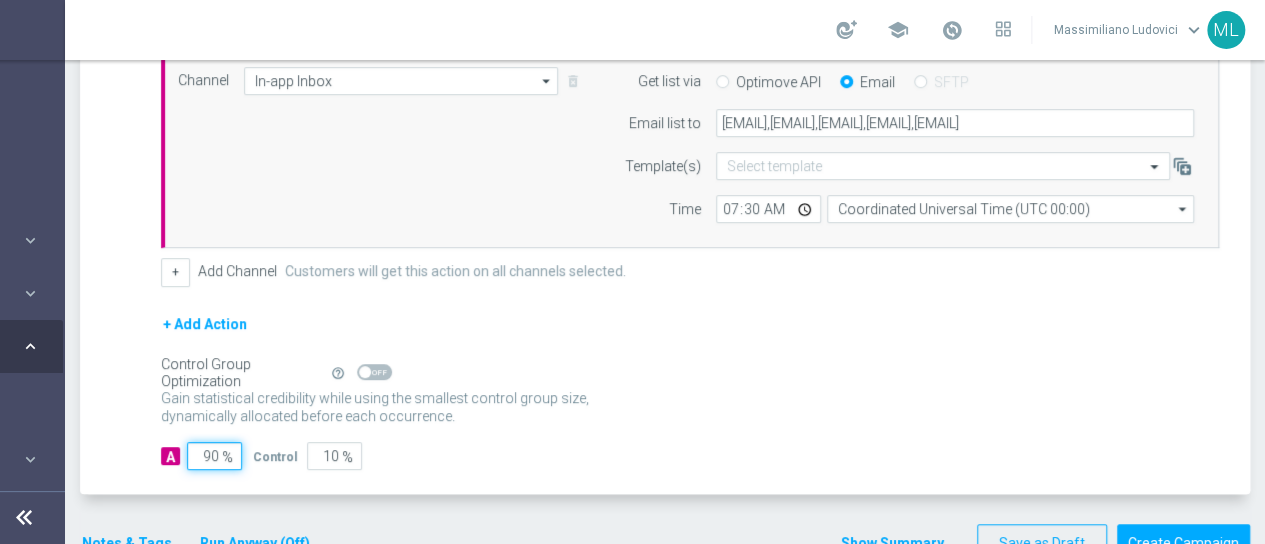 click on "90" 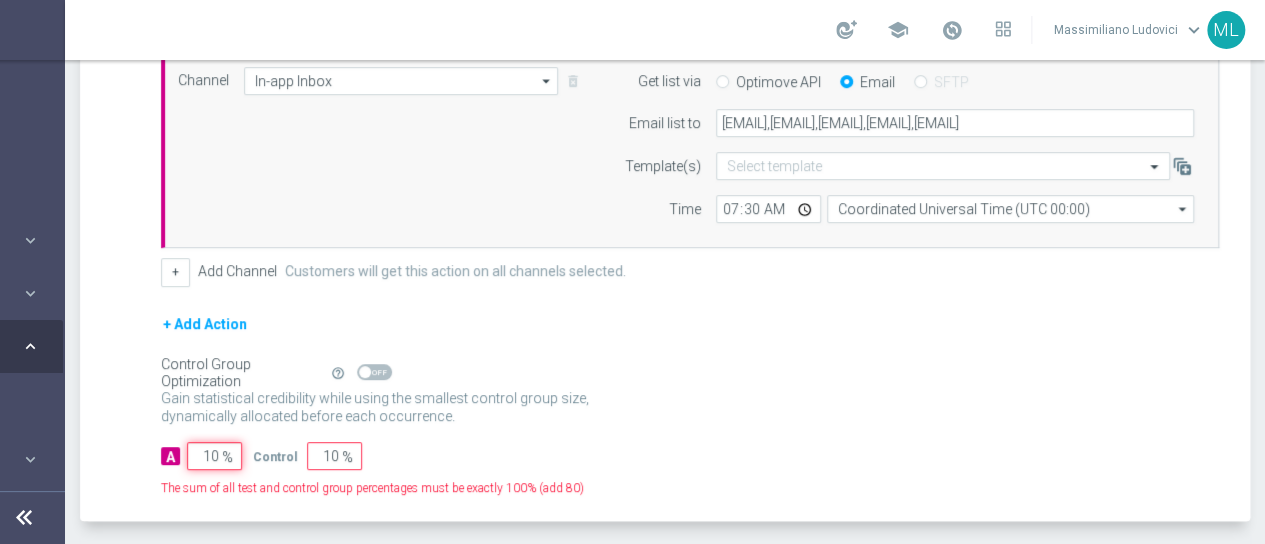 type on "90" 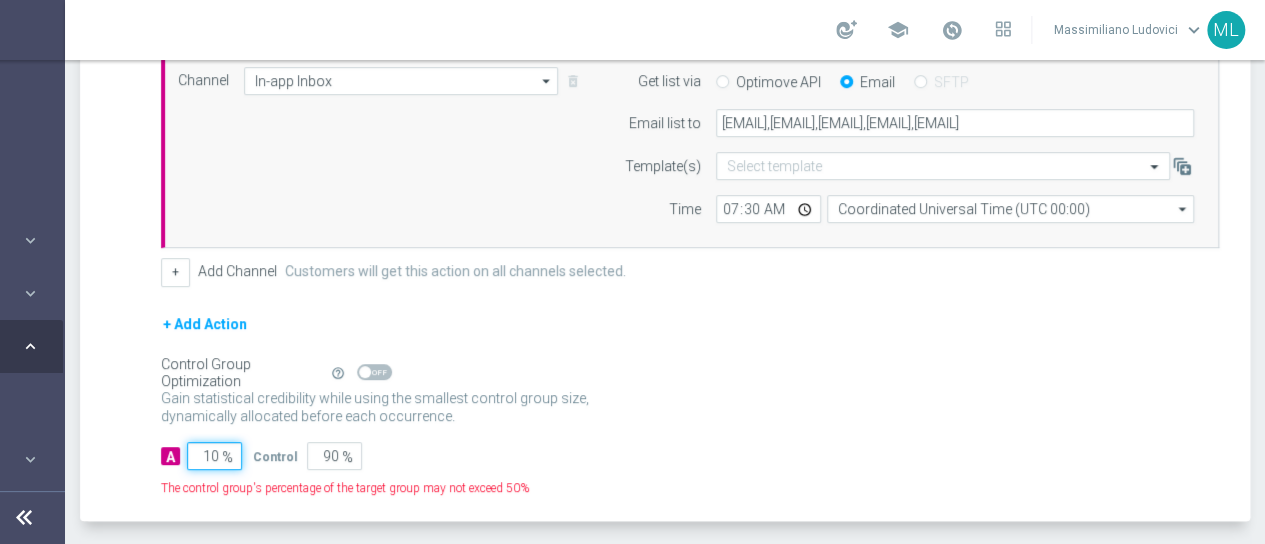 type on "100" 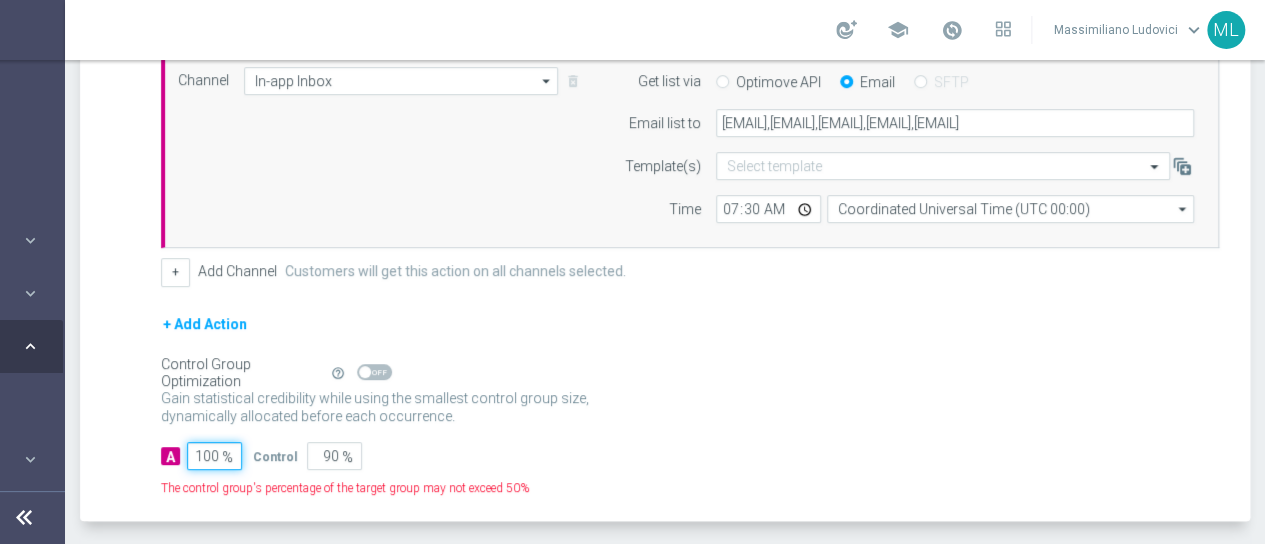 type on "0" 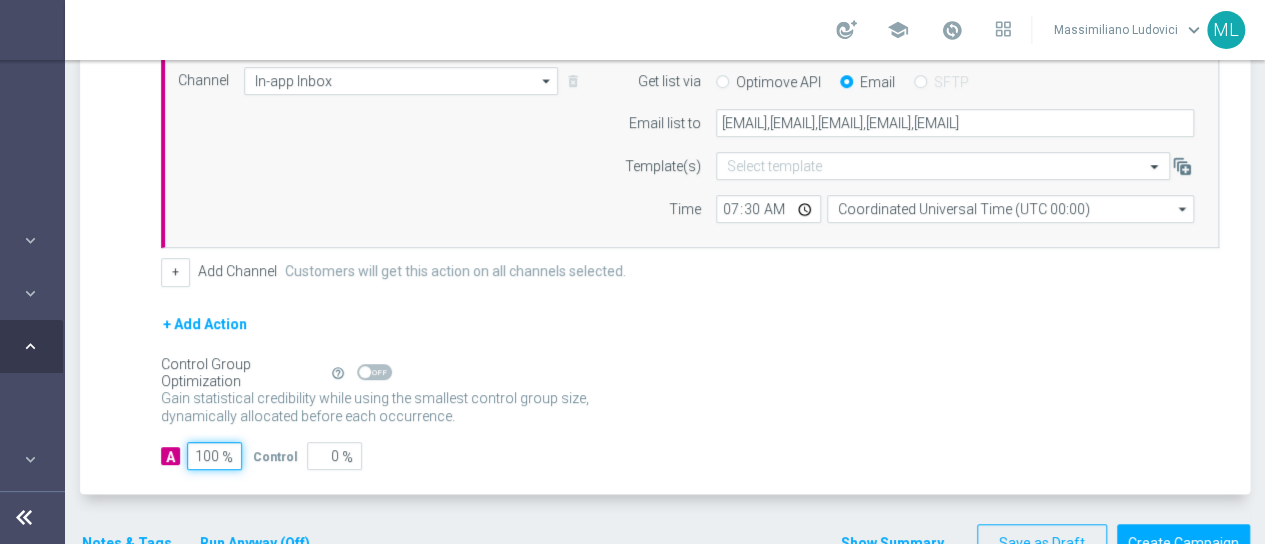 type on "100" 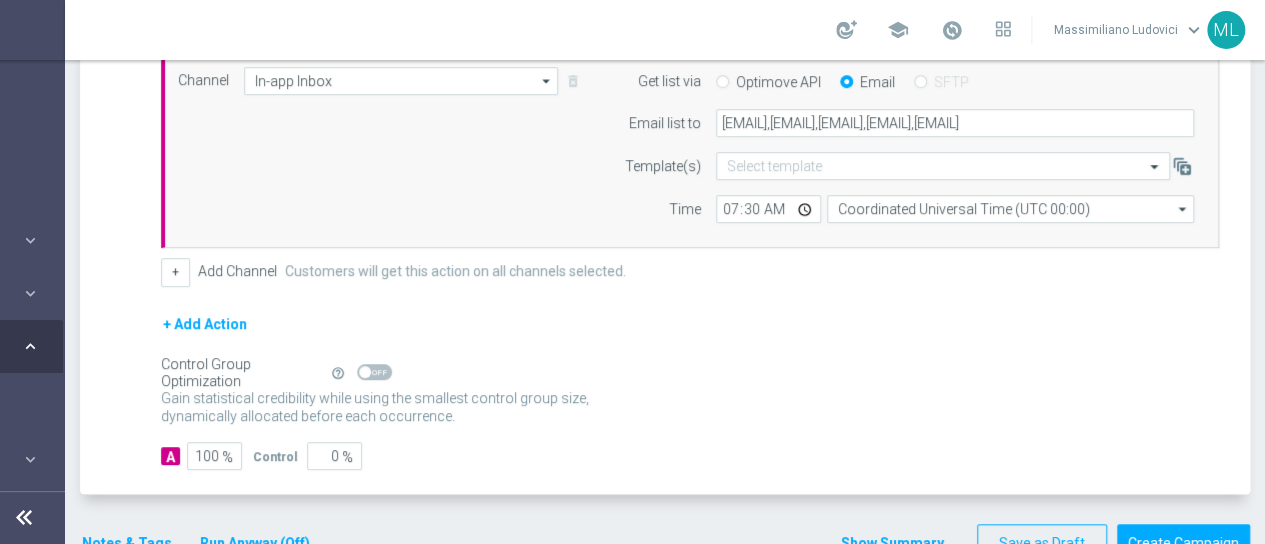 click on "+ Add Action" 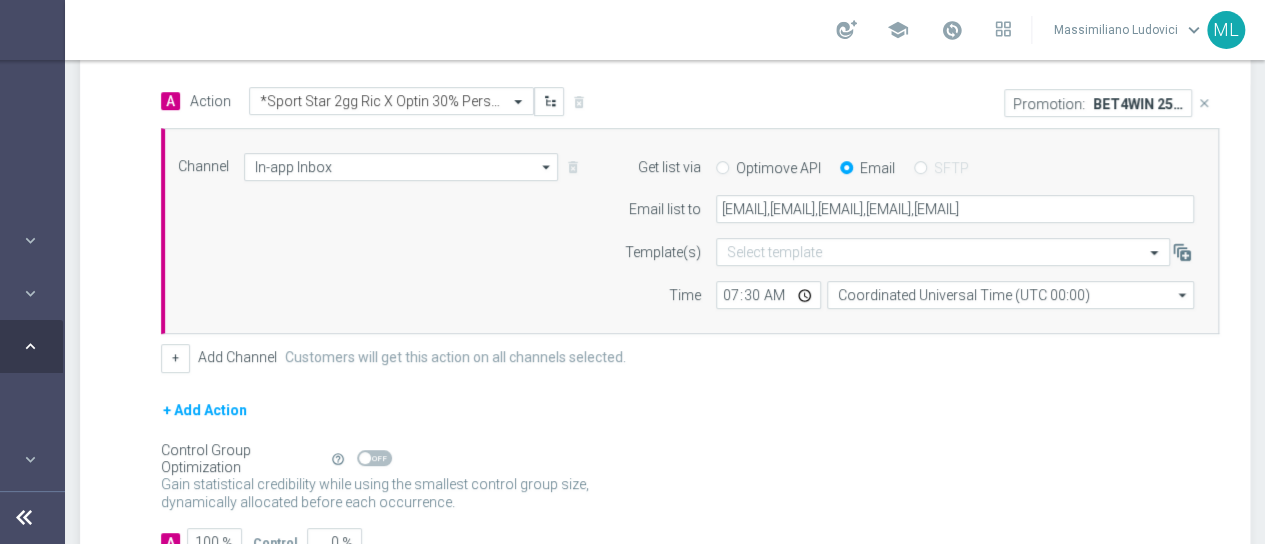 scroll, scrollTop: 625, scrollLeft: 0, axis: vertical 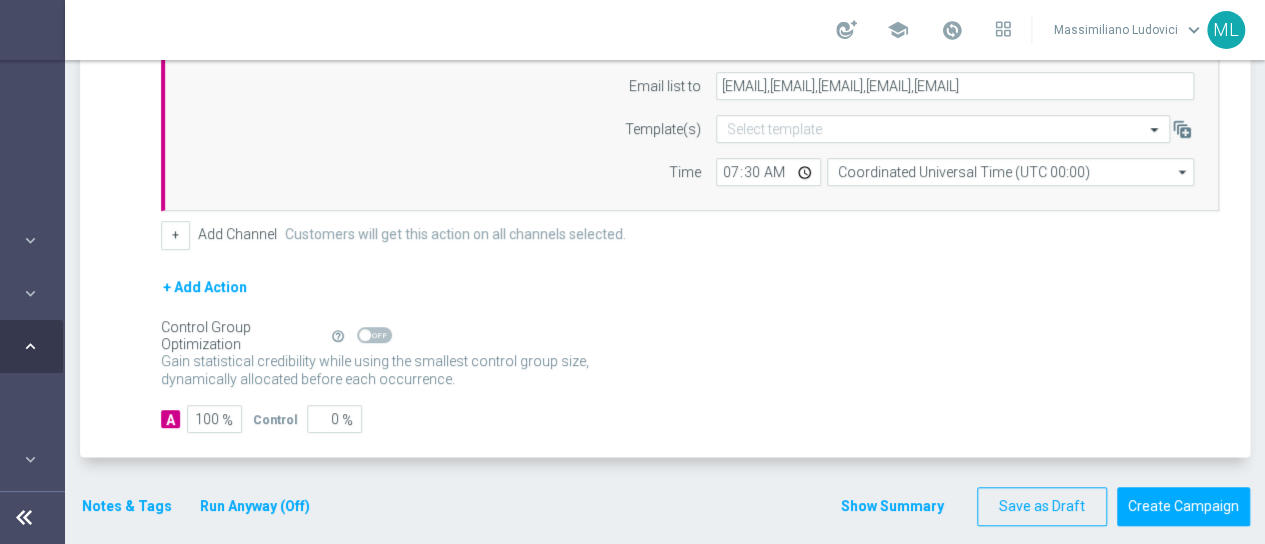 click on "Notes & Tags" 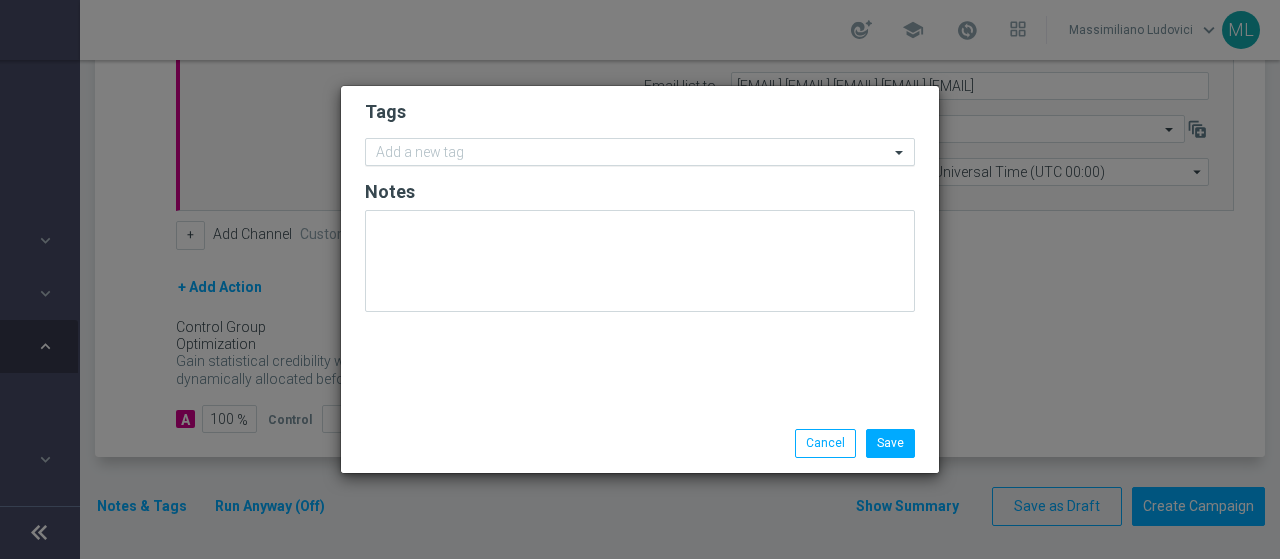 click 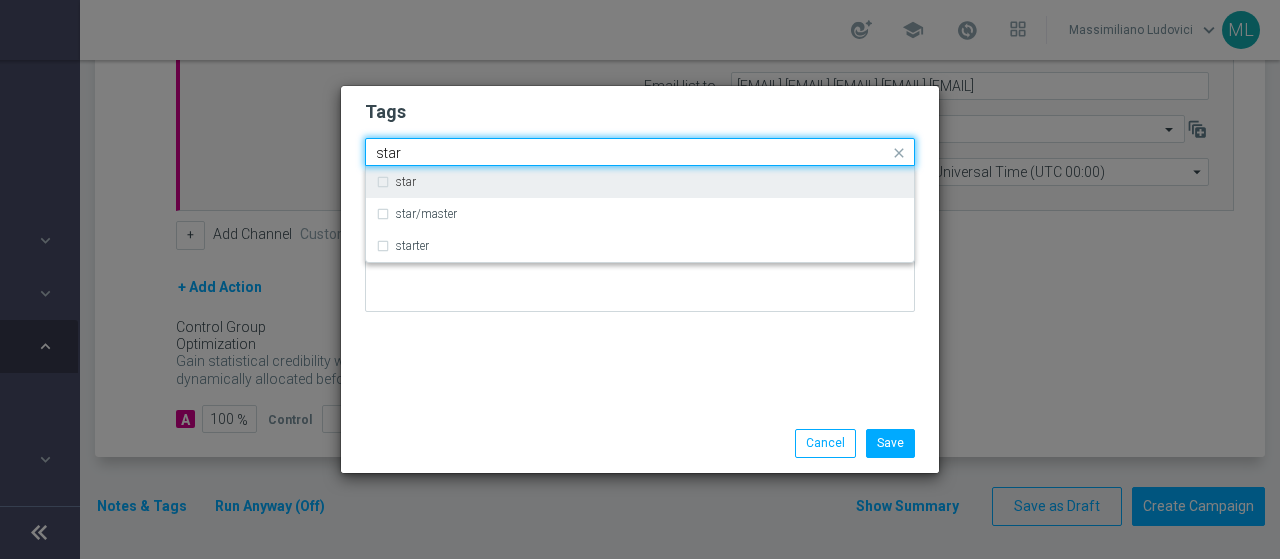 click on "star" at bounding box center [640, 182] 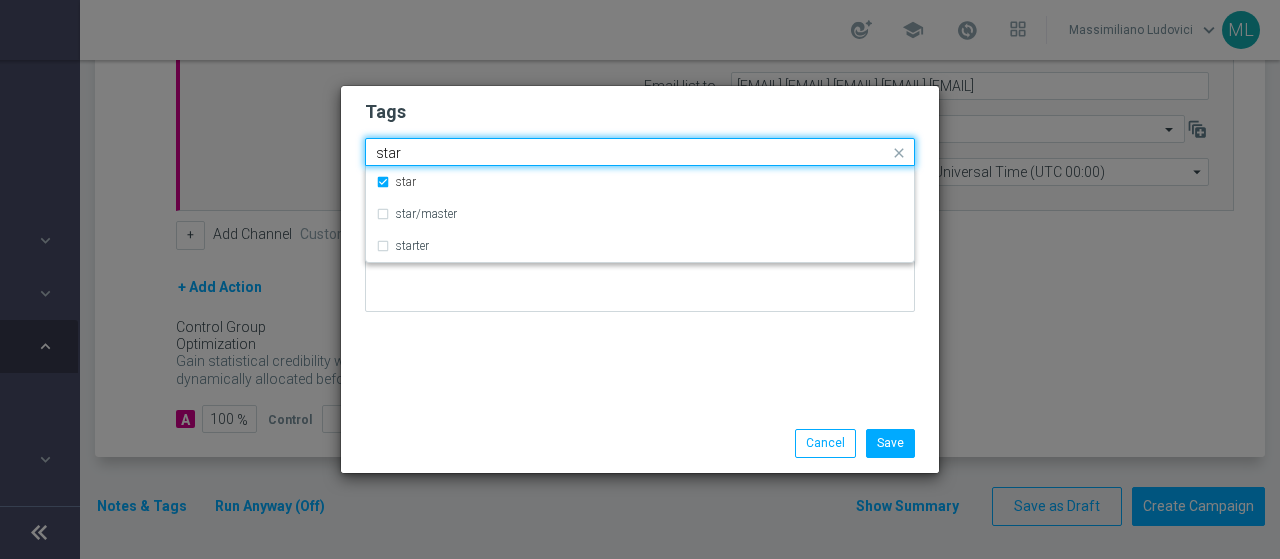drag, startPoint x: 402, startPoint y: 145, endPoint x: 342, endPoint y: 150, distance: 60.207973 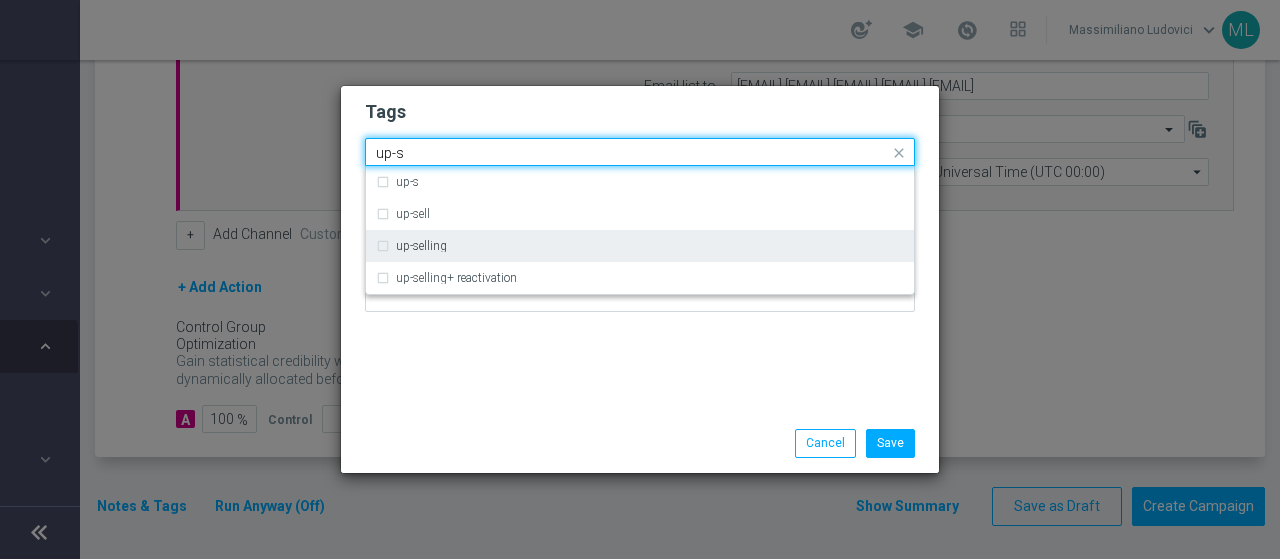 click on "up-selling" at bounding box center (640, 246) 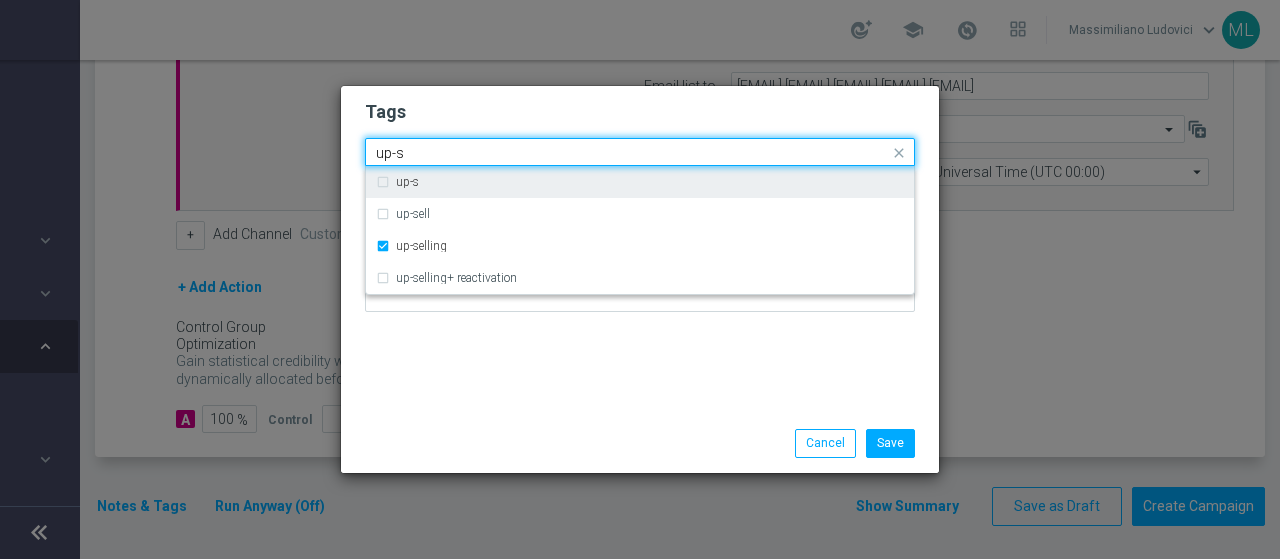 drag, startPoint x: 414, startPoint y: 150, endPoint x: 364, endPoint y: 157, distance: 50.48762 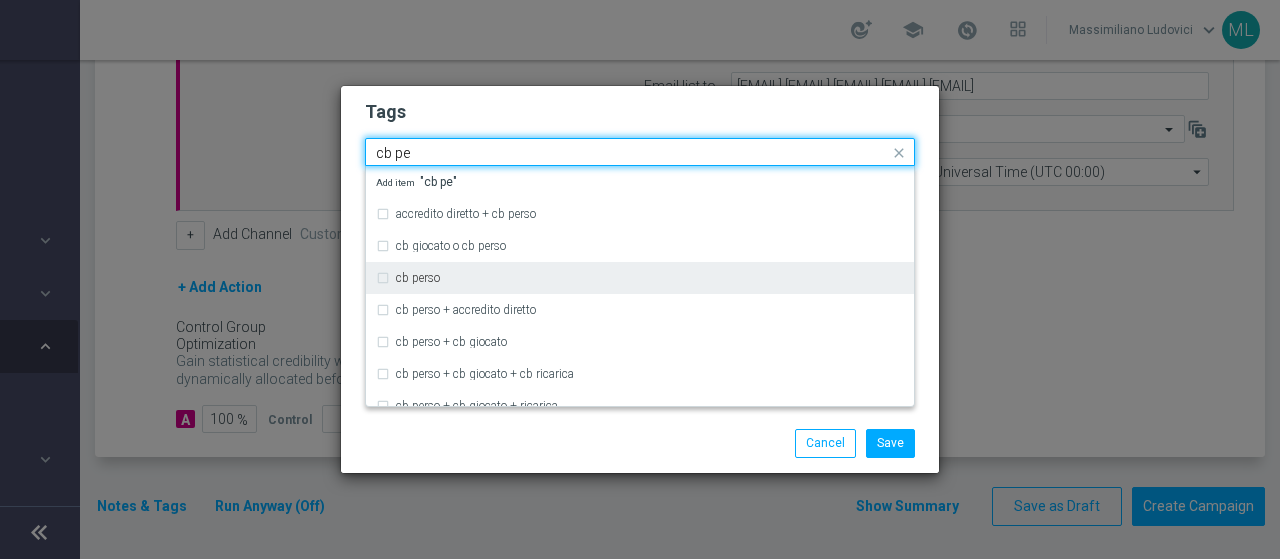 click on "cb perso" at bounding box center [640, 278] 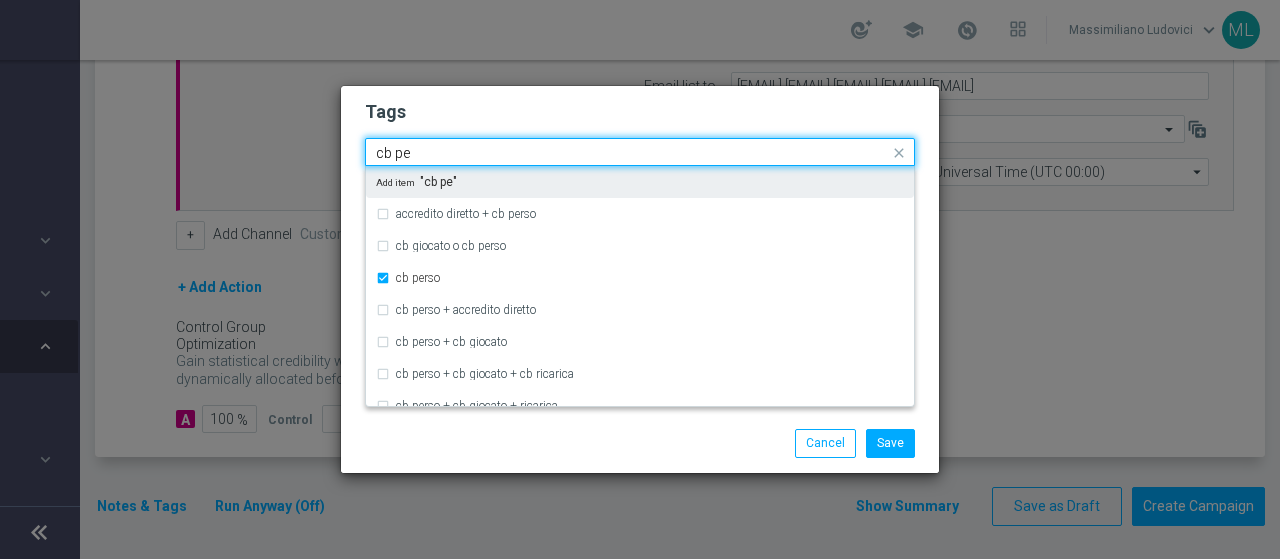 drag, startPoint x: 416, startPoint y: 158, endPoint x: 353, endPoint y: 161, distance: 63.07139 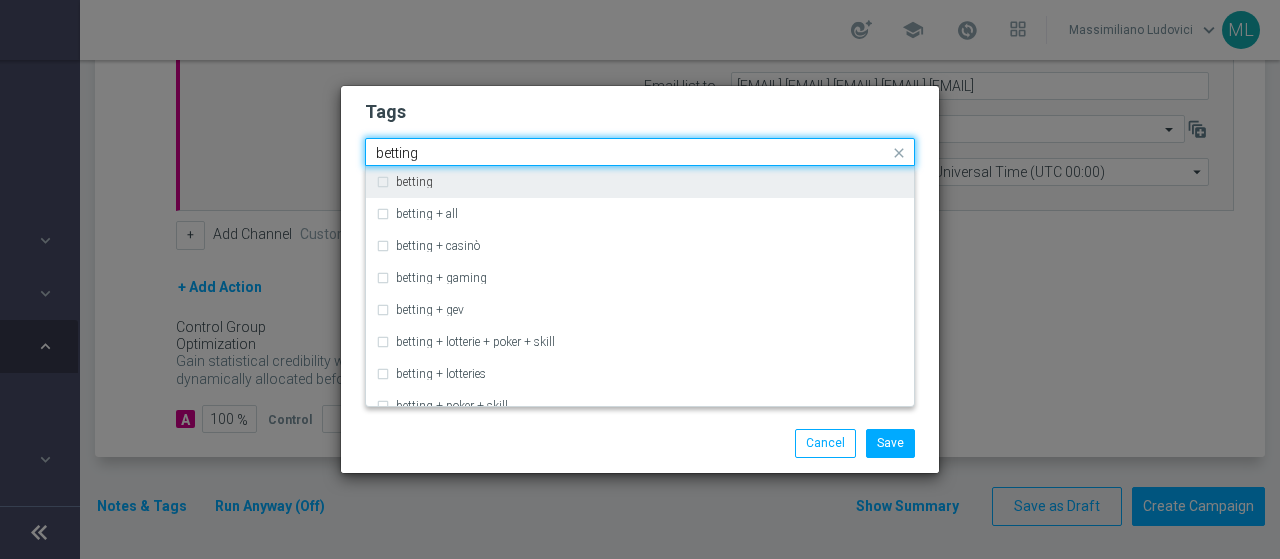 click on "betting" at bounding box center [640, 182] 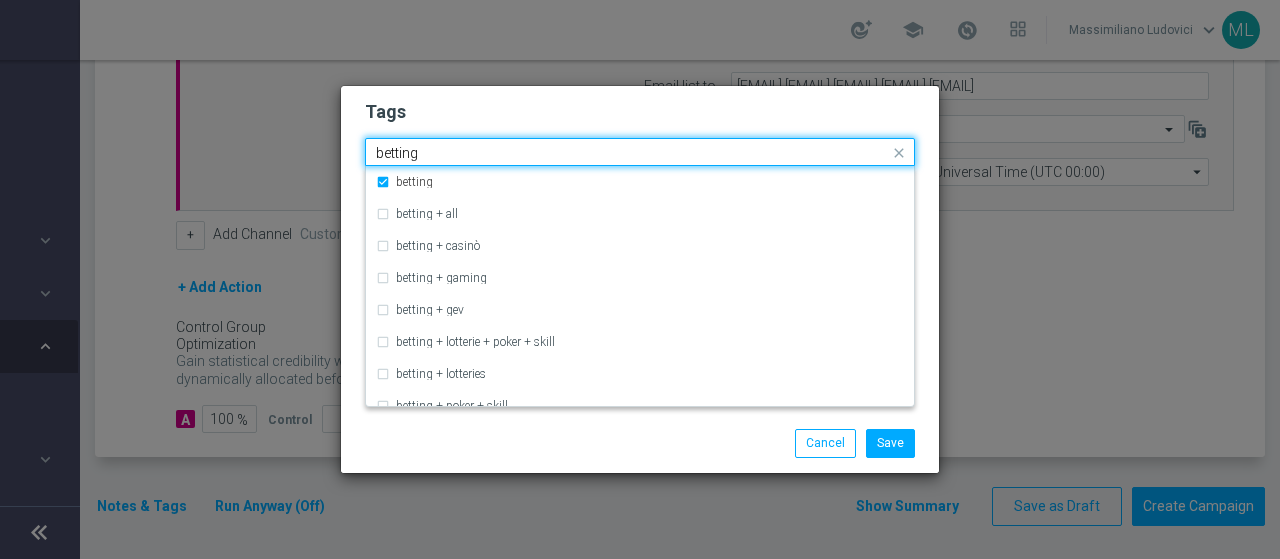 drag, startPoint x: 430, startPoint y: 153, endPoint x: 362, endPoint y: 153, distance: 68 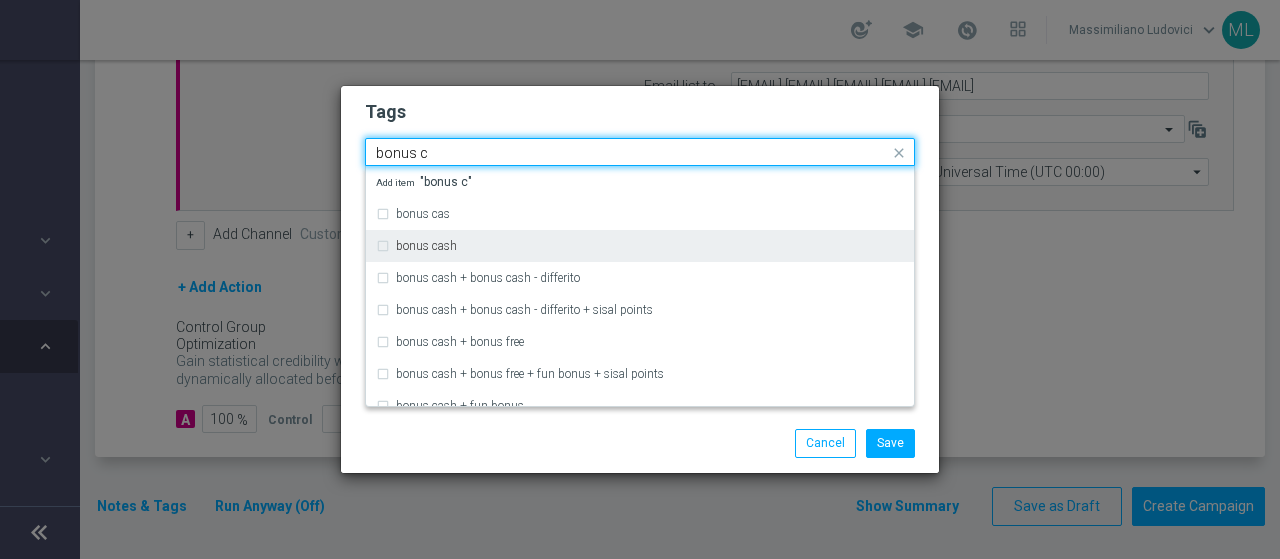 click on "bonus cash" at bounding box center [640, 246] 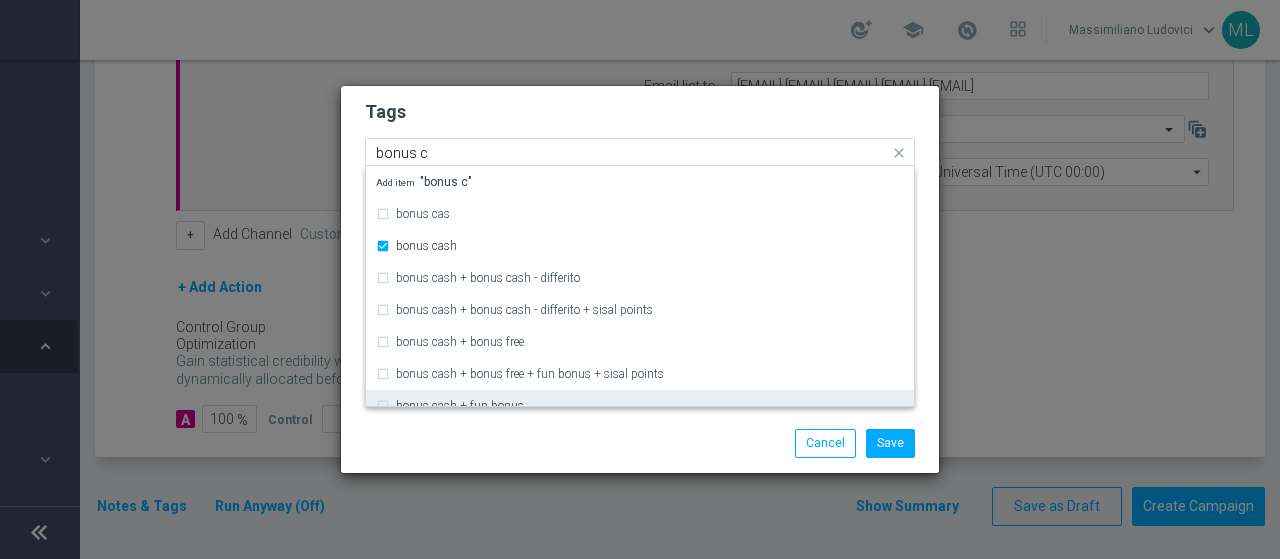 type 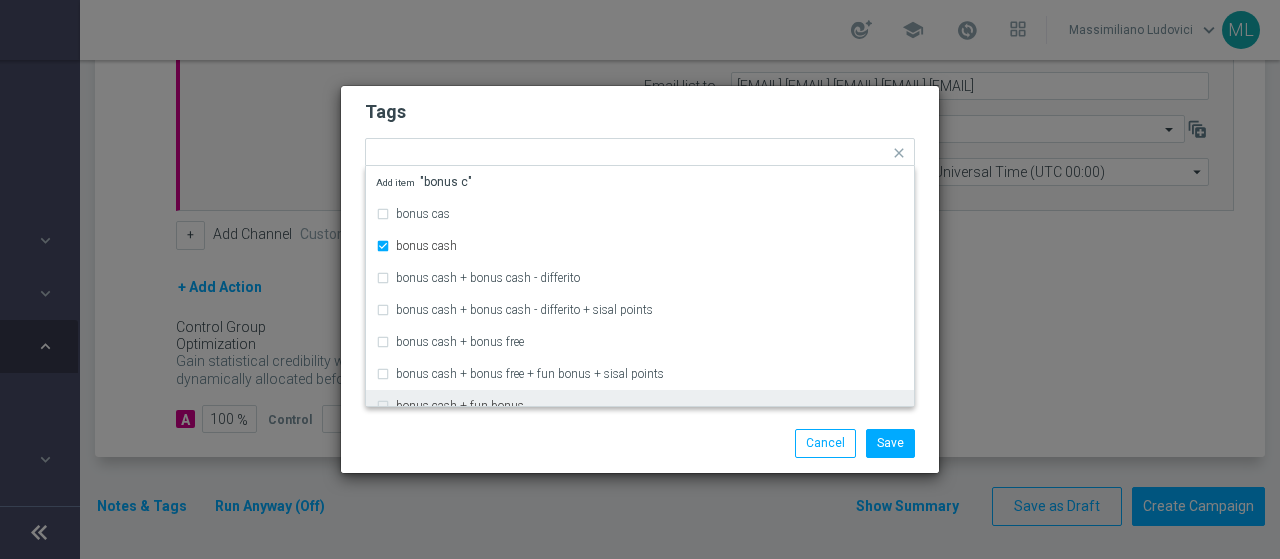 click on "Save
Cancel" 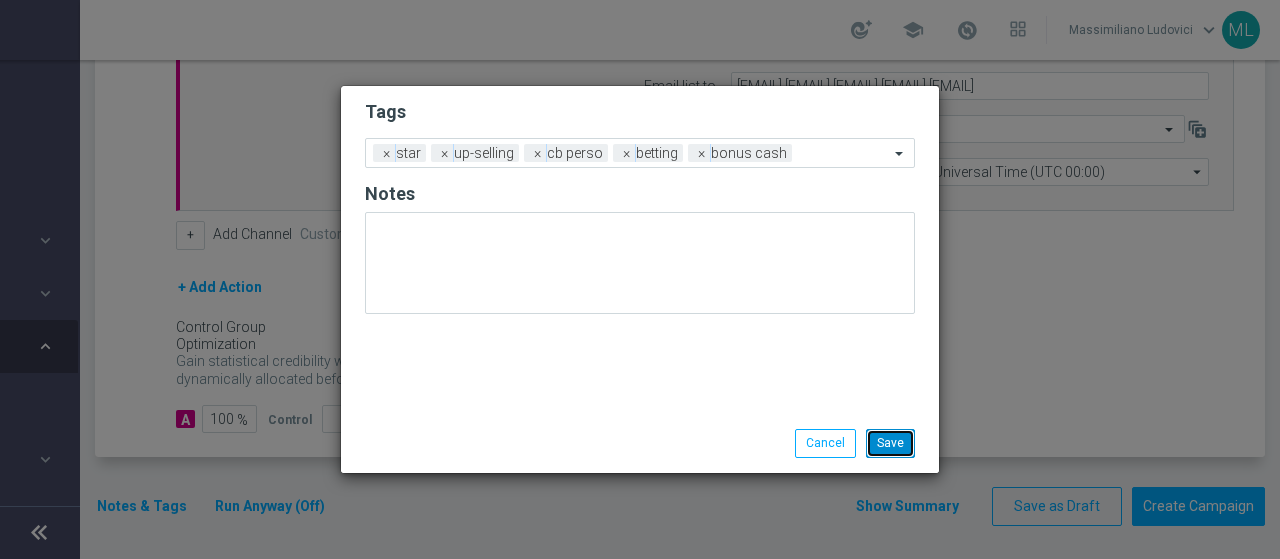 click on "Save" 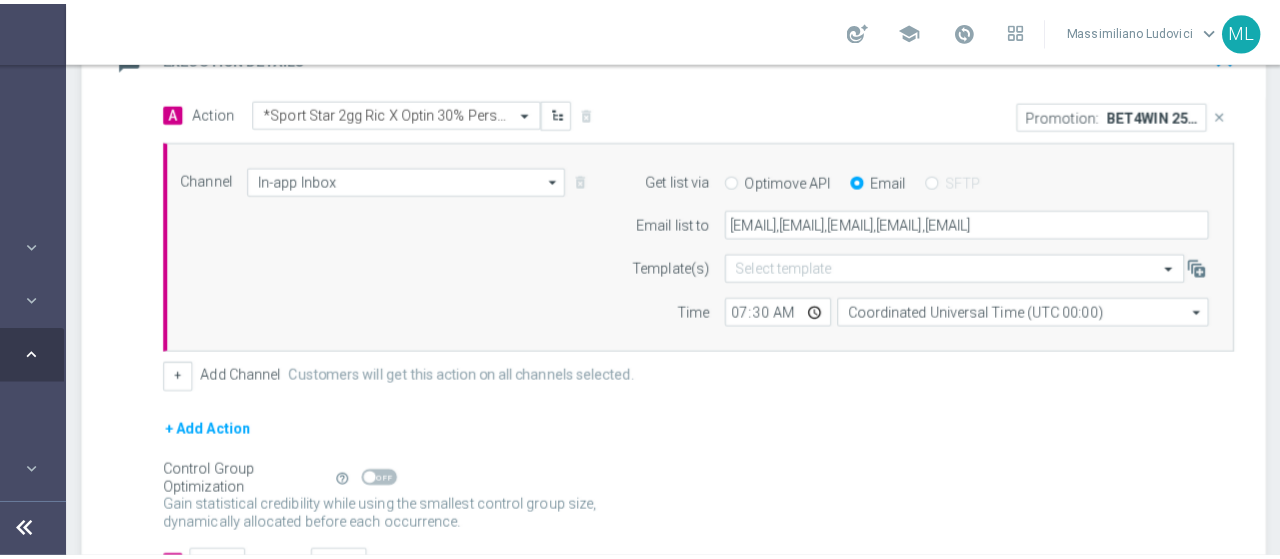 scroll, scrollTop: 625, scrollLeft: 0, axis: vertical 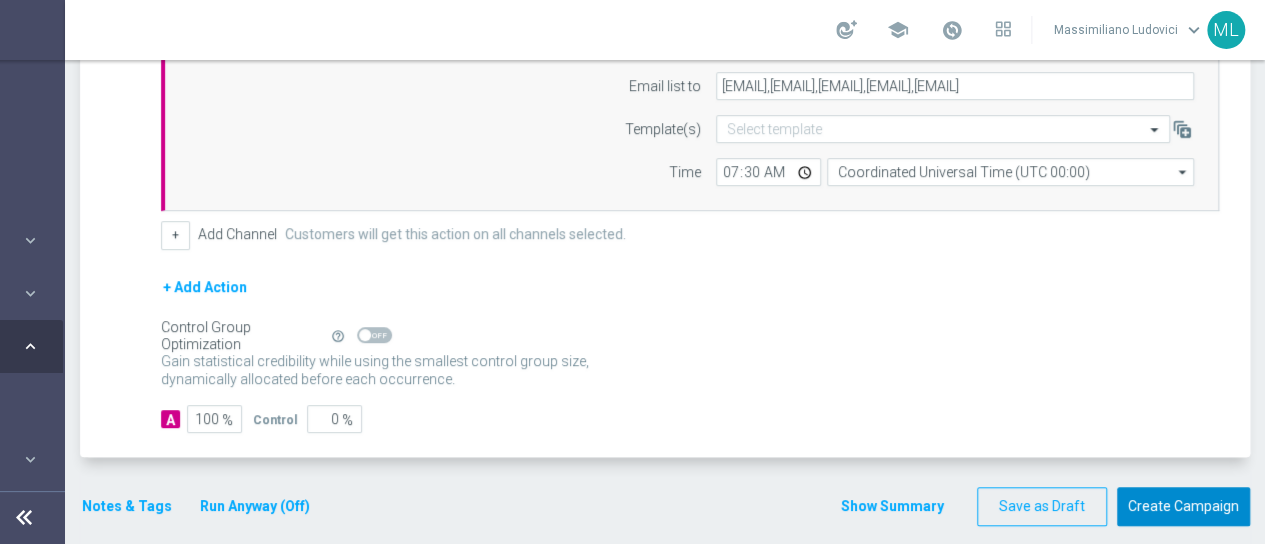 click on "Create Campaign" 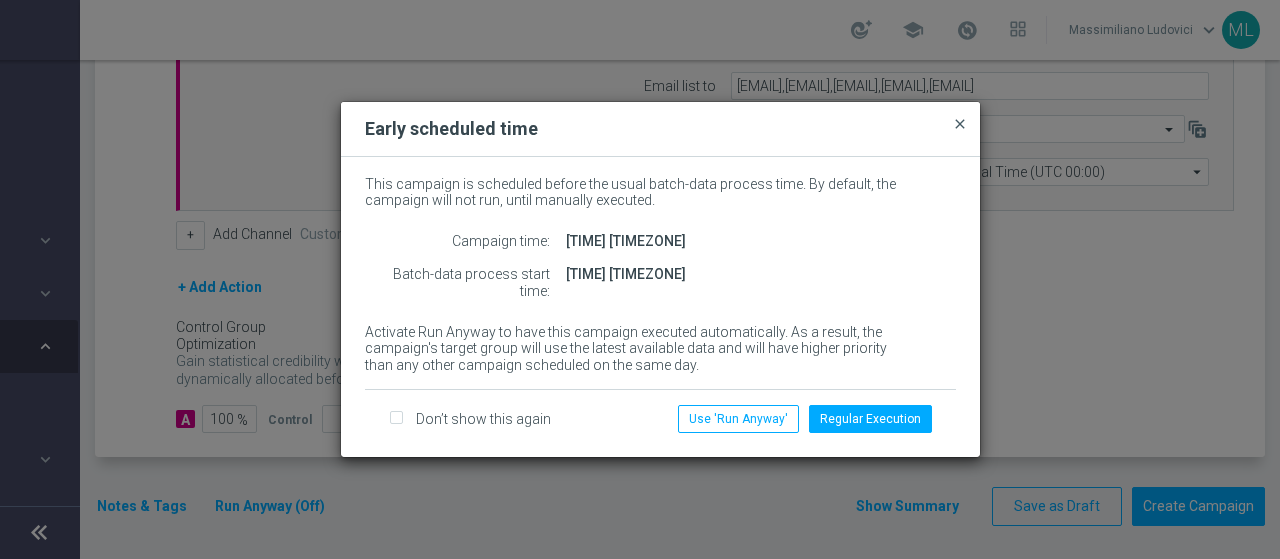 click on "close" 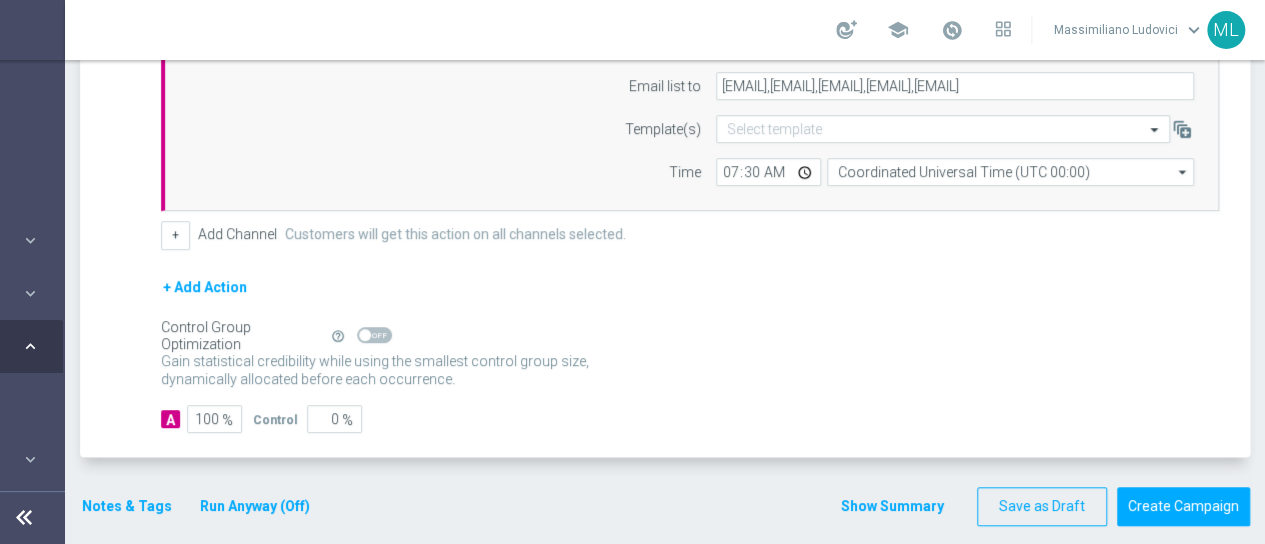 click on "Run Anyway (Off)" 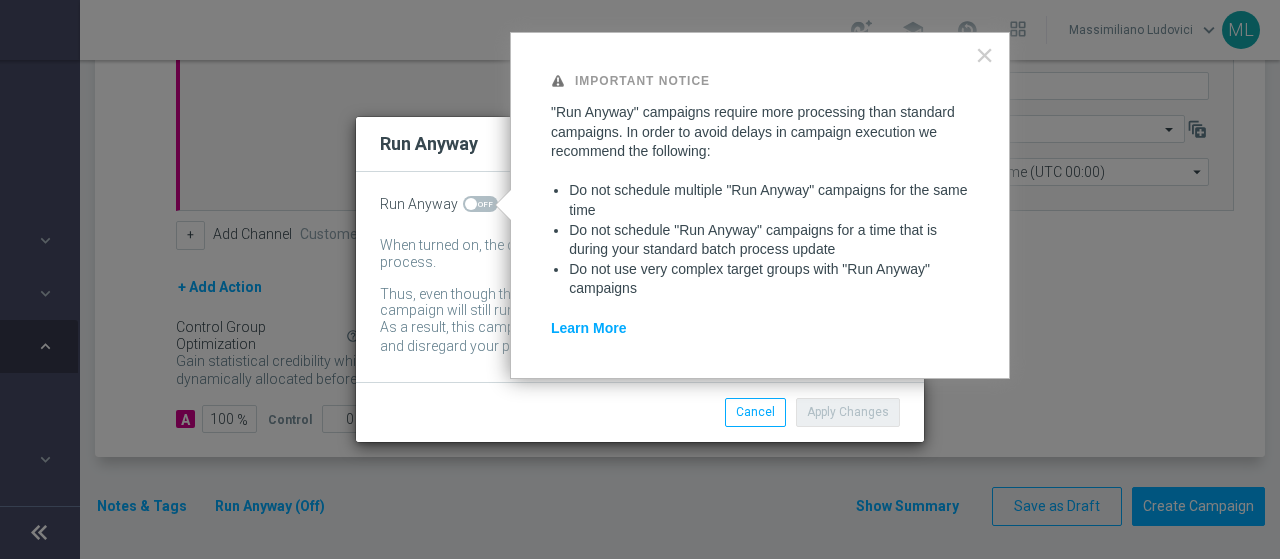 click 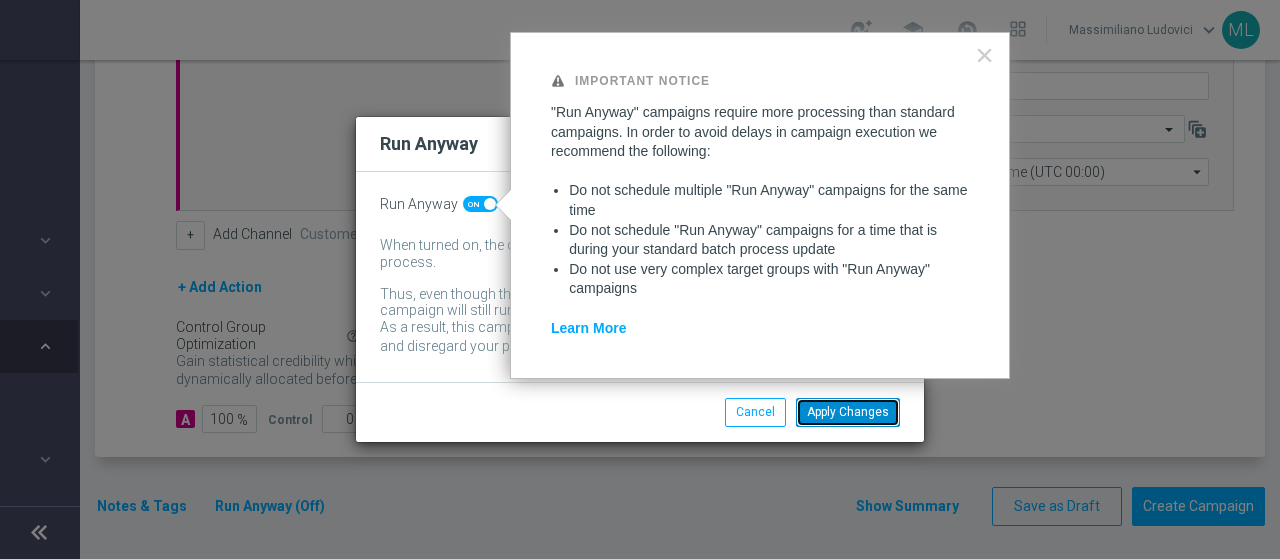 click on "Apply Changes" 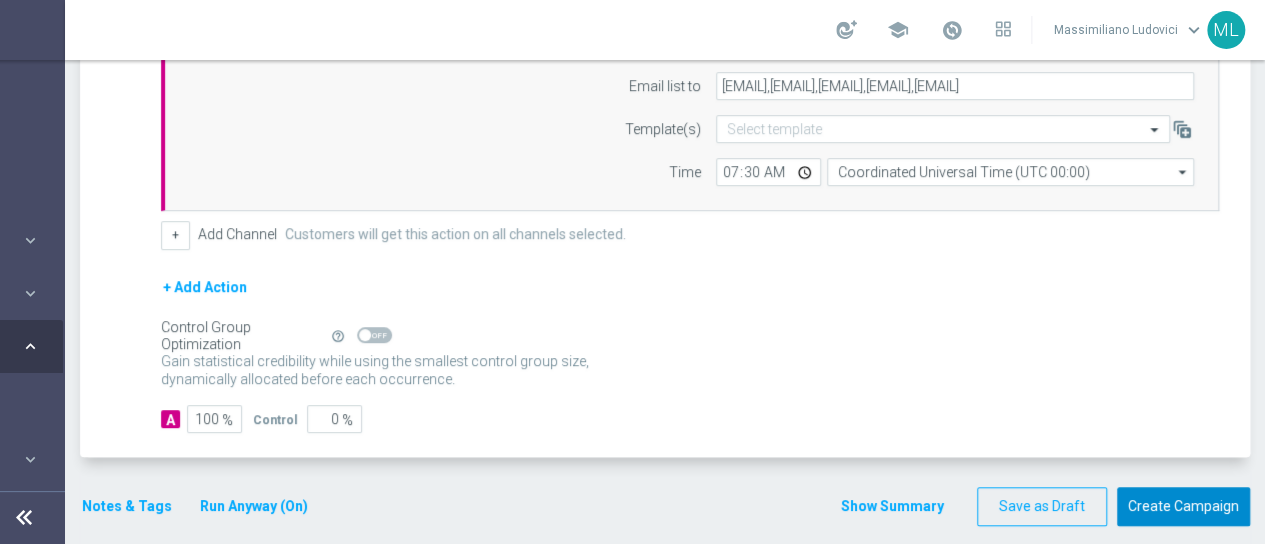 click on "Create Campaign" 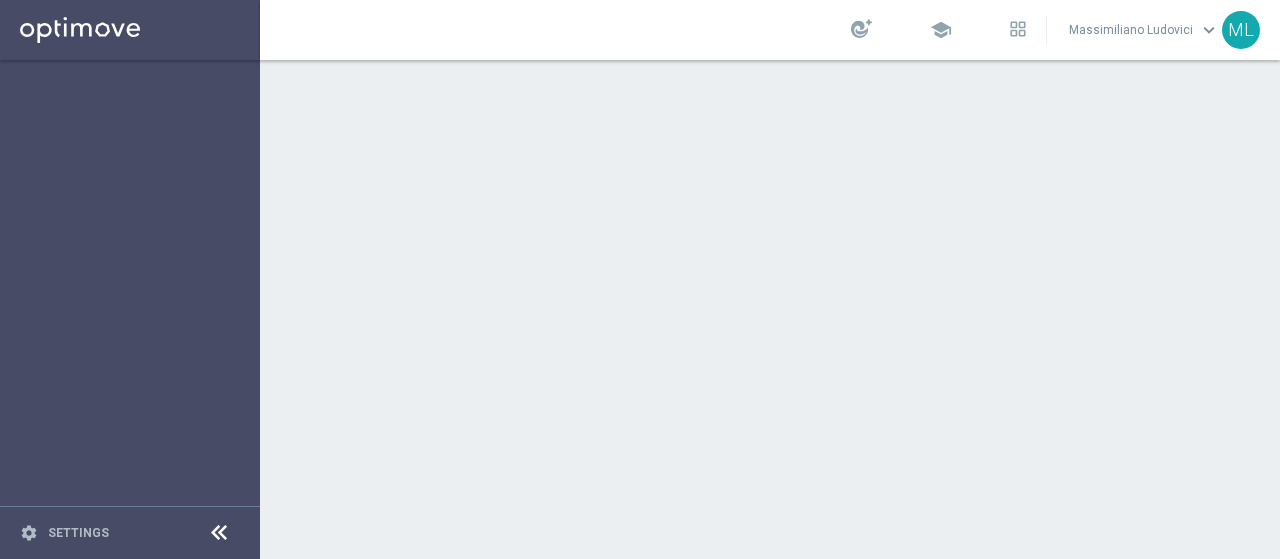 scroll, scrollTop: 0, scrollLeft: 0, axis: both 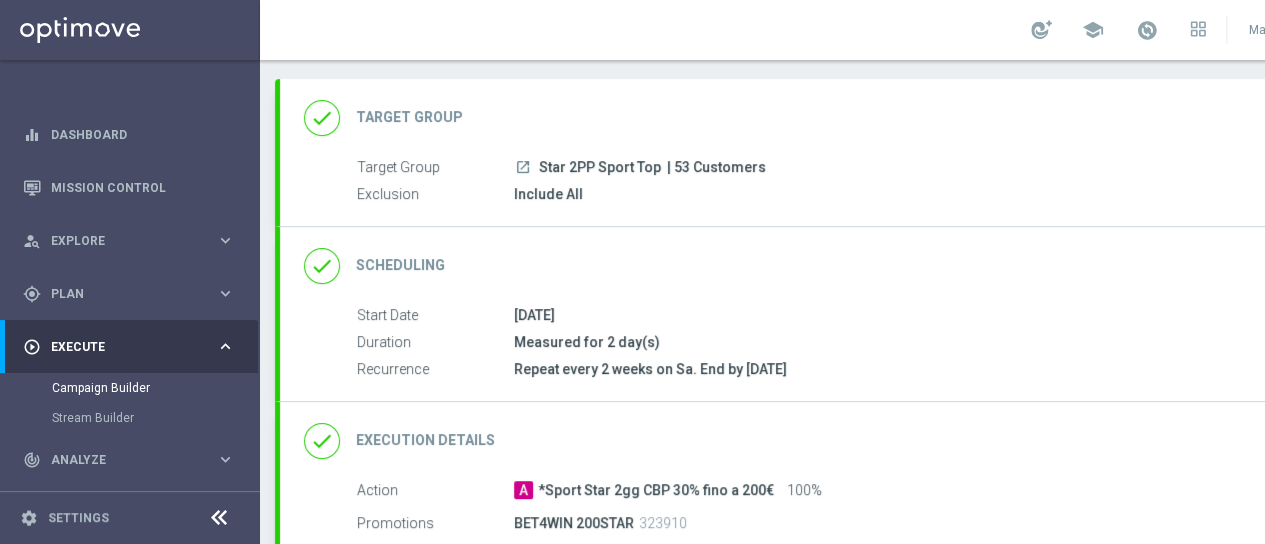 click on "Target Group" 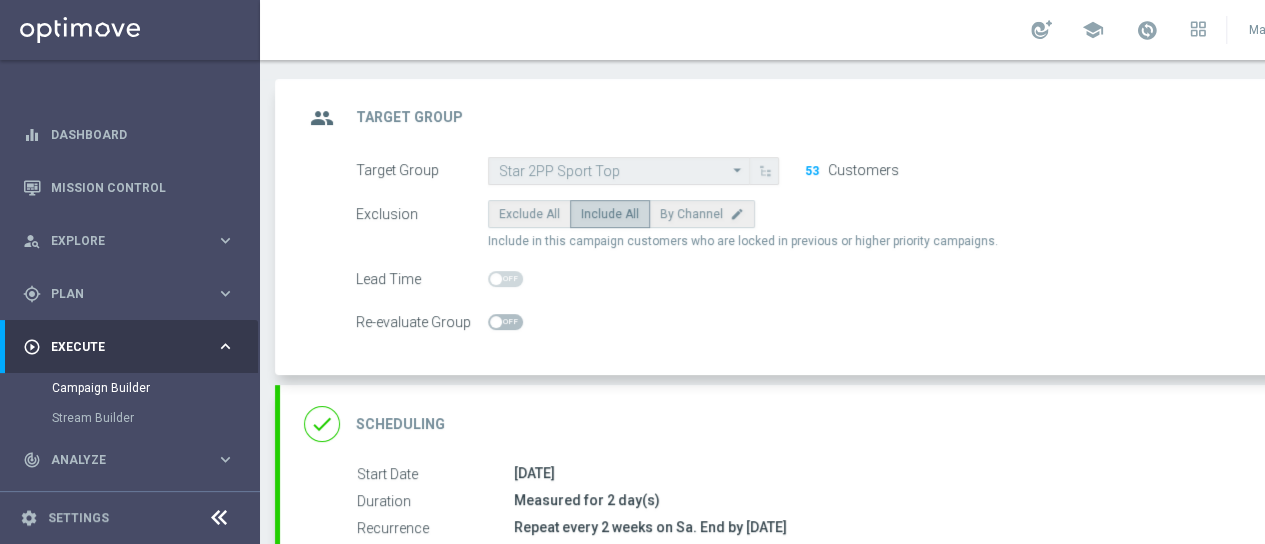 click on "arrow_drop_down" 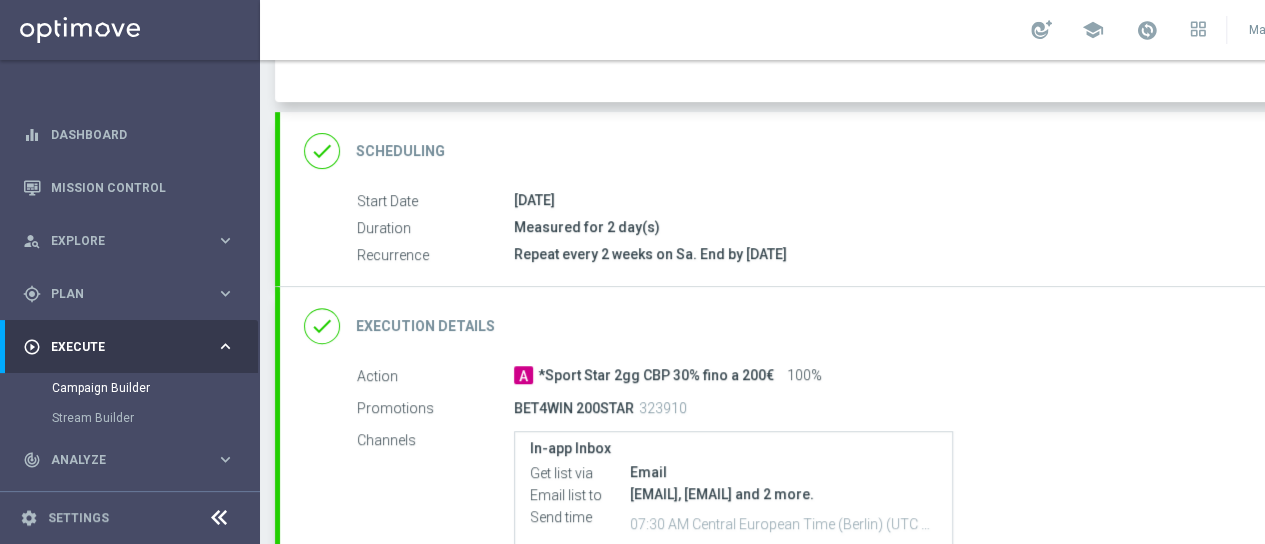 scroll, scrollTop: 400, scrollLeft: 0, axis: vertical 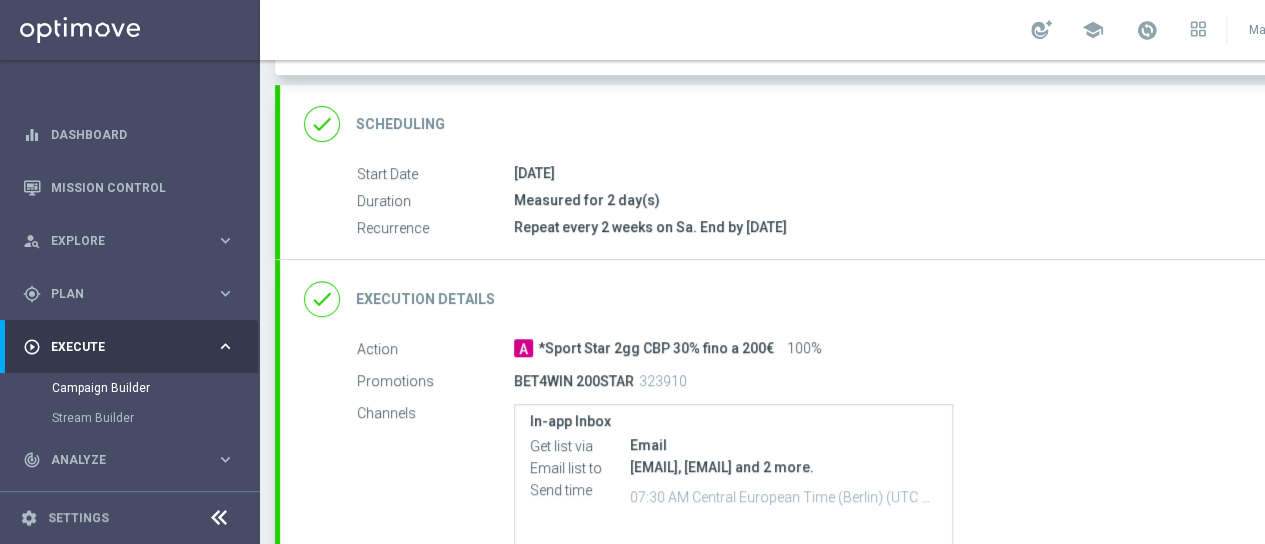 click on "Execution Details" 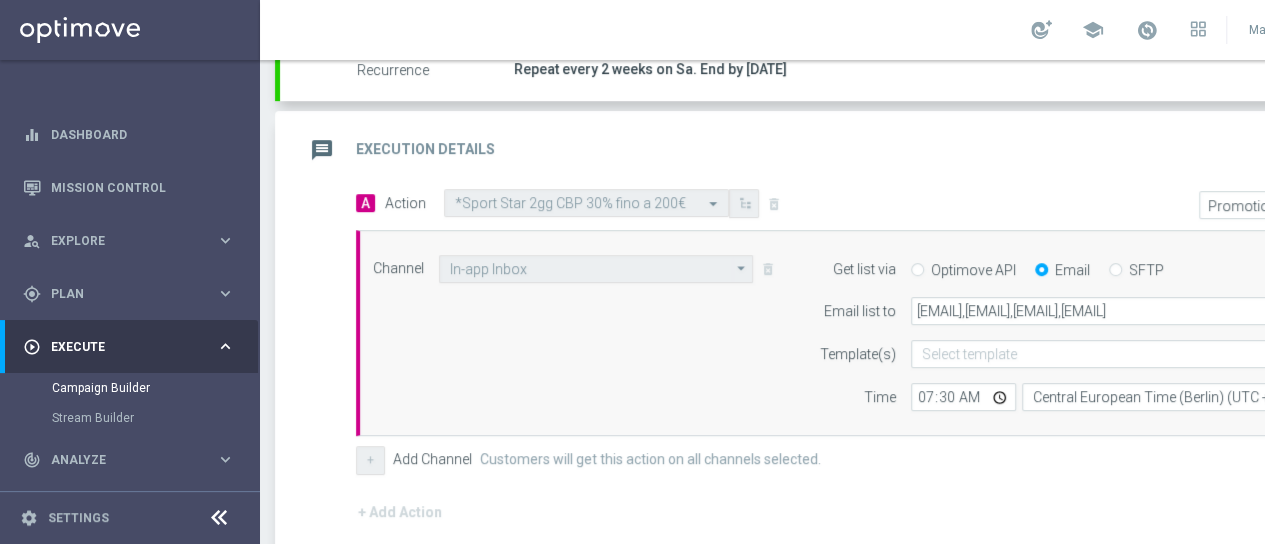 scroll, scrollTop: 399, scrollLeft: 0, axis: vertical 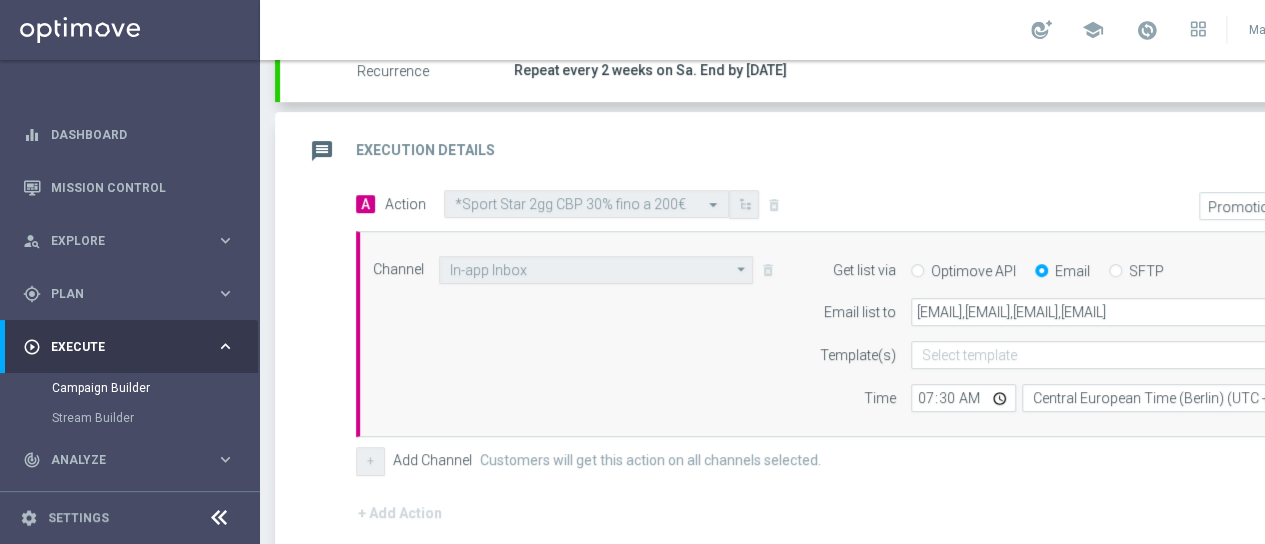 click 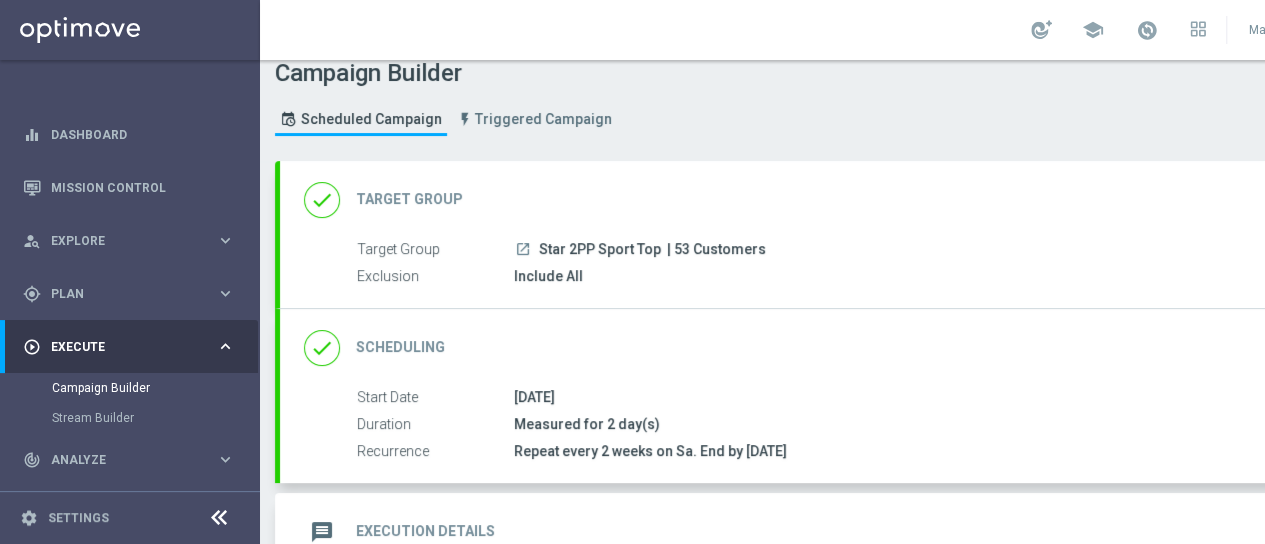 scroll, scrollTop: 0, scrollLeft: 0, axis: both 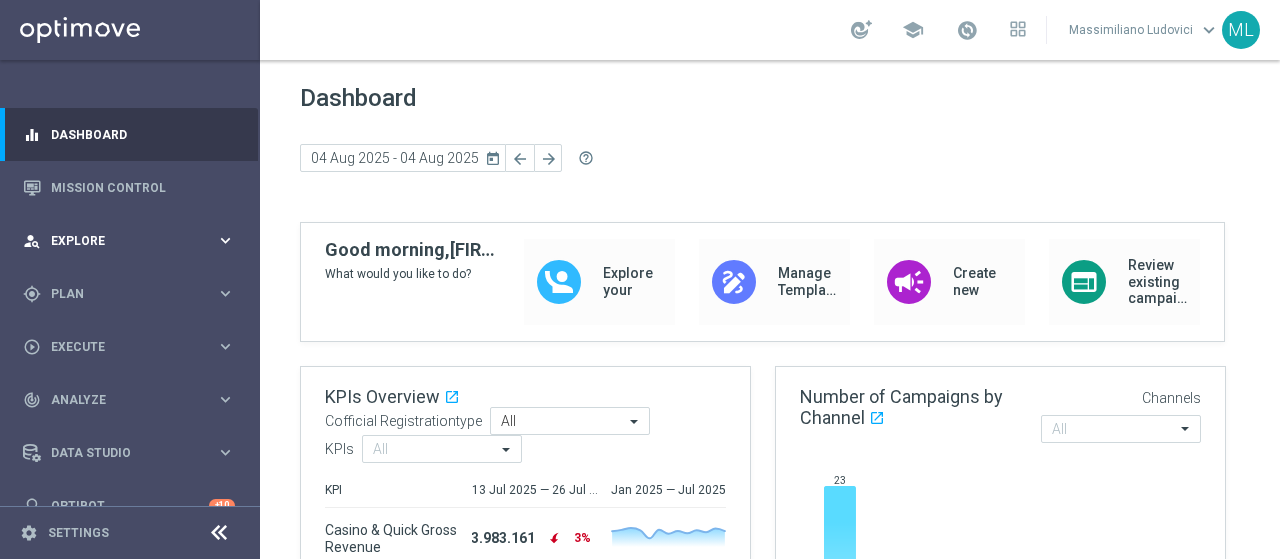 click on "Explore" at bounding box center (133, 241) 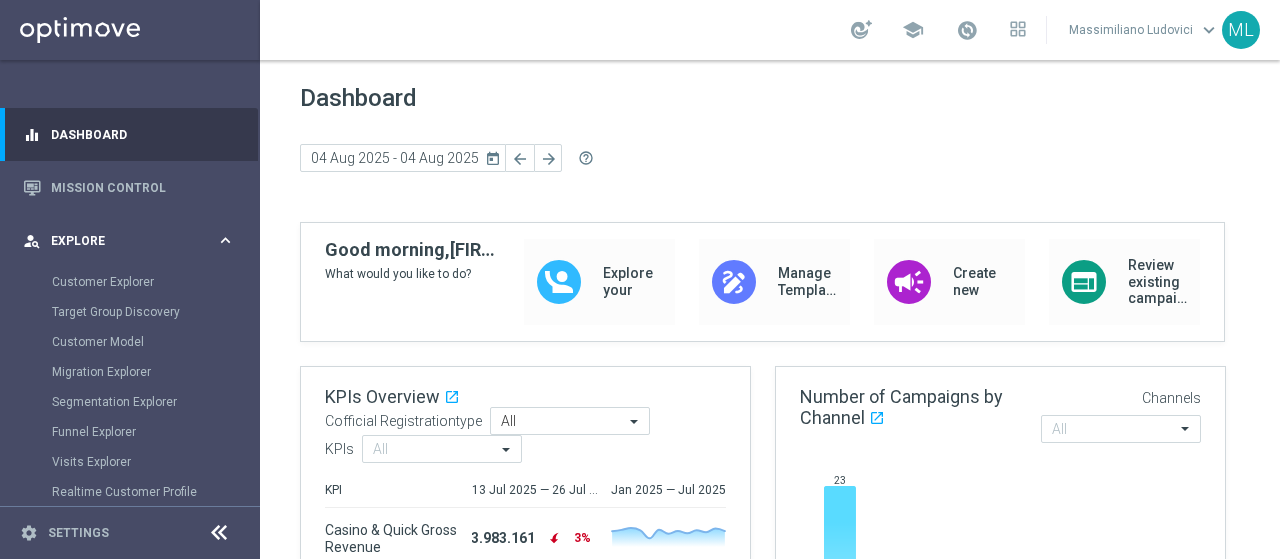 click on "Explore" at bounding box center (133, 241) 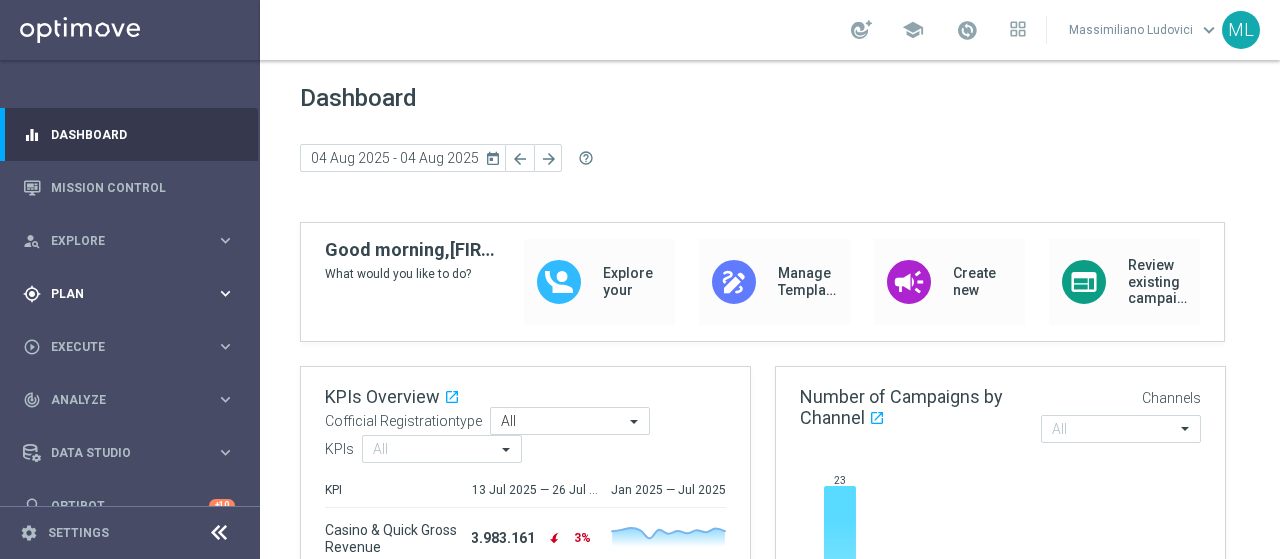 click on "gps_fixed
Plan" at bounding box center [119, 294] 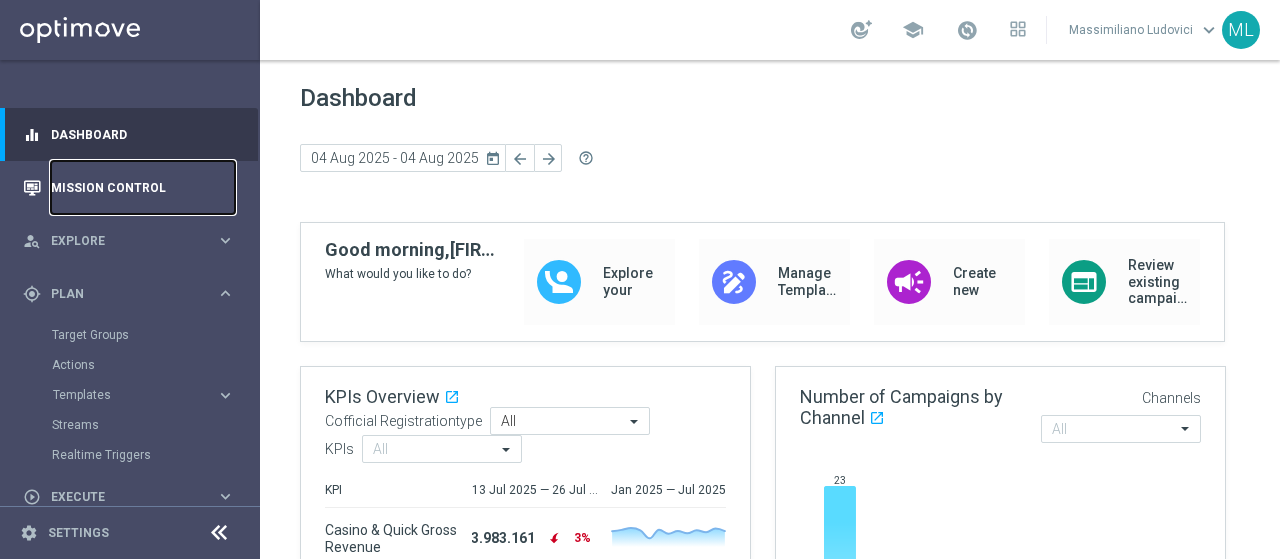 click on "Mission Control" at bounding box center (143, 187) 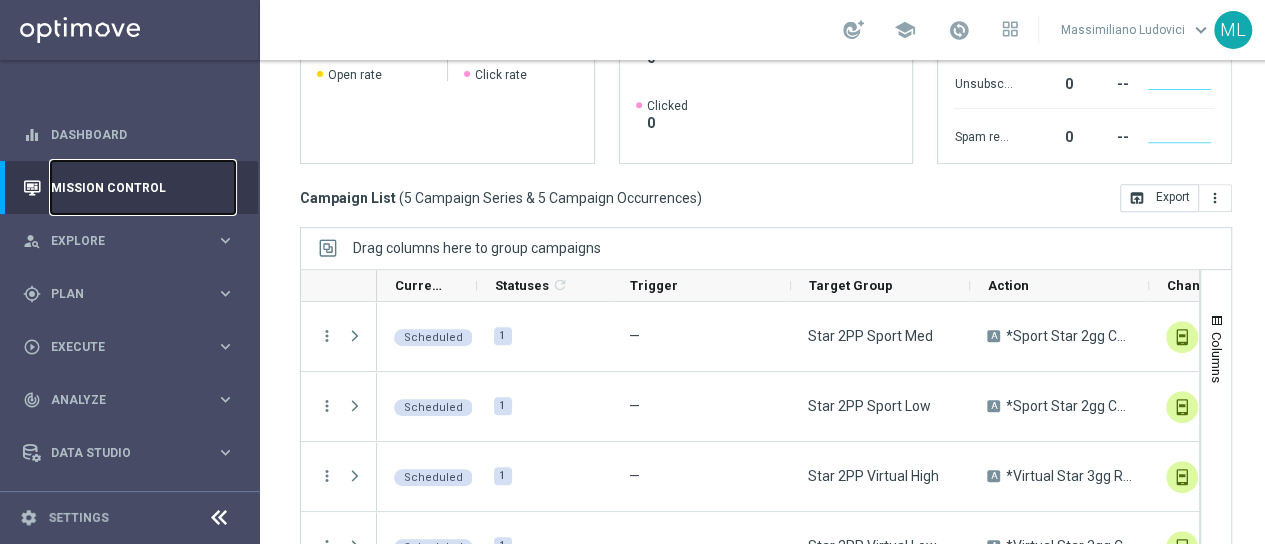 scroll, scrollTop: 479, scrollLeft: 0, axis: vertical 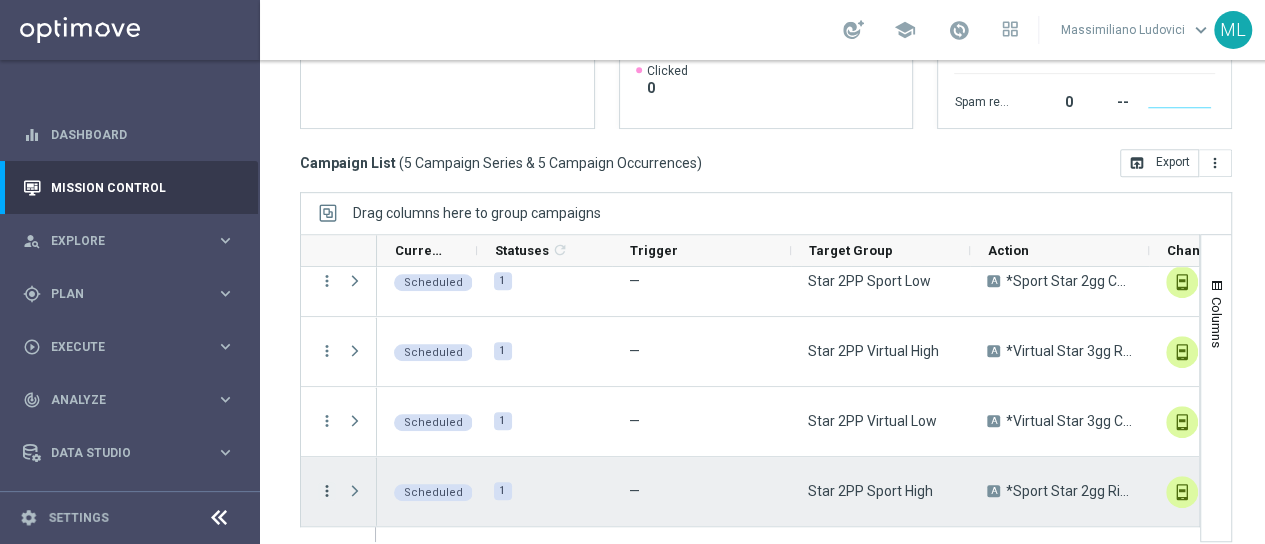 click on "more_vert" at bounding box center [327, 491] 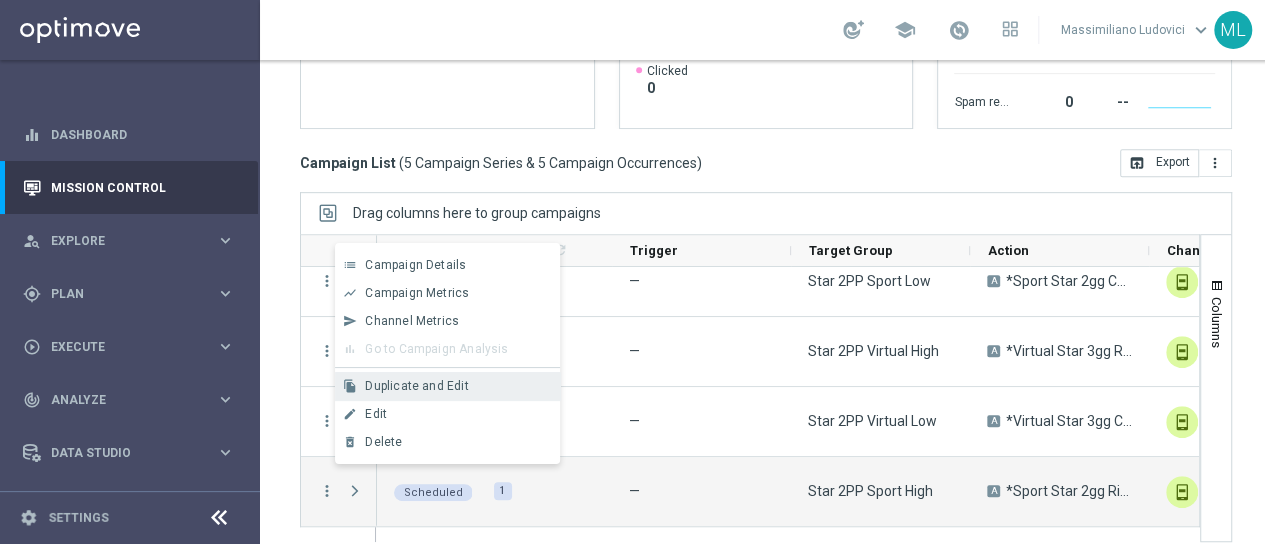 click on "Duplicate and Edit" at bounding box center (416, 386) 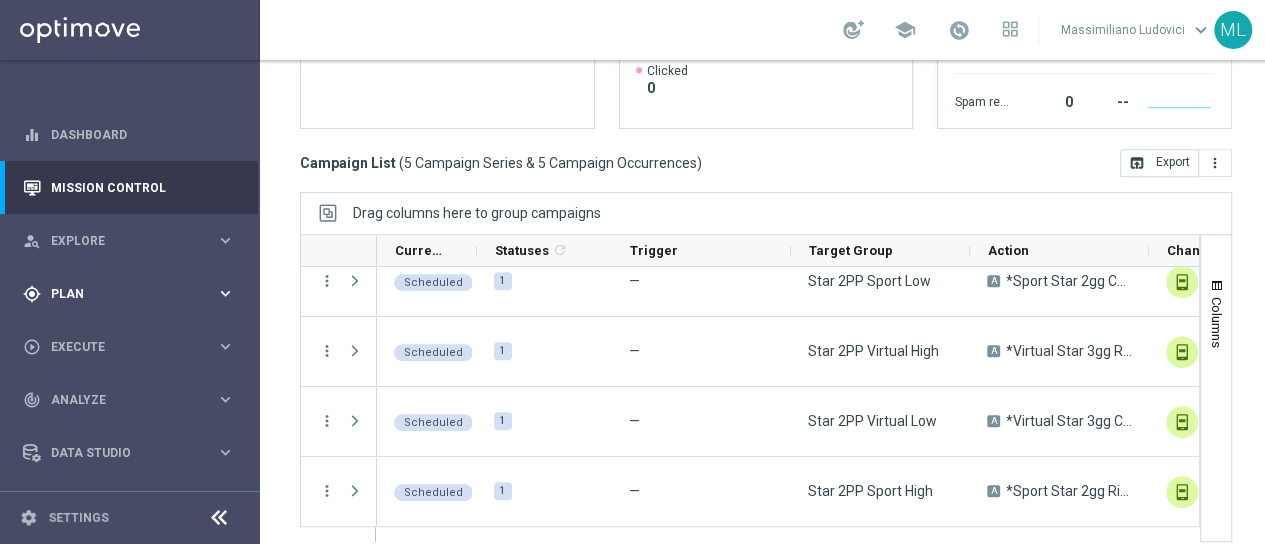click on "Plan" at bounding box center (133, 294) 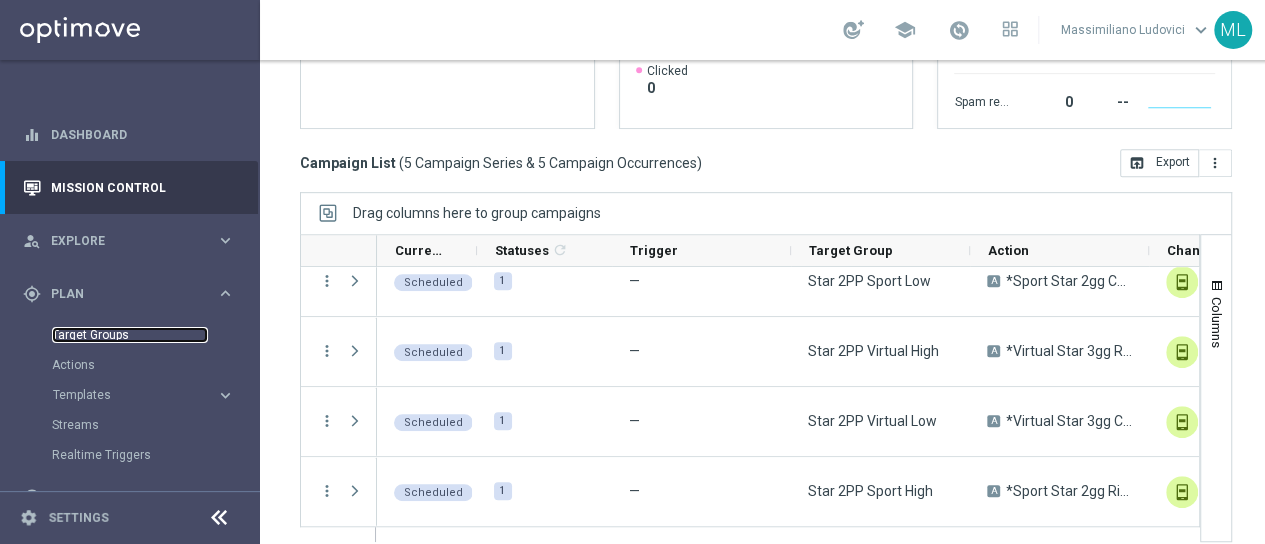click on "Target Groups" at bounding box center [130, 335] 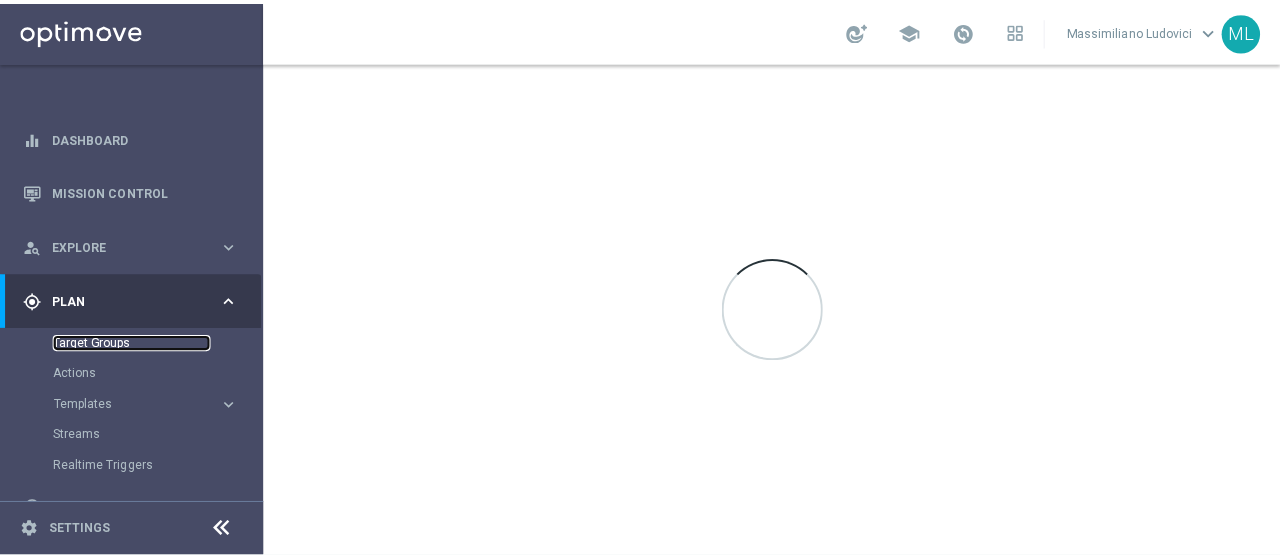 scroll, scrollTop: 0, scrollLeft: 0, axis: both 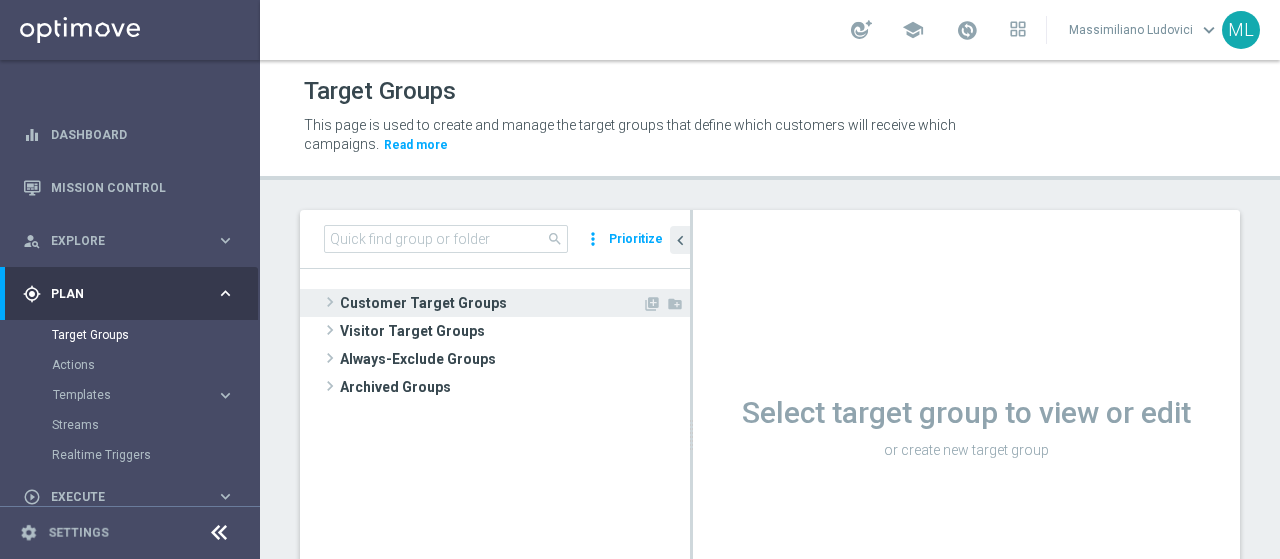 click on "Customer Target Groups" at bounding box center [491, 303] 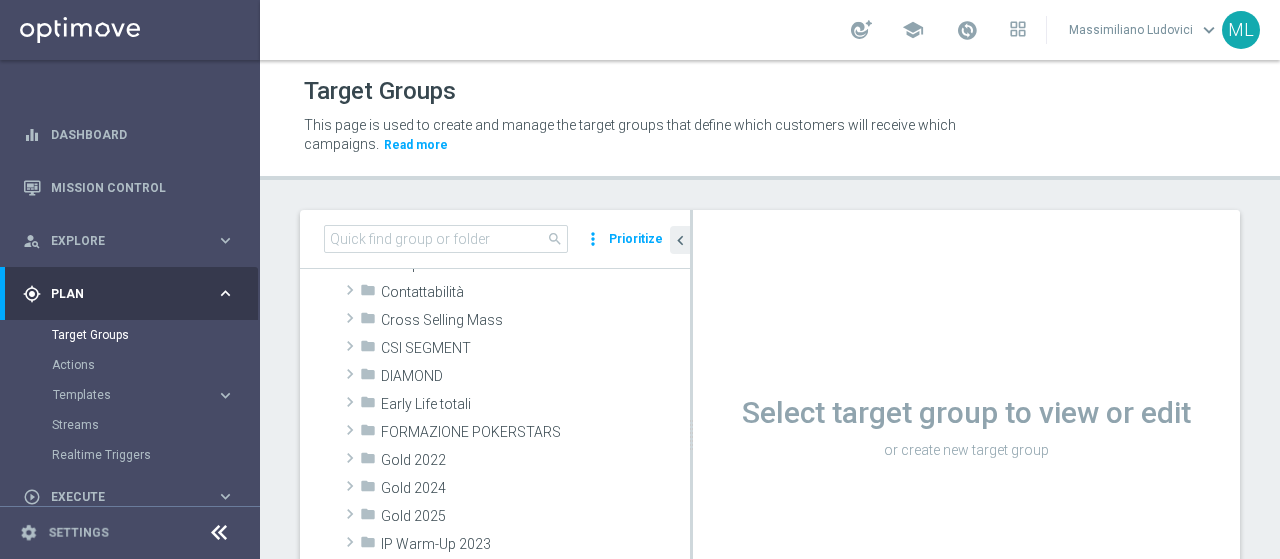 scroll, scrollTop: 200, scrollLeft: 0, axis: vertical 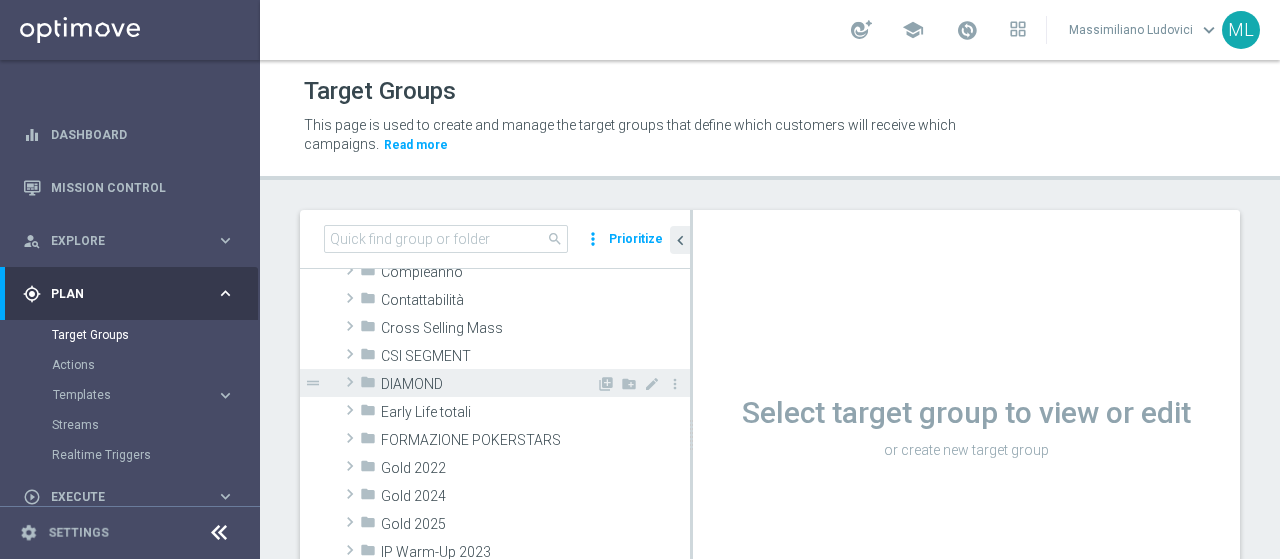click on "DIAMOND" at bounding box center (488, 384) 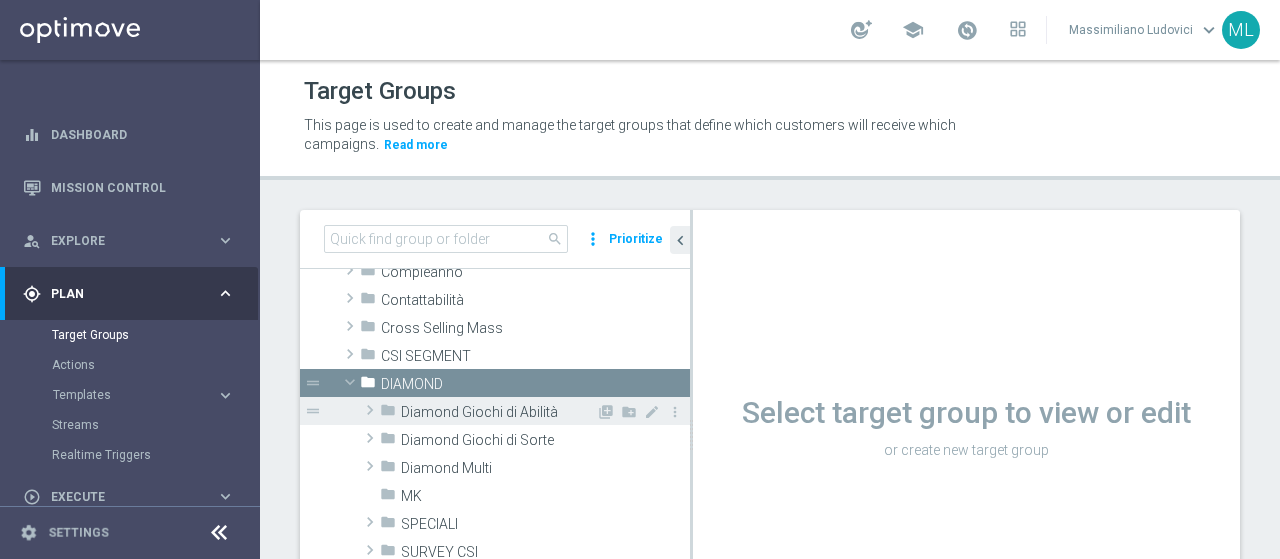 click on "folder
Diamond Giochi di Abilità" at bounding box center (488, 411) 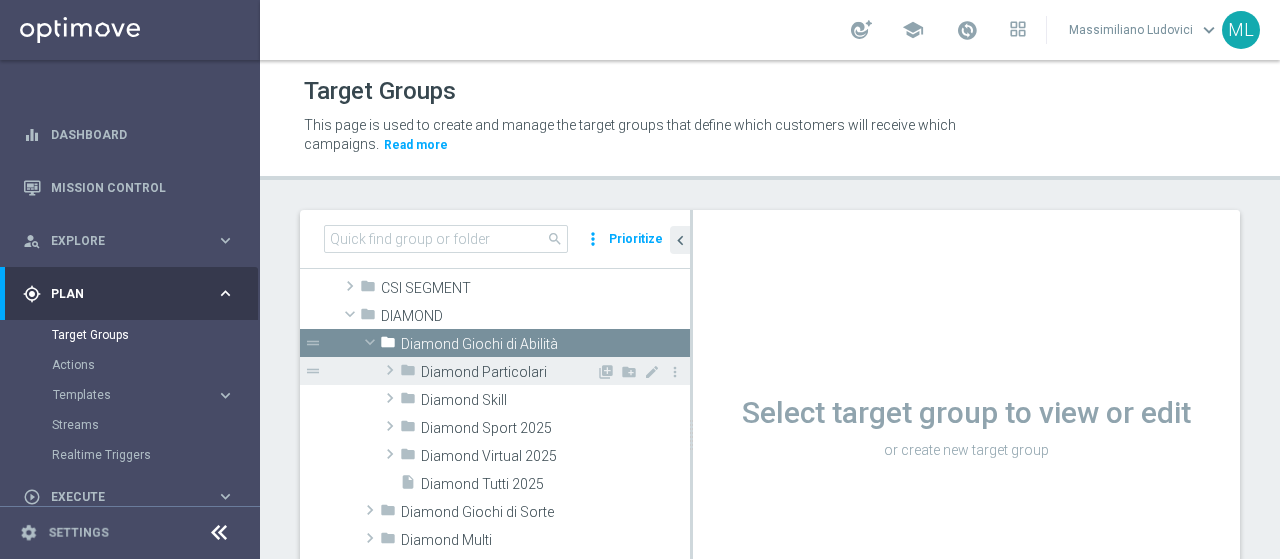 scroll, scrollTop: 300, scrollLeft: 0, axis: vertical 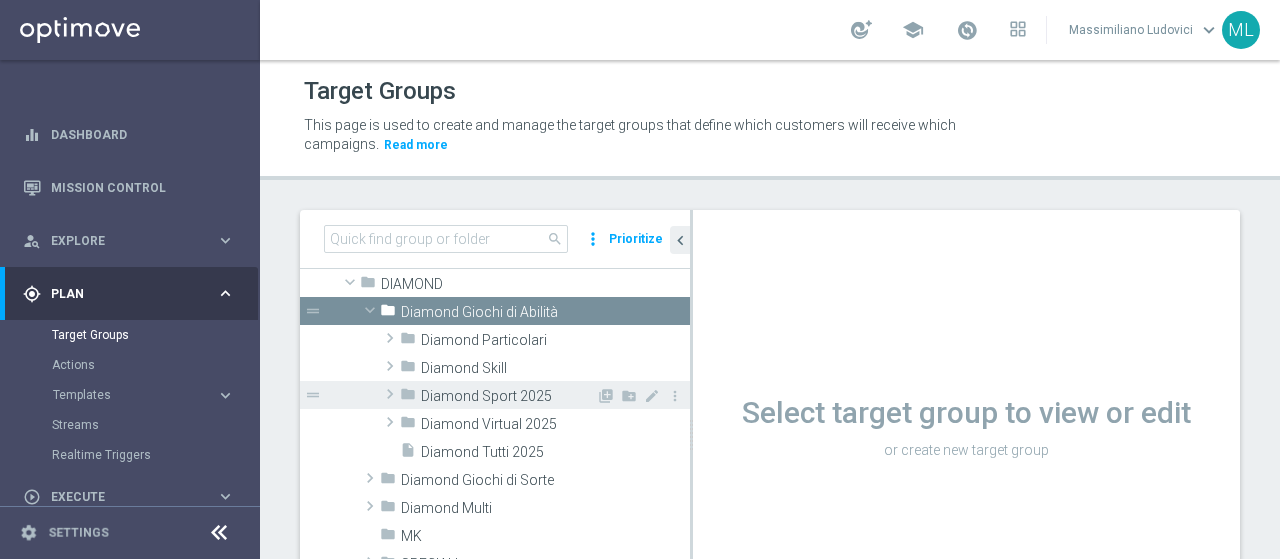 click on "Diamond Sport 2025" at bounding box center (508, 396) 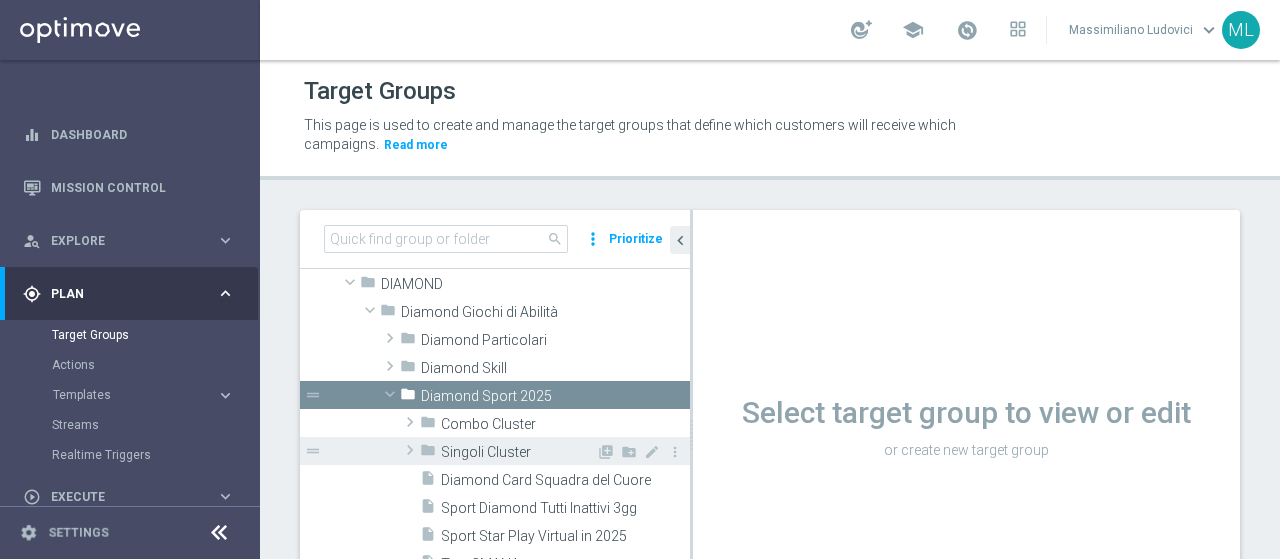 click on "Singoli Cluster" at bounding box center [518, 452] 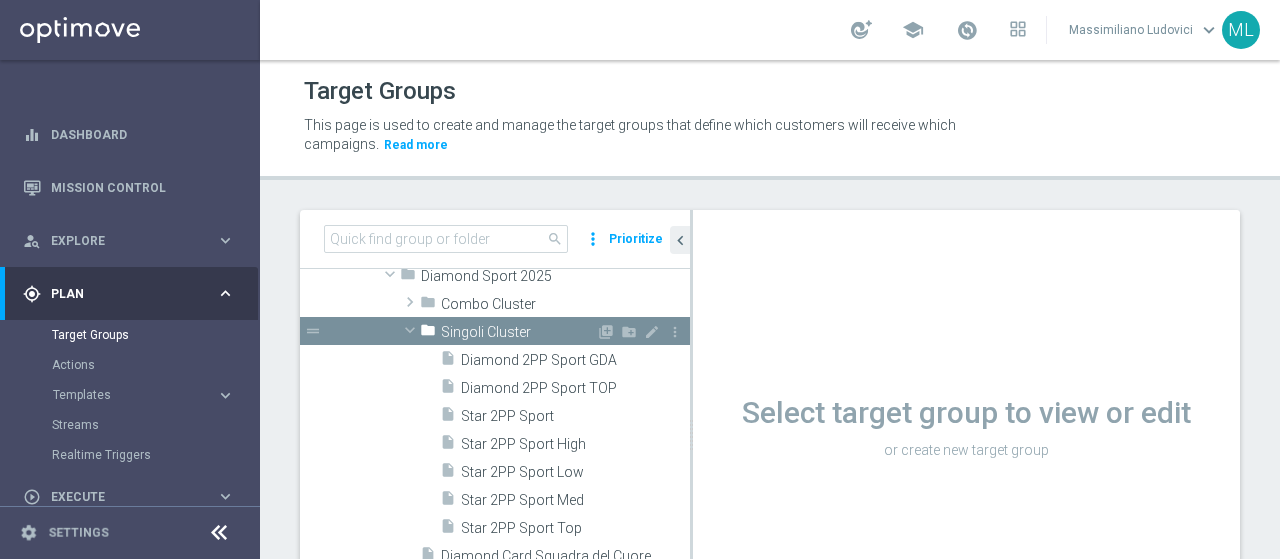 scroll, scrollTop: 500, scrollLeft: 0, axis: vertical 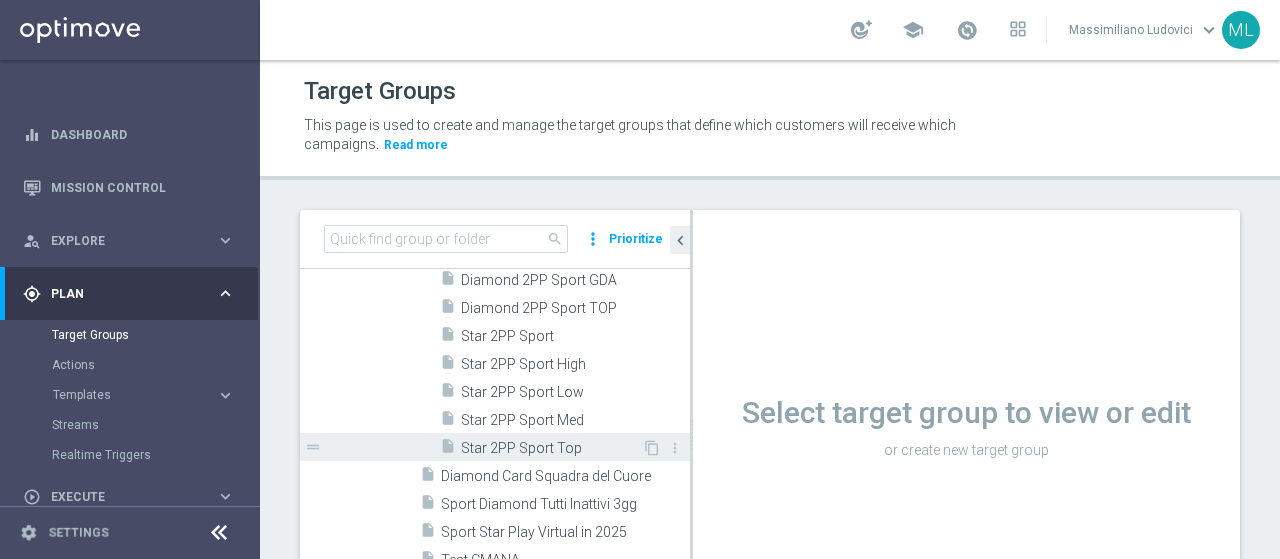 click on "Star 2PP Sport Top" at bounding box center (551, 448) 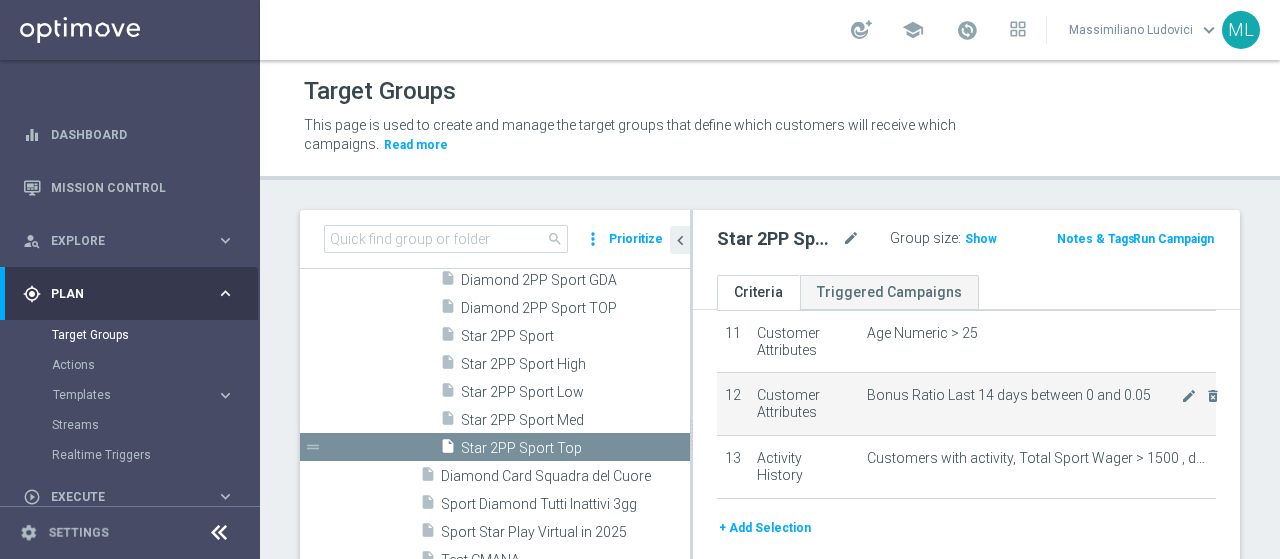 scroll, scrollTop: 717, scrollLeft: 0, axis: vertical 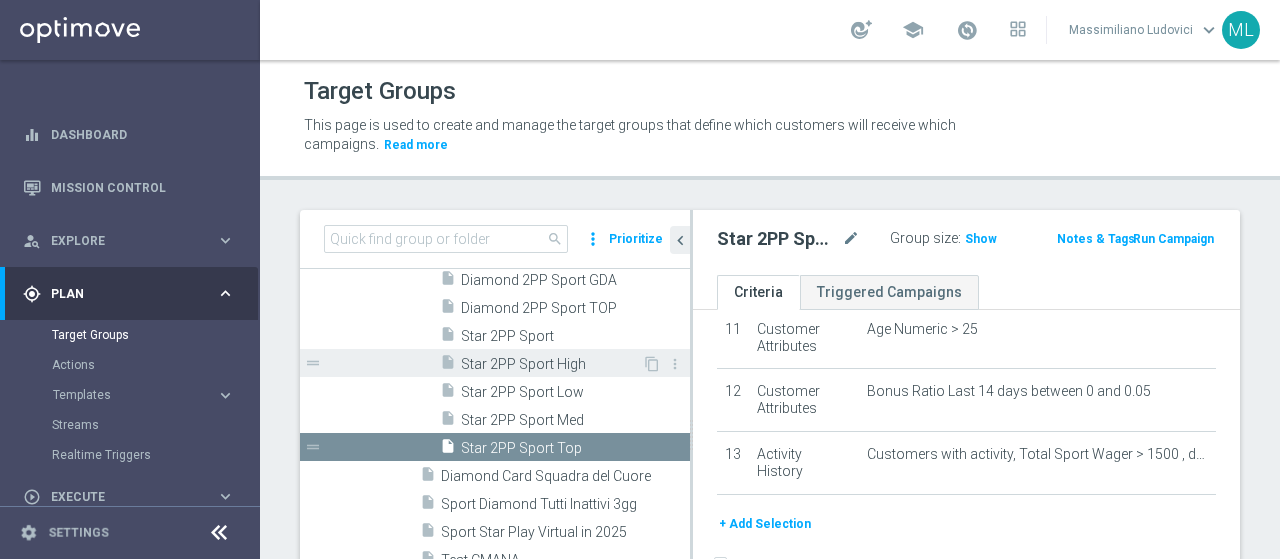 click on "Star 2PP Sport High" at bounding box center (551, 364) 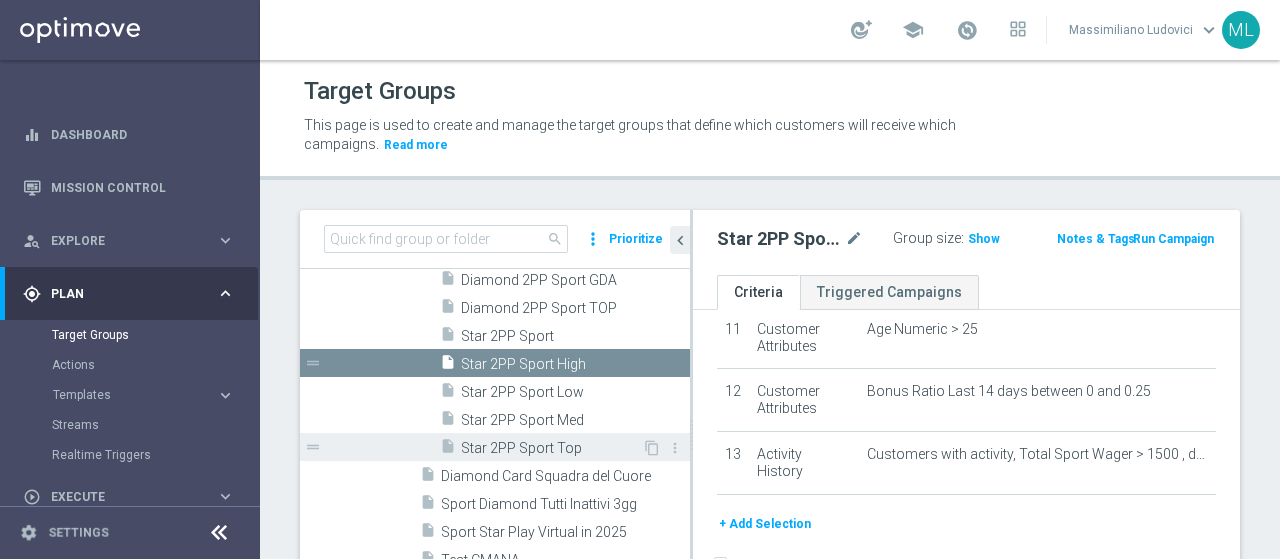 click on "Star 2PP Sport Top" at bounding box center (551, 448) 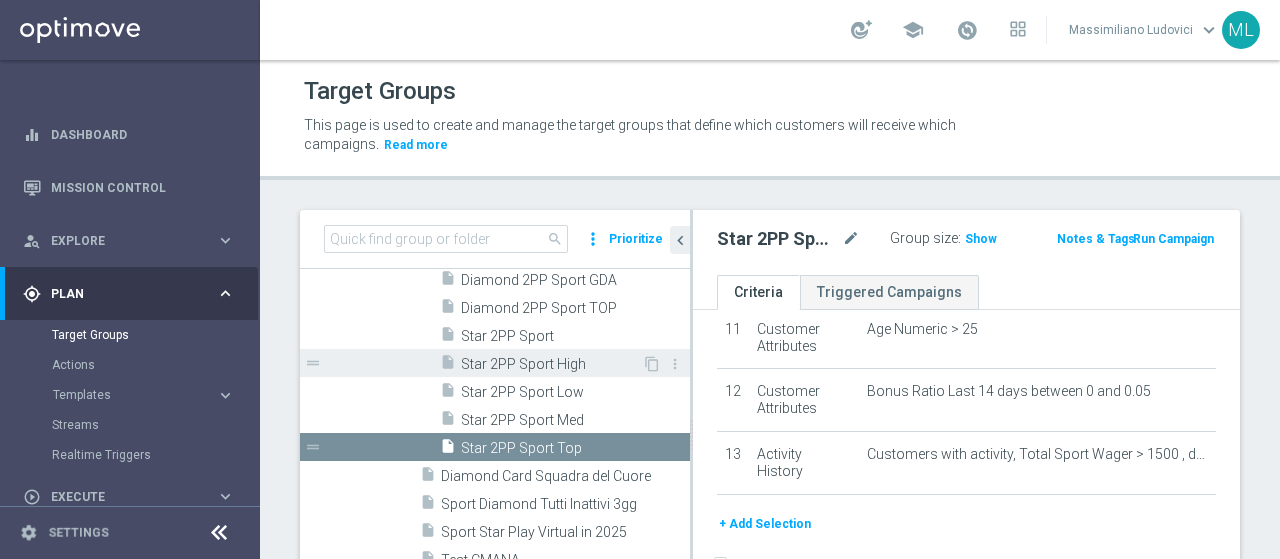click on "Star 2PP Sport High" at bounding box center [551, 364] 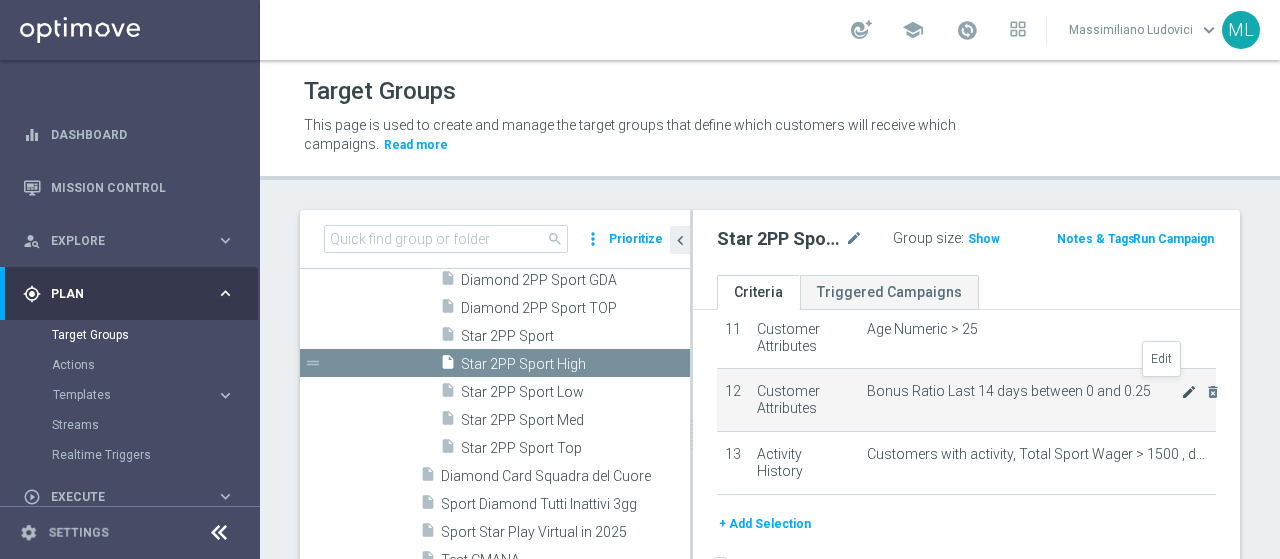 click on "mode_edit" 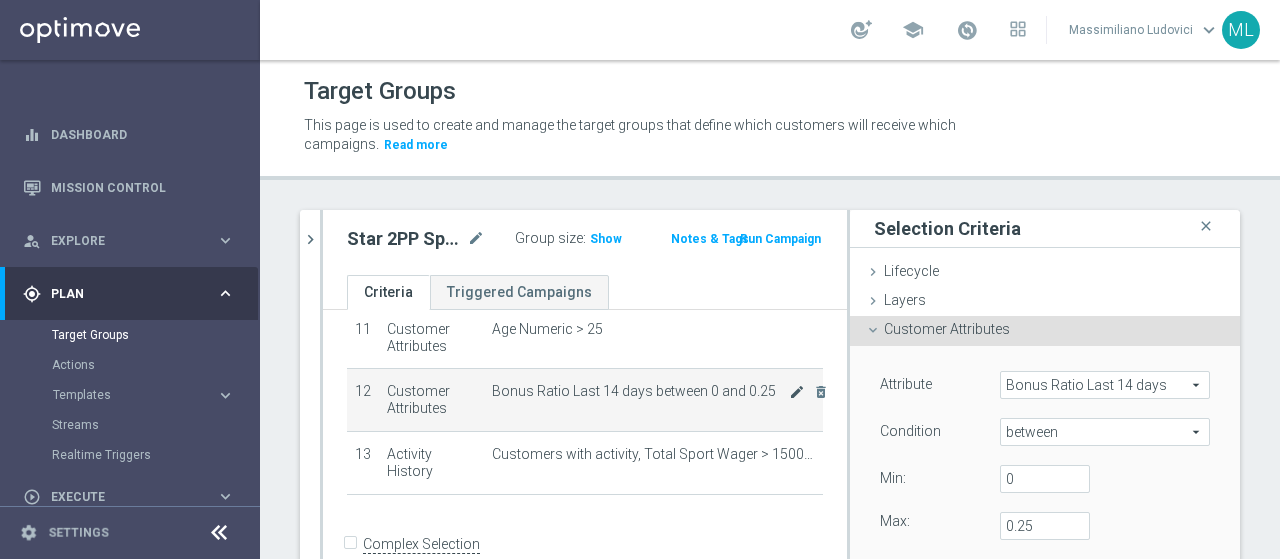scroll, scrollTop: 696, scrollLeft: 0, axis: vertical 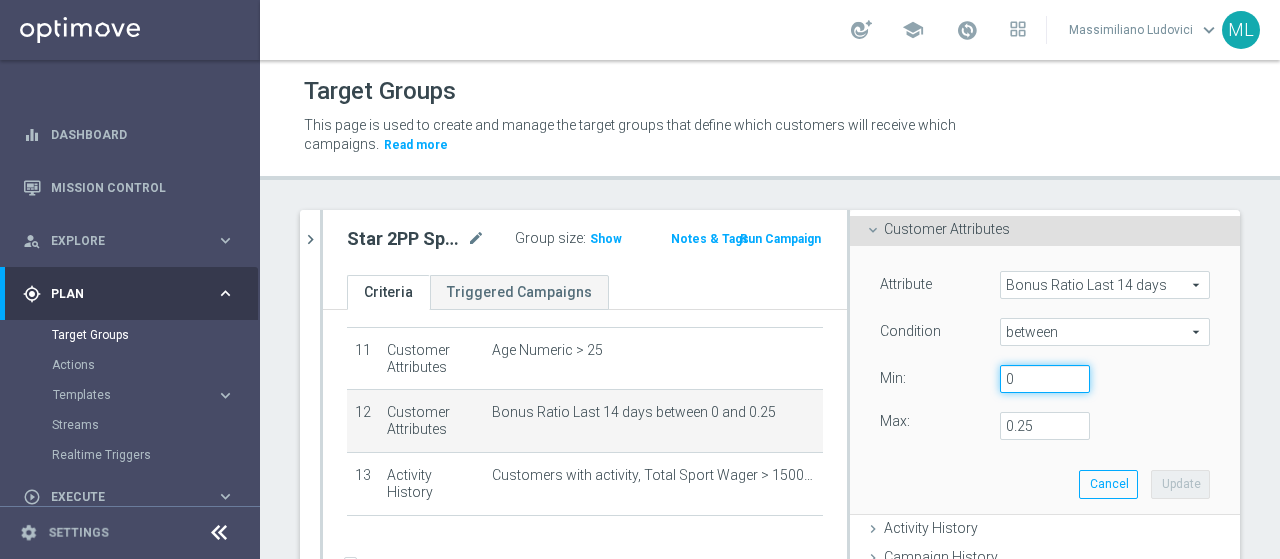 click on "0" at bounding box center (1045, 379) 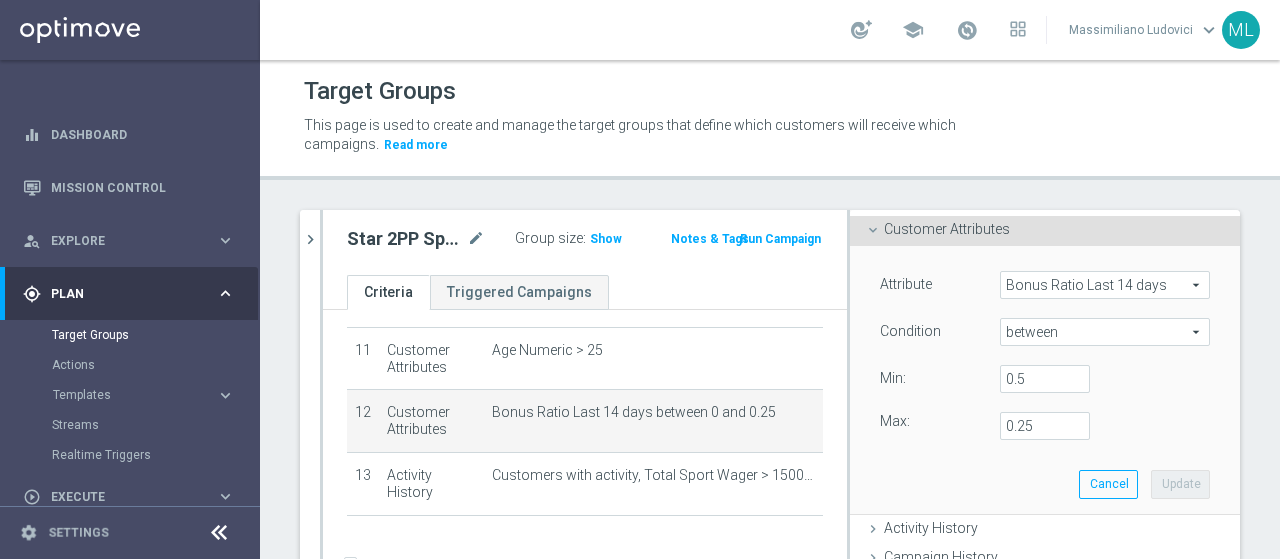 click on "Attribute
Bonus Ratio Last 14 days
Bonus Ratio Last 14 days
arrow_drop_down
search
Condition
between
between
arrow_drop_down
search
Value
Min:
0.5" at bounding box center [1045, 379] 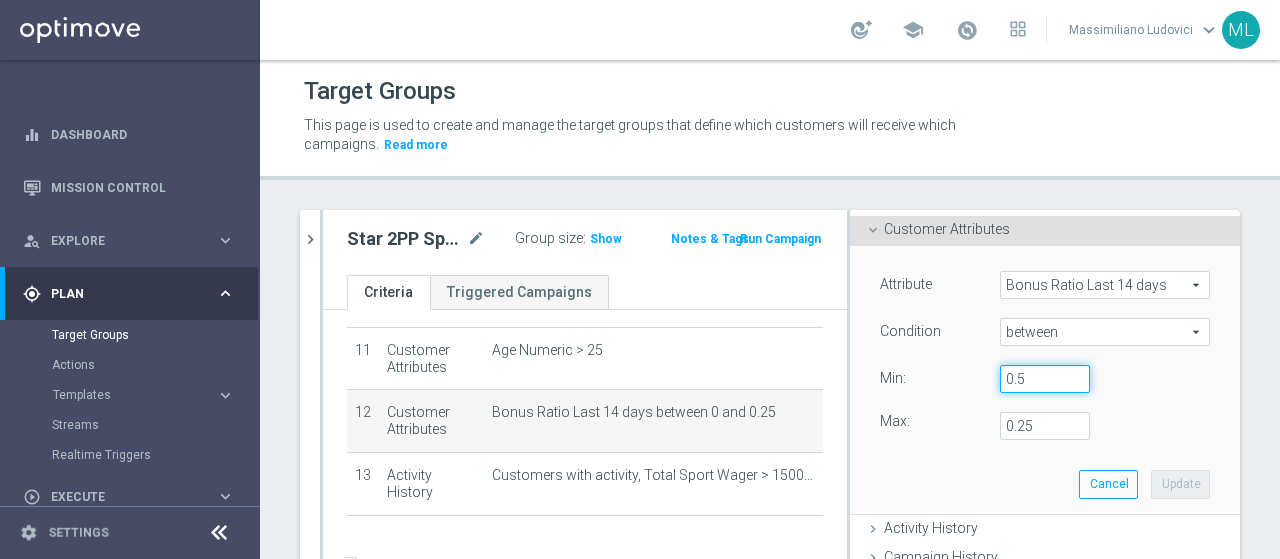 click on "0.5" at bounding box center [1045, 379] 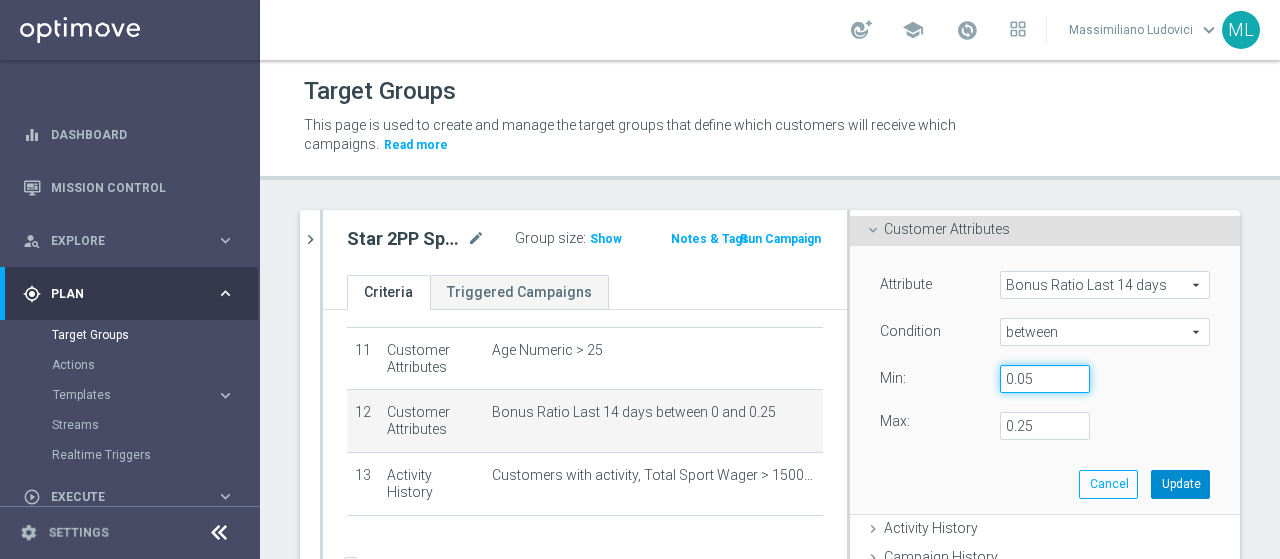type on "0.05" 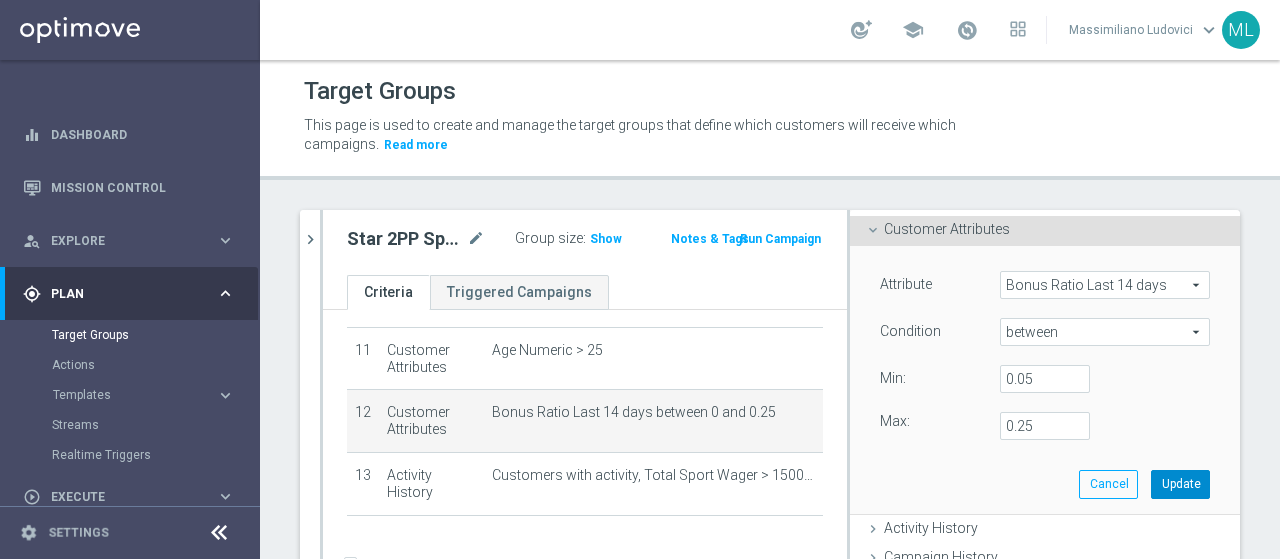 click on "Update" at bounding box center [1180, 484] 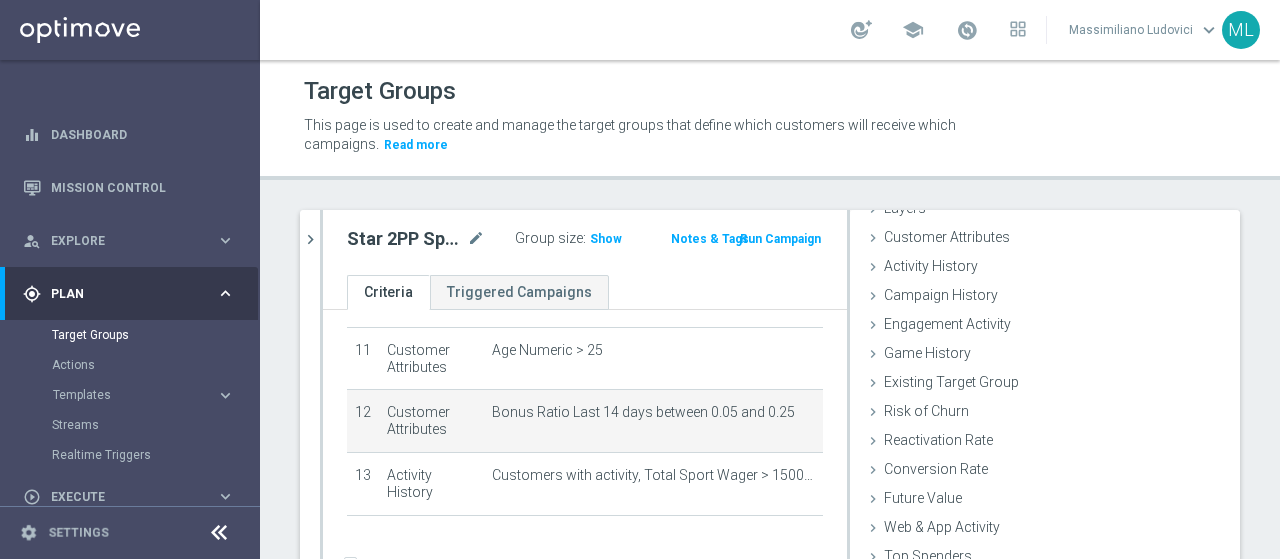 scroll, scrollTop: 92, scrollLeft: 0, axis: vertical 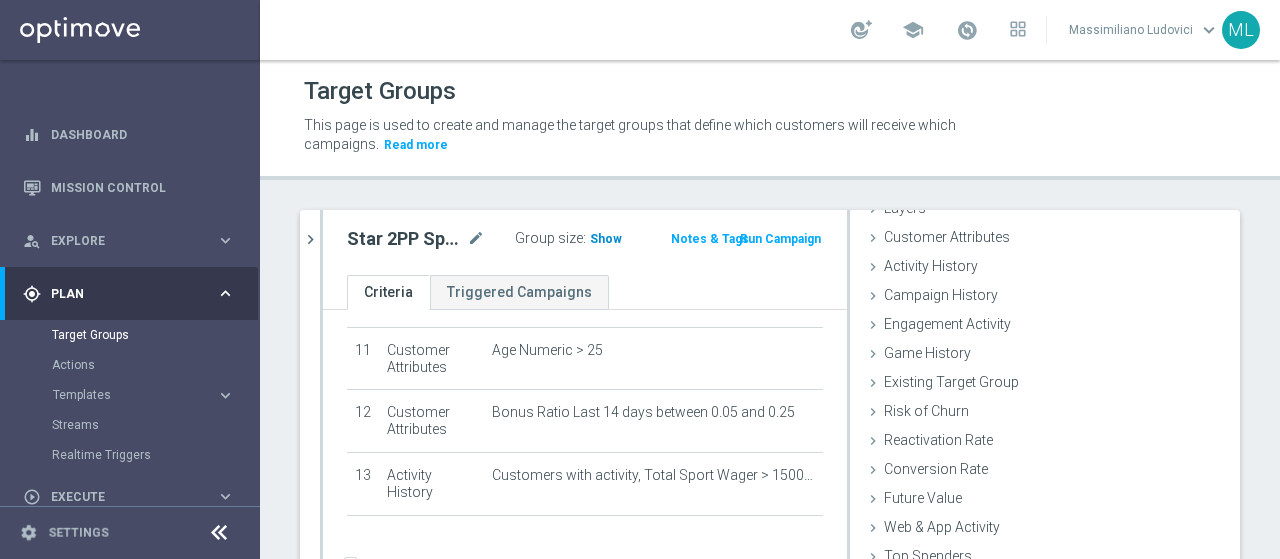 click on "Show" 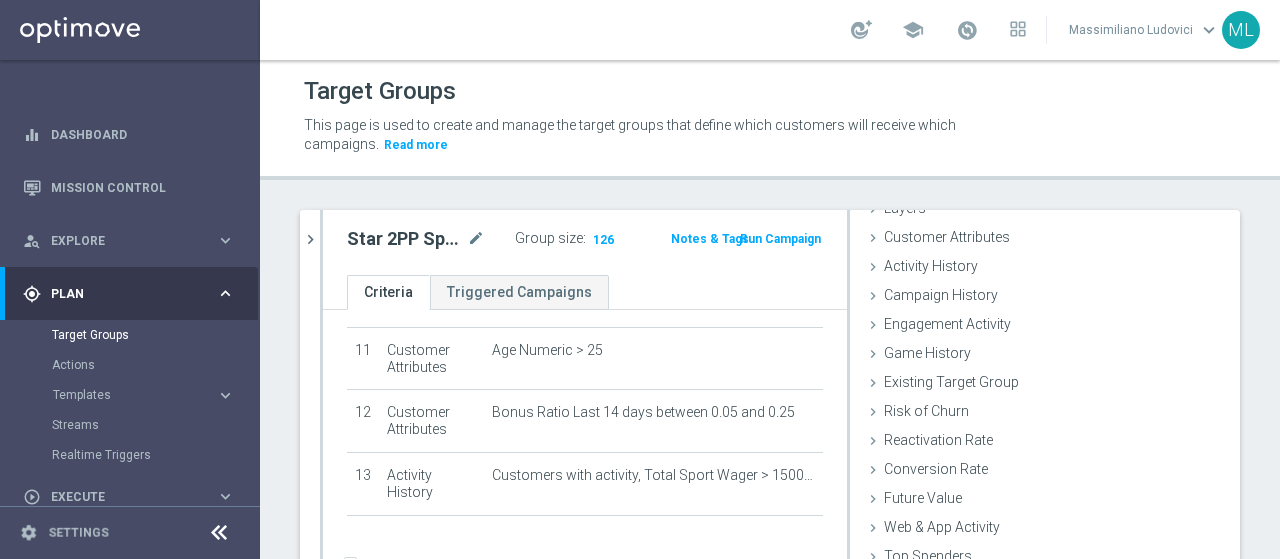 scroll, scrollTop: 168, scrollLeft: 0, axis: vertical 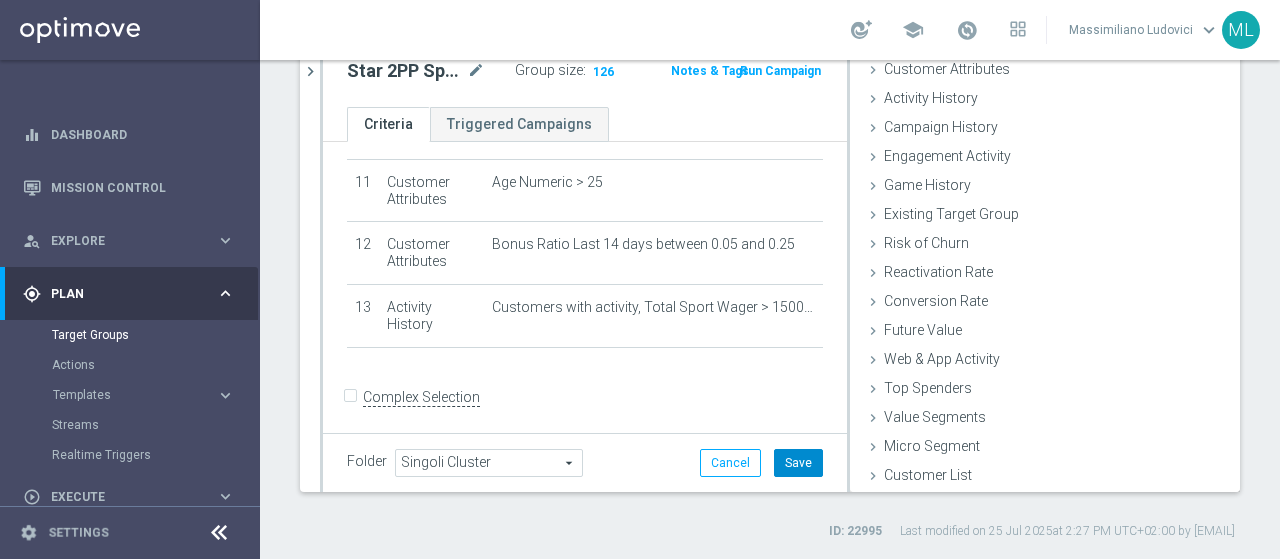 click on "Save" 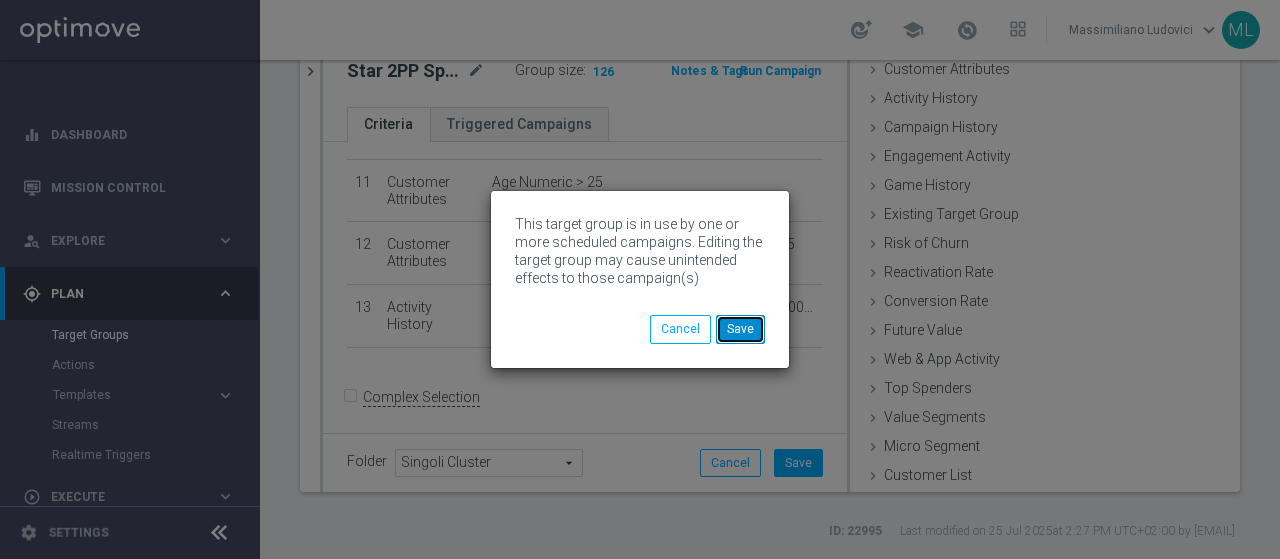 click on "Save" at bounding box center [740, 329] 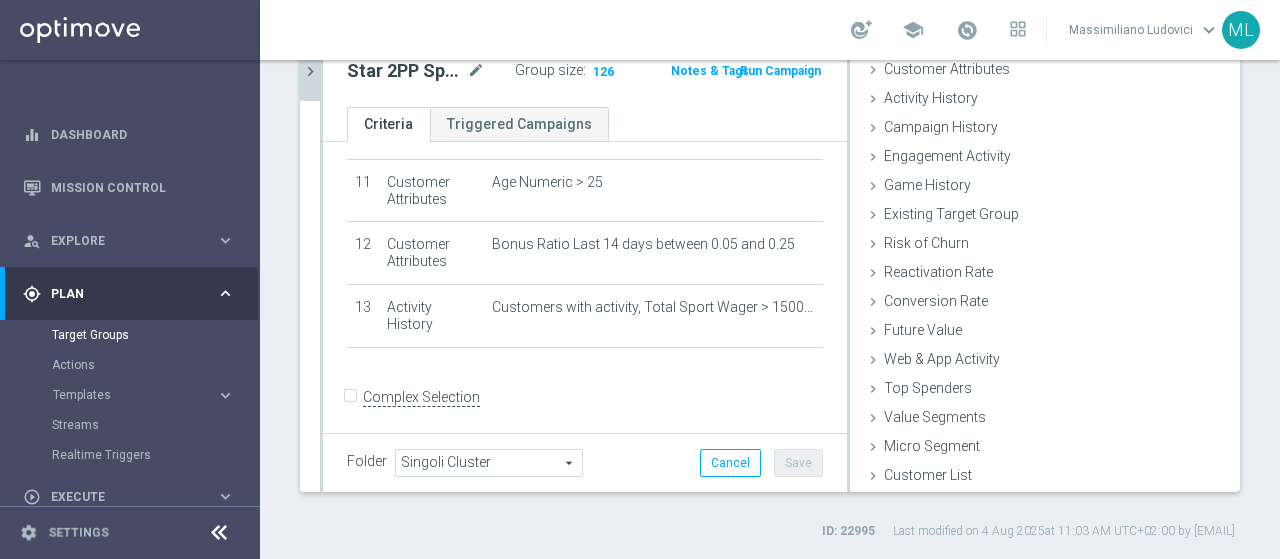 click on "chevron_right" 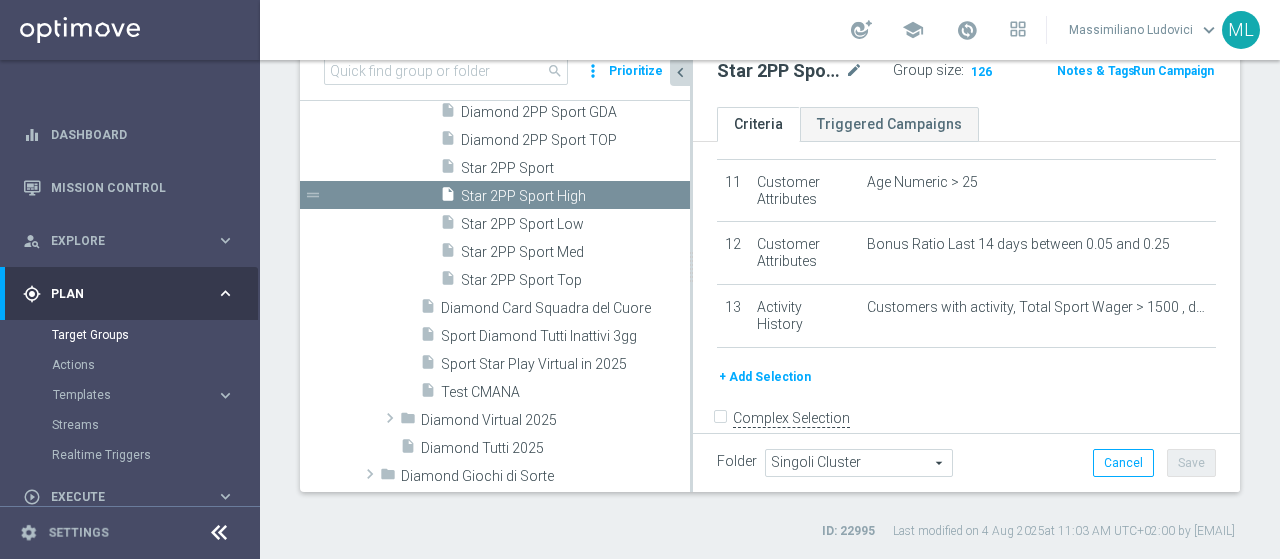 scroll, scrollTop: 717, scrollLeft: 0, axis: vertical 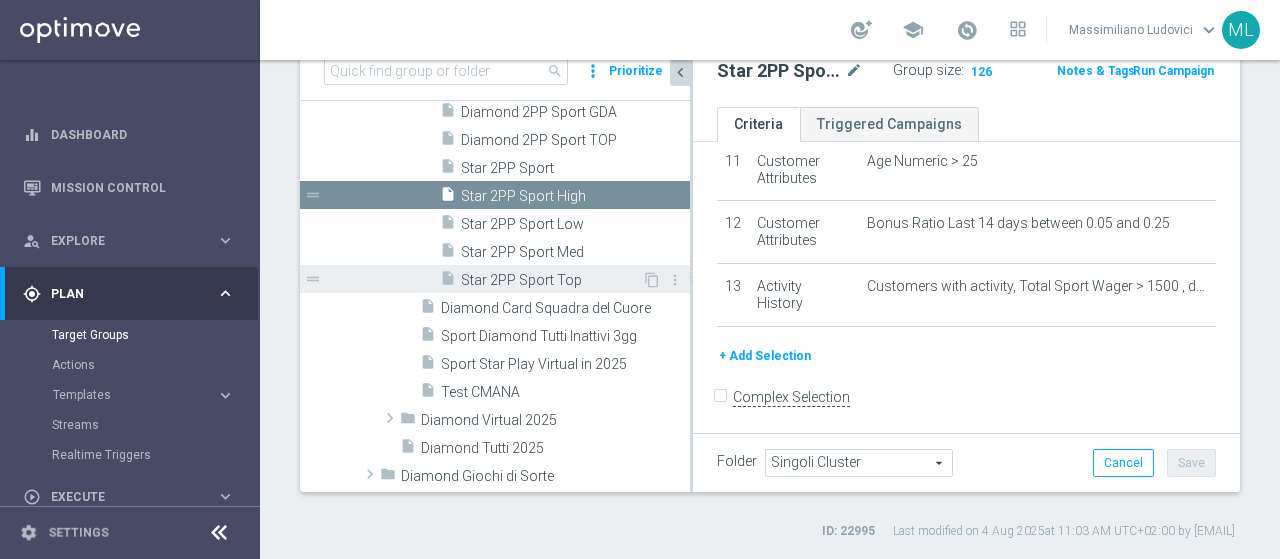 click on "insert_drive_file
Star 2PP Sport Top" at bounding box center (541, 279) 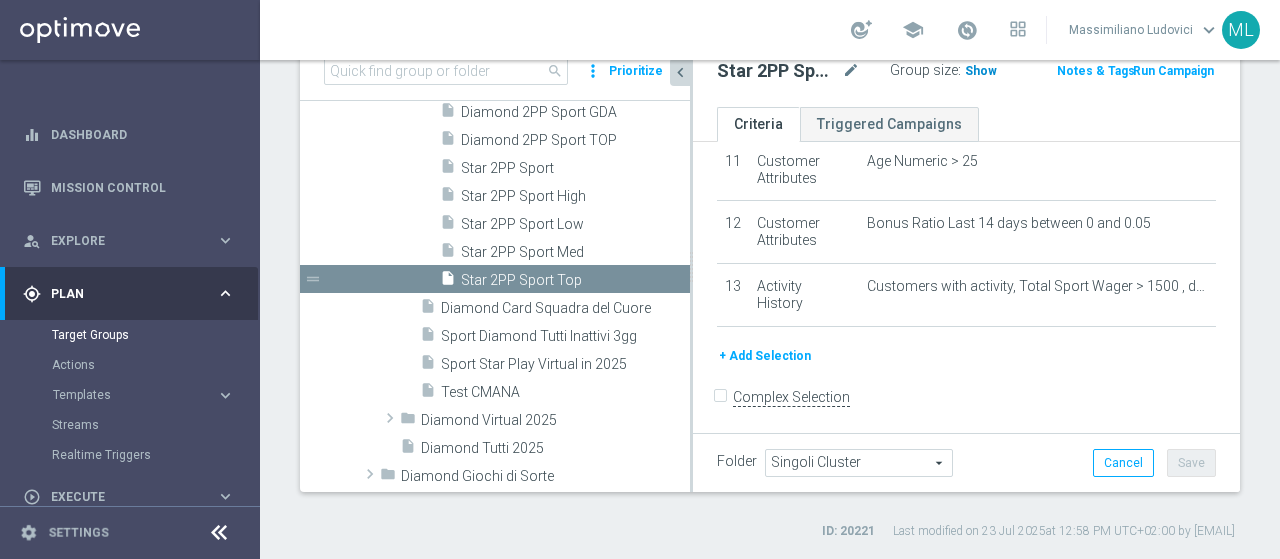 click on "Show" 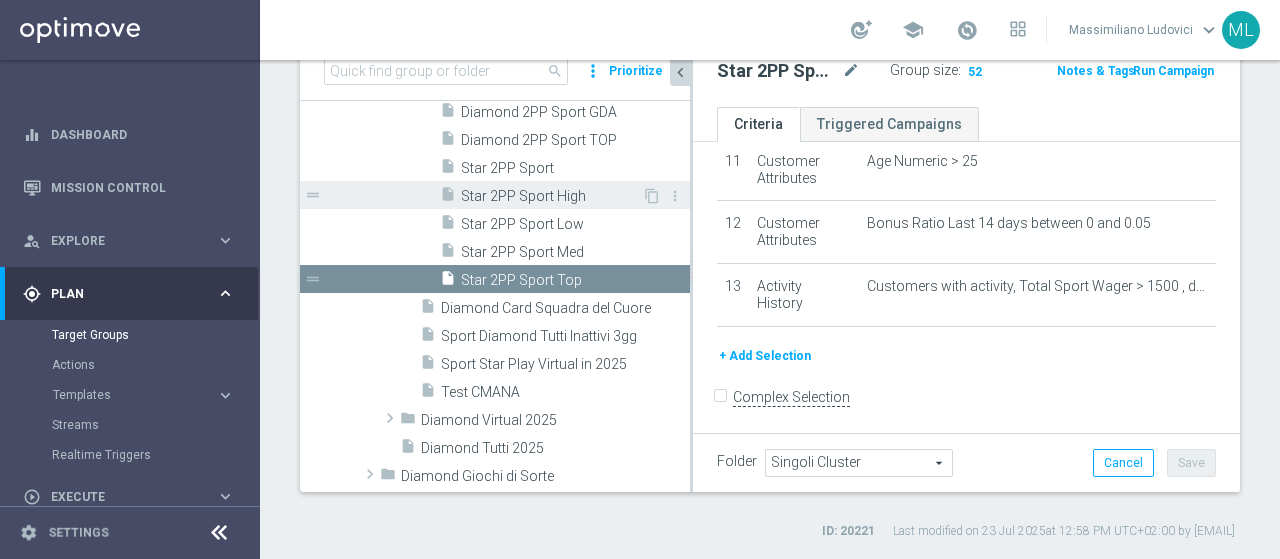 click on "Star 2PP Sport High" at bounding box center (551, 196) 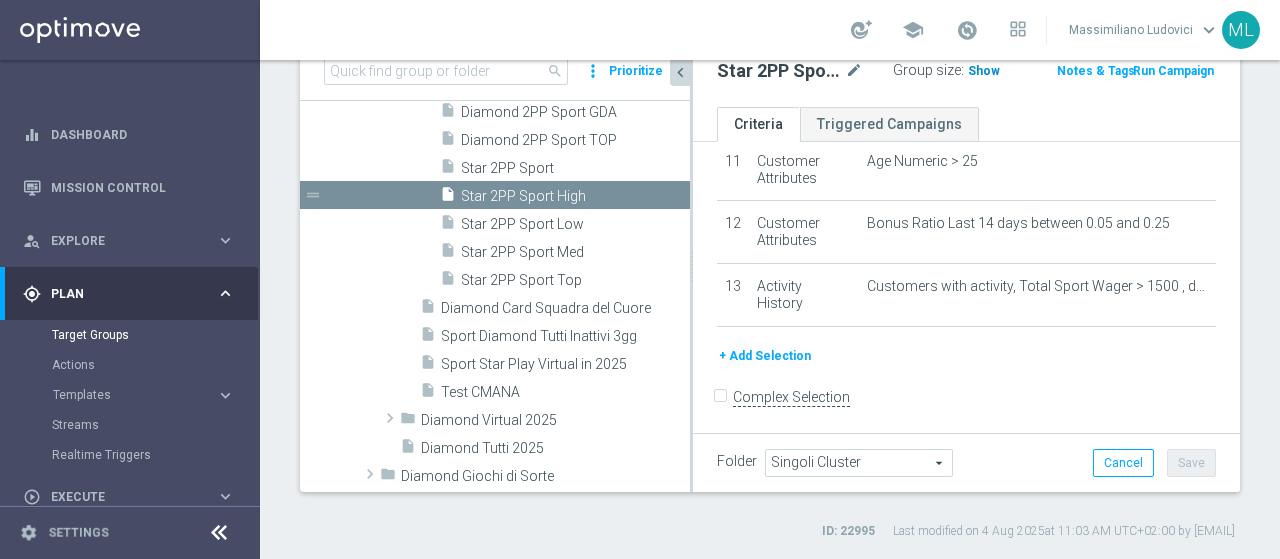 click on "Show" 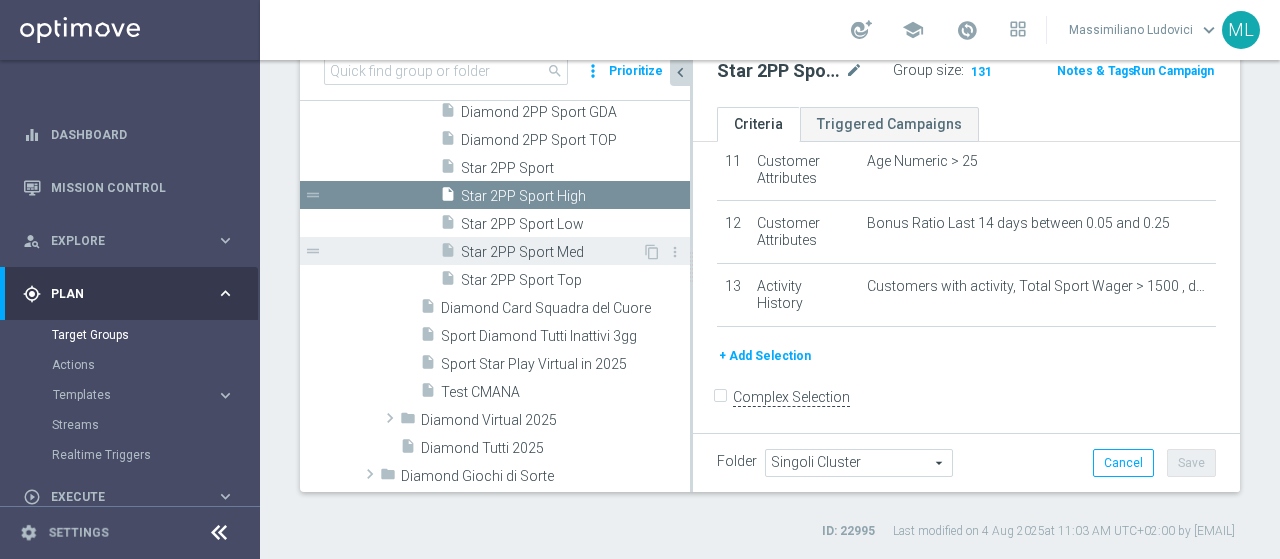 click on "Star 2PP Sport Med" at bounding box center [551, 252] 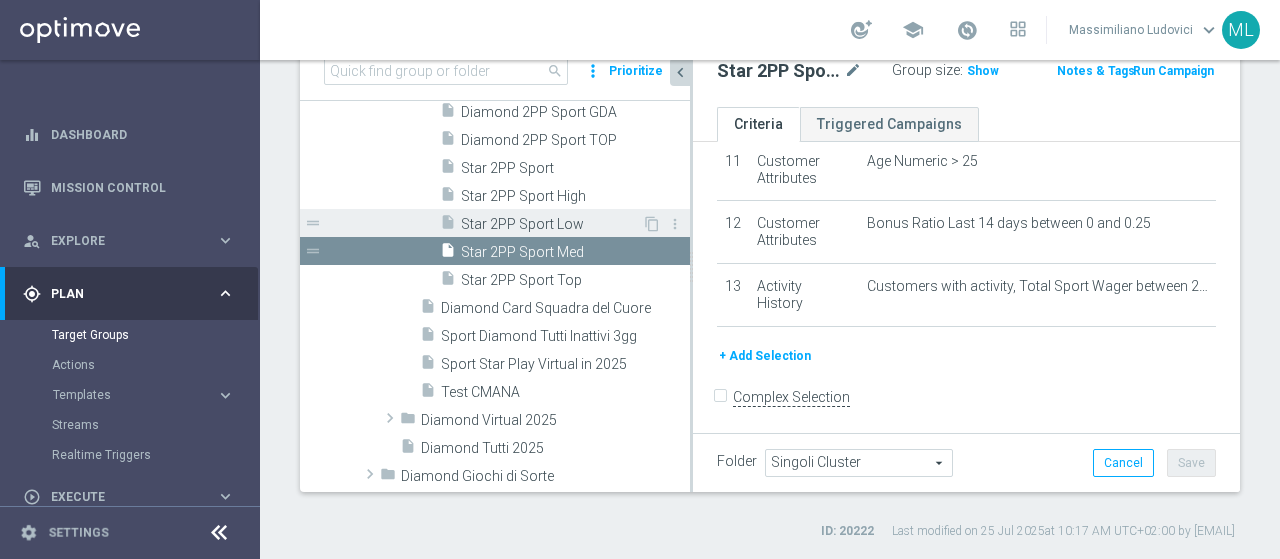 click on "Star 2PP Sport Low" at bounding box center [551, 224] 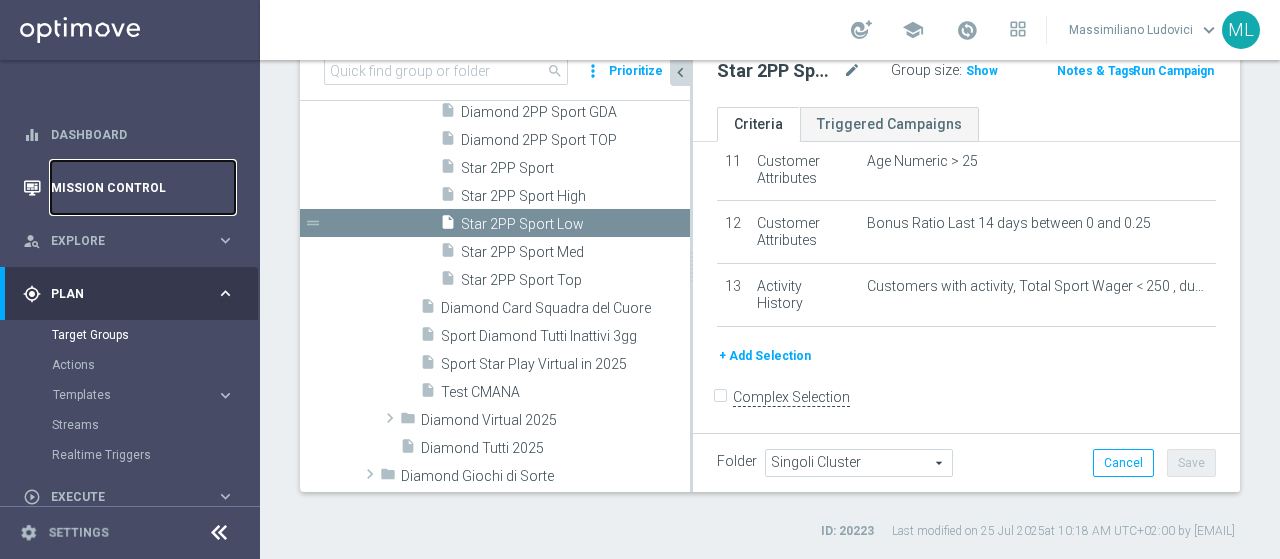 click on "Mission Control" at bounding box center [143, 187] 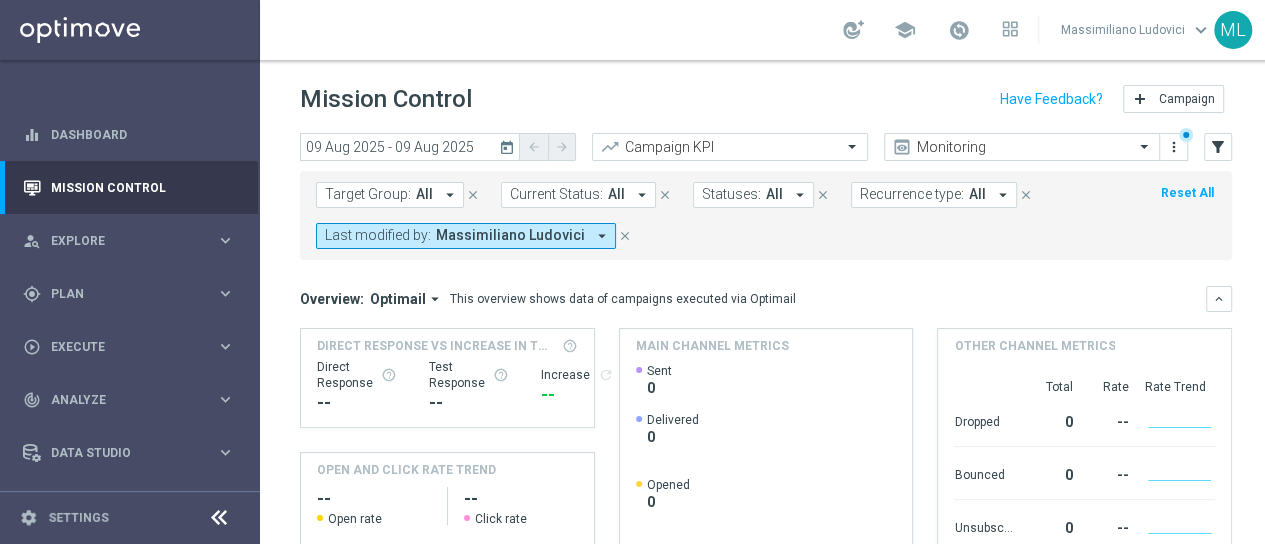 click on "today" 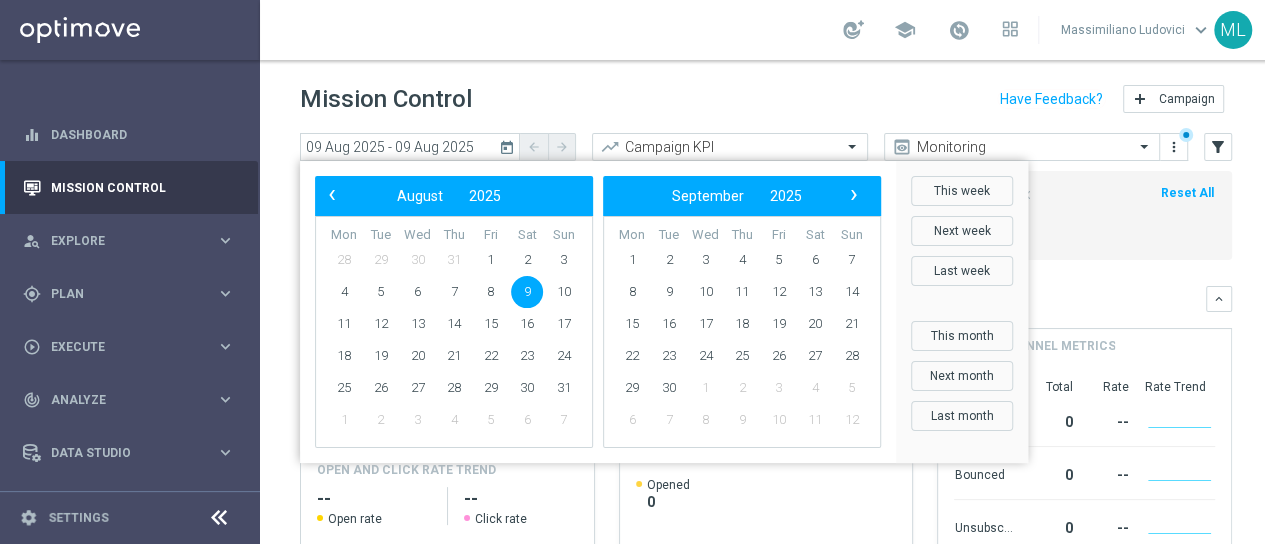click on "9" 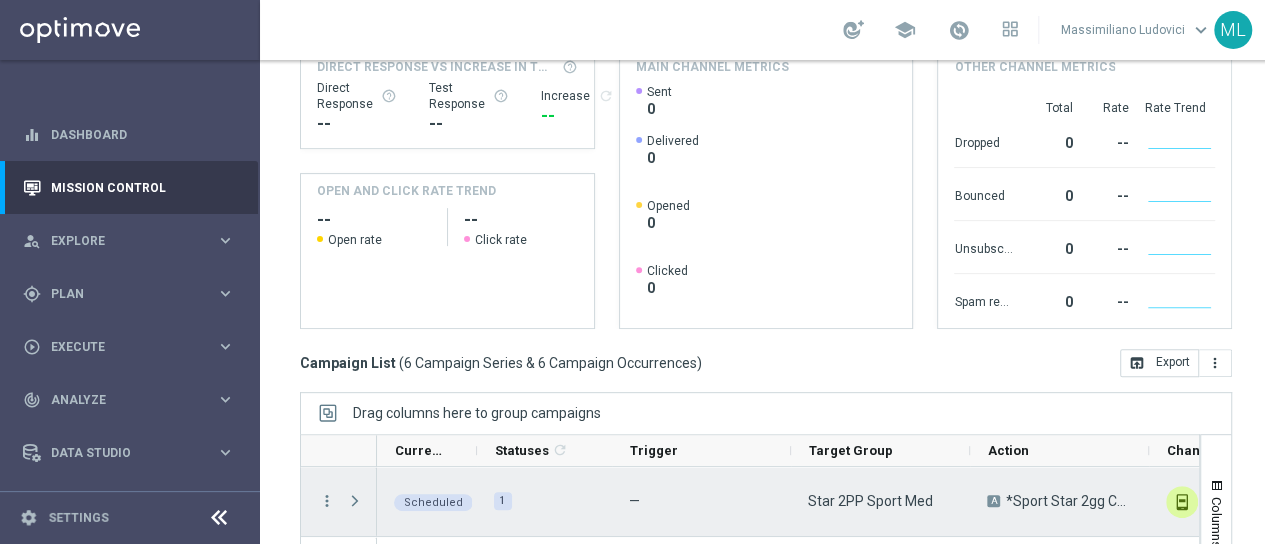 scroll, scrollTop: 479, scrollLeft: 0, axis: vertical 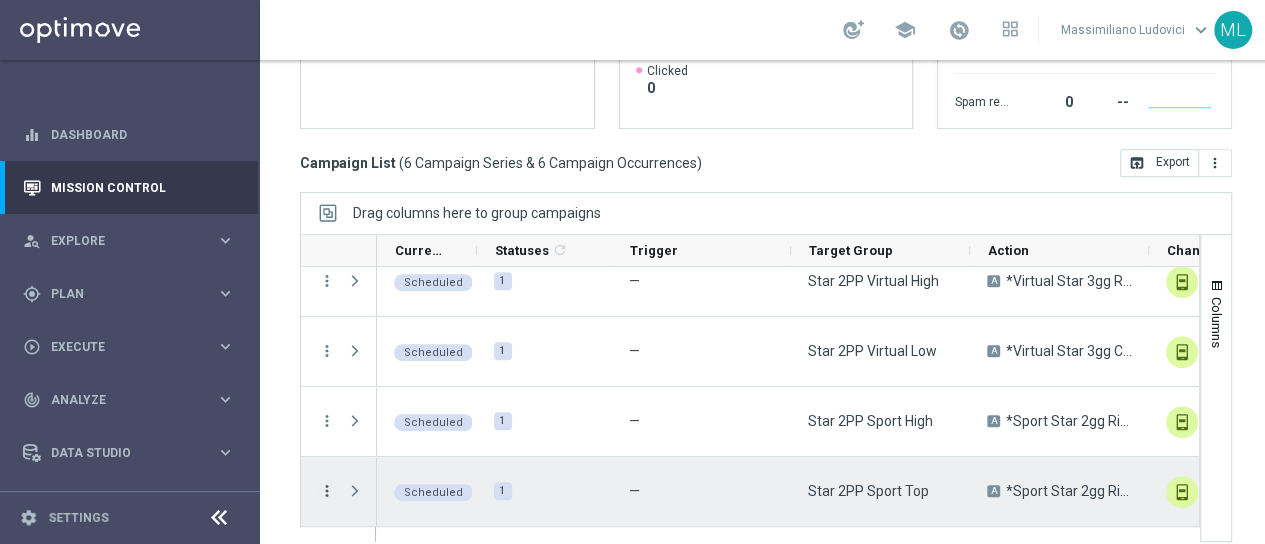click on "more_vert" at bounding box center (327, 491) 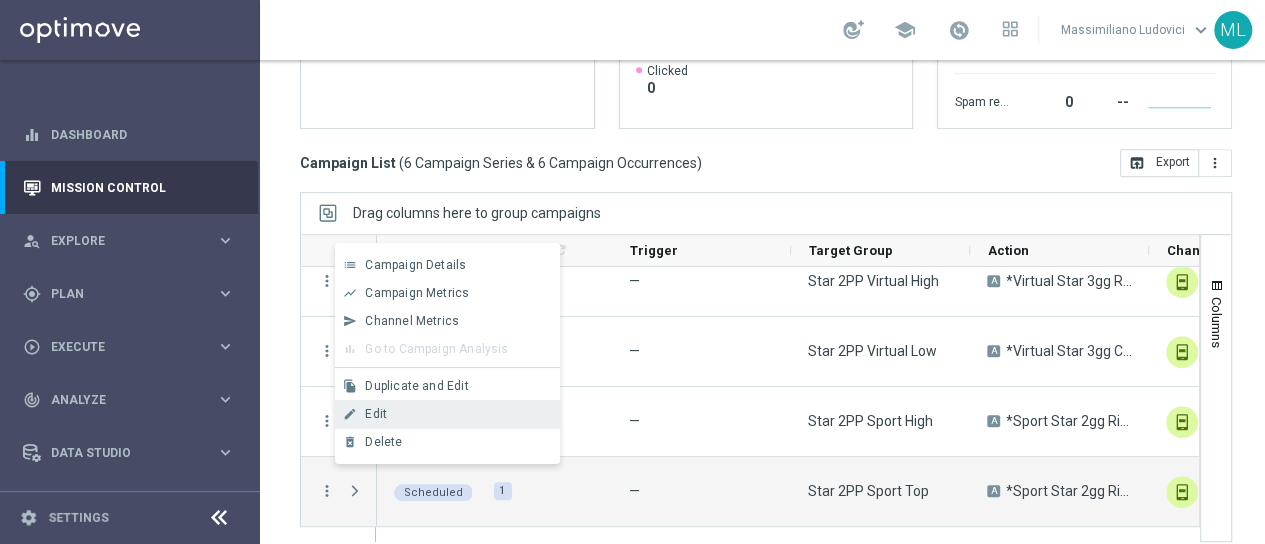 click on "Edit" at bounding box center [376, 414] 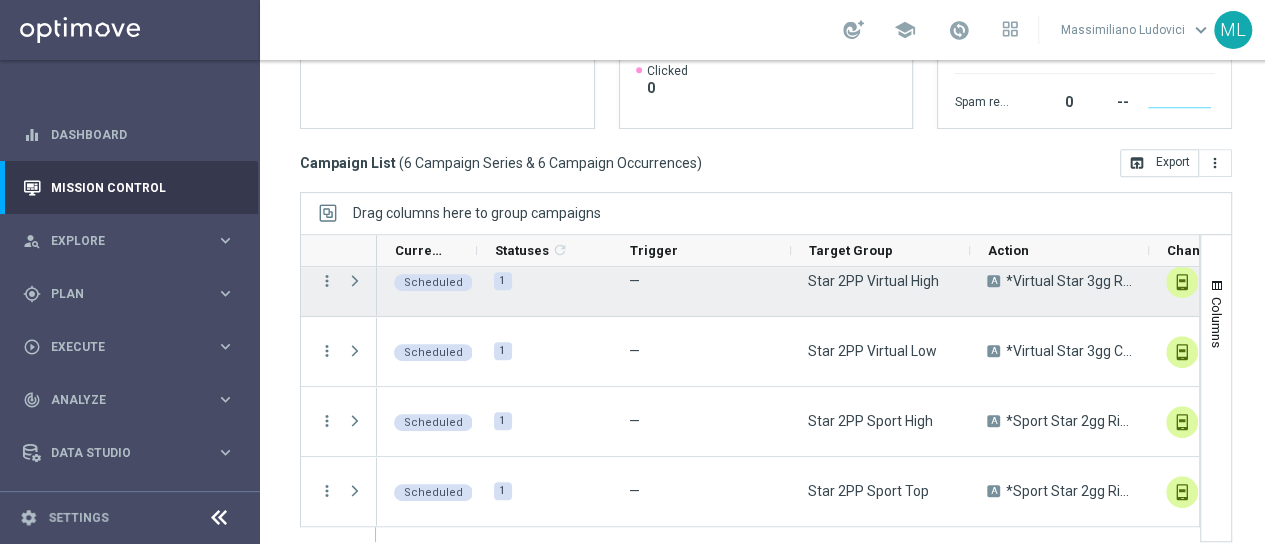 scroll, scrollTop: 0, scrollLeft: 0, axis: both 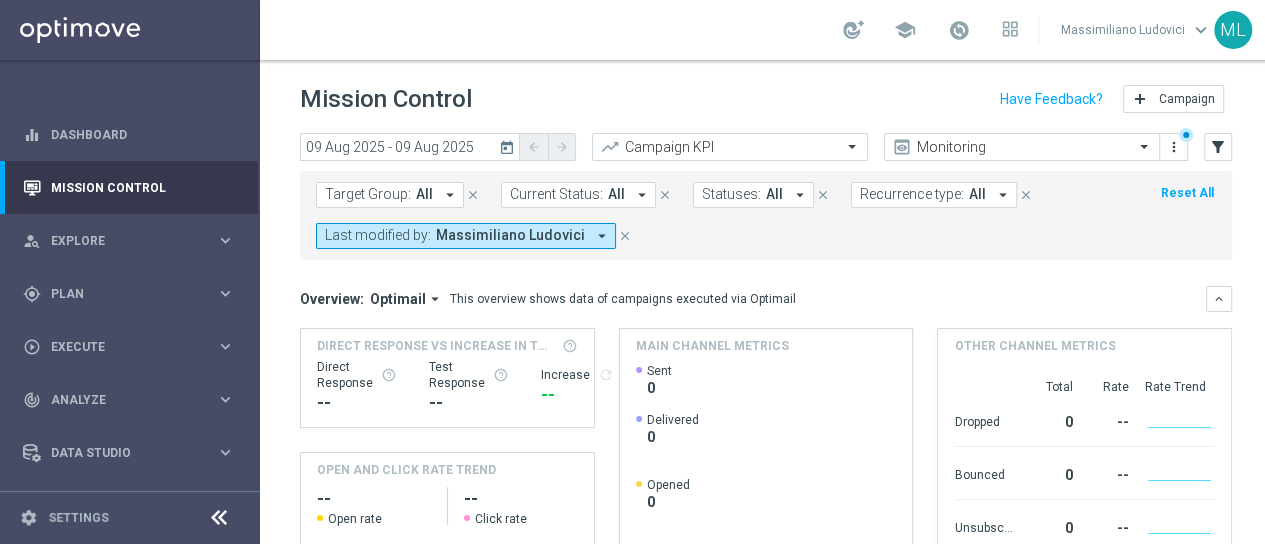 click on "today" 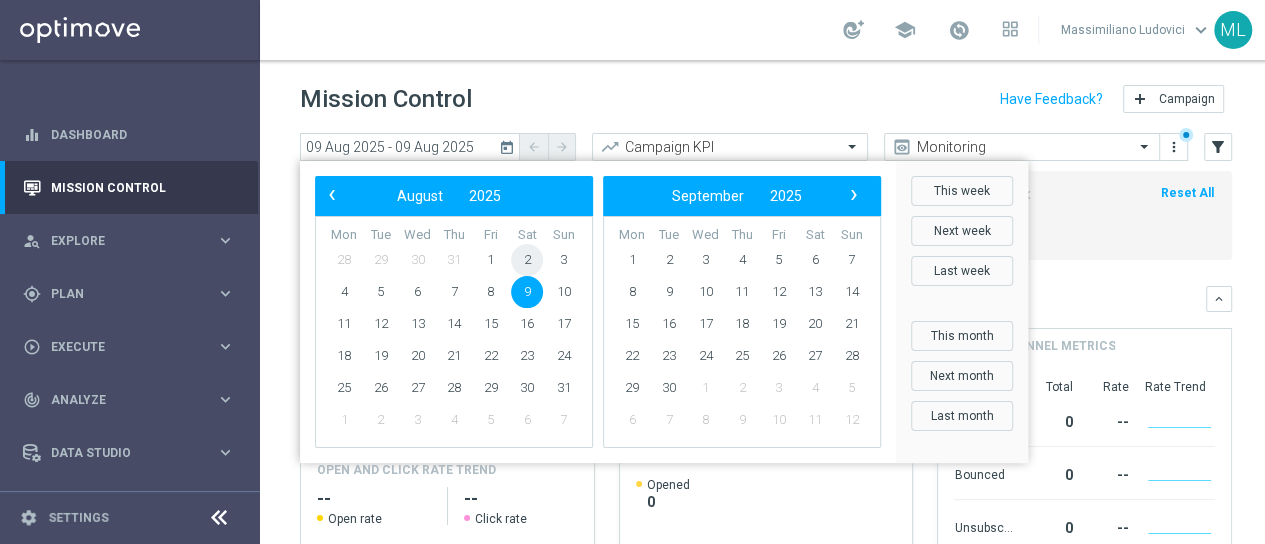 click on "2" 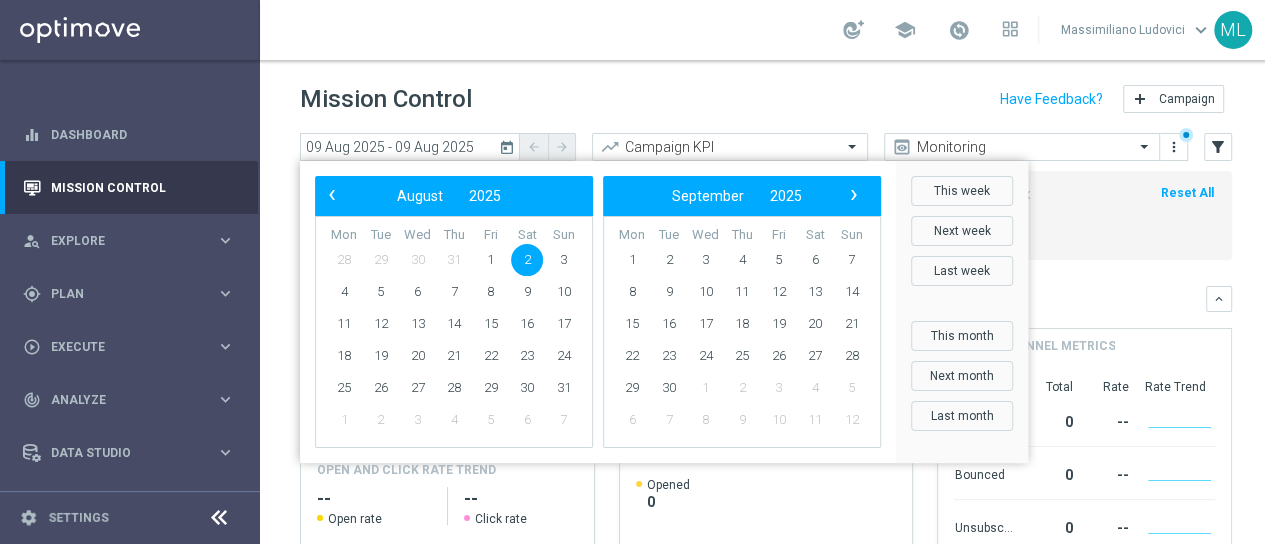 click on "2" 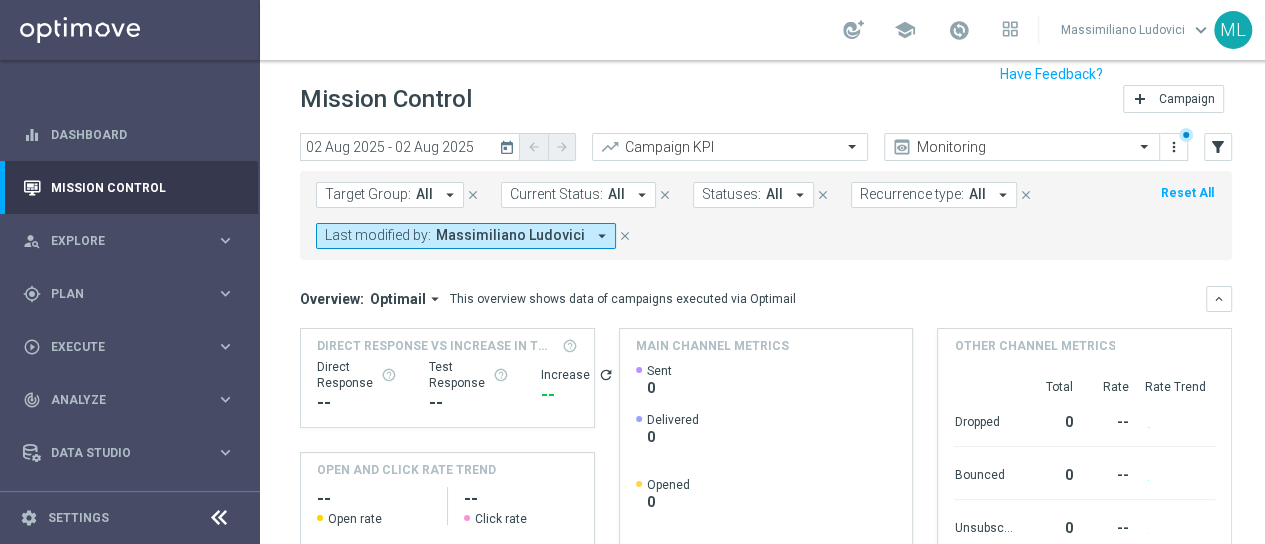 scroll, scrollTop: 400, scrollLeft: 0, axis: vertical 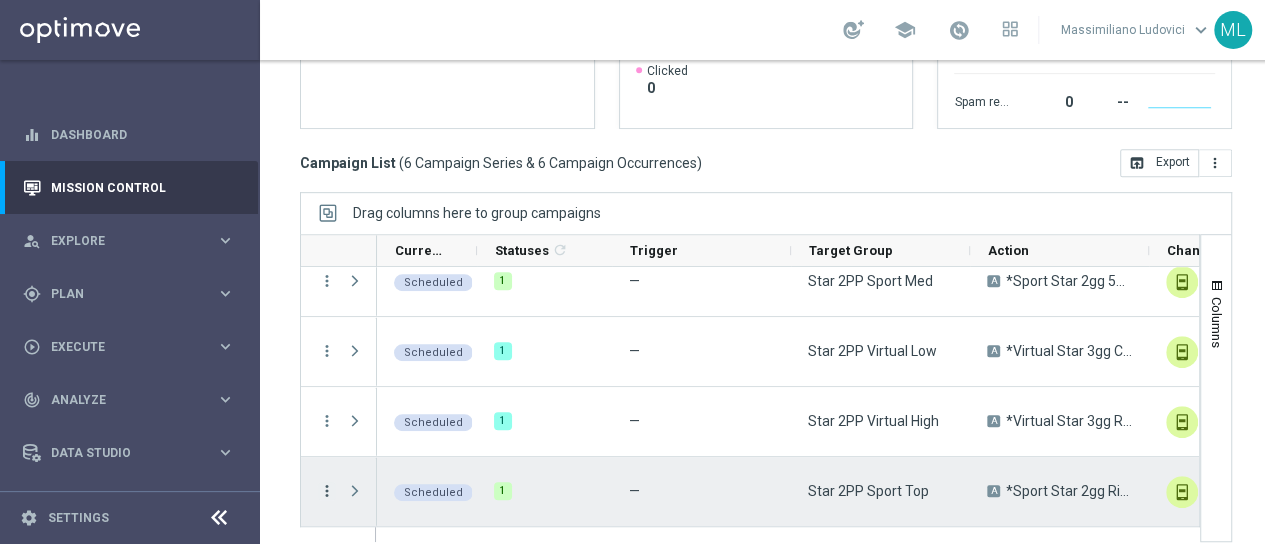 click on "more_vert" at bounding box center [327, 491] 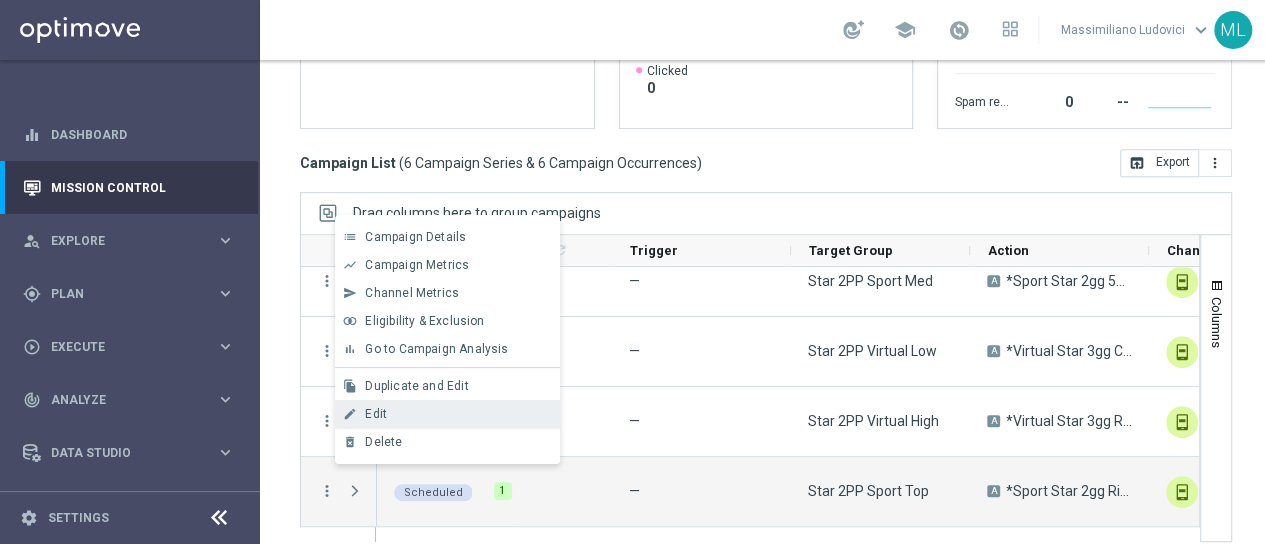 click on "Edit" at bounding box center (458, 414) 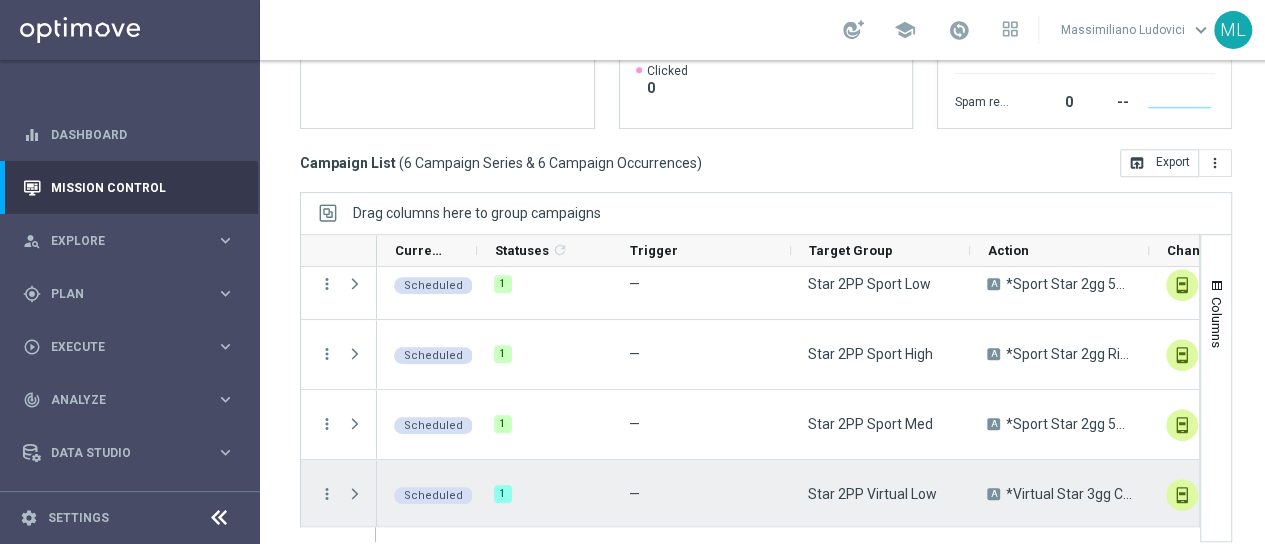 scroll, scrollTop: 0, scrollLeft: 0, axis: both 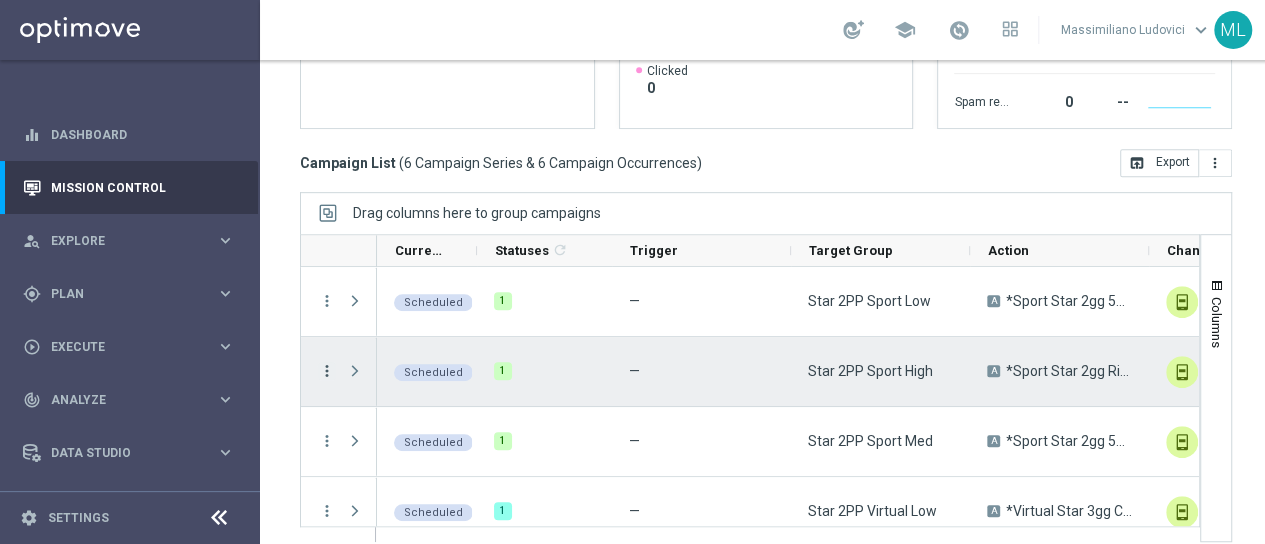 click on "more_vert" at bounding box center (327, 371) 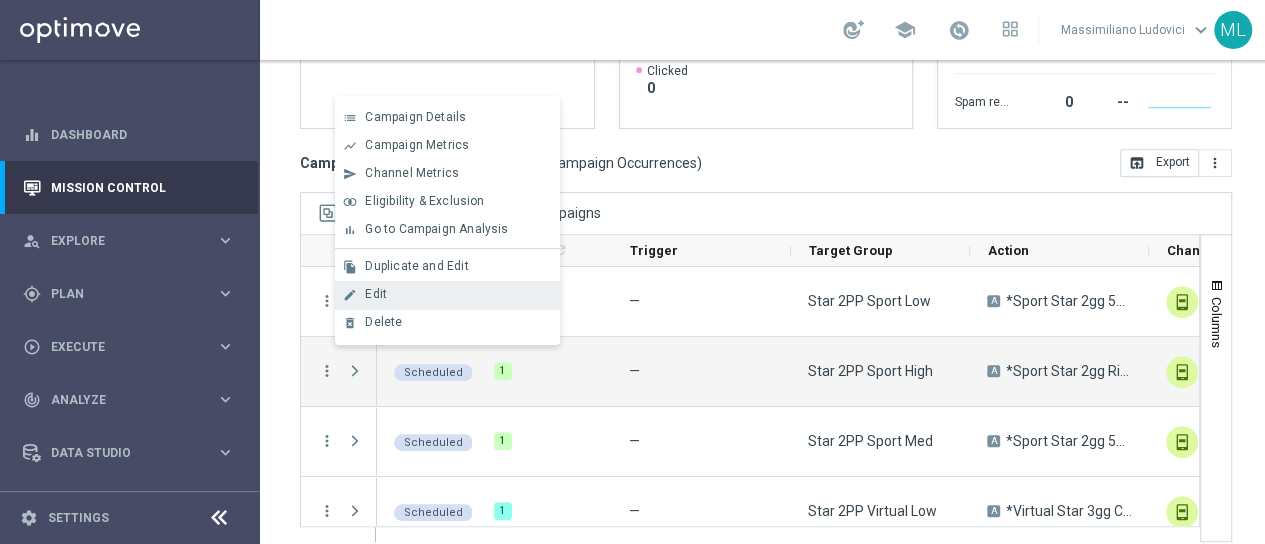 click on "Edit" at bounding box center (376, 294) 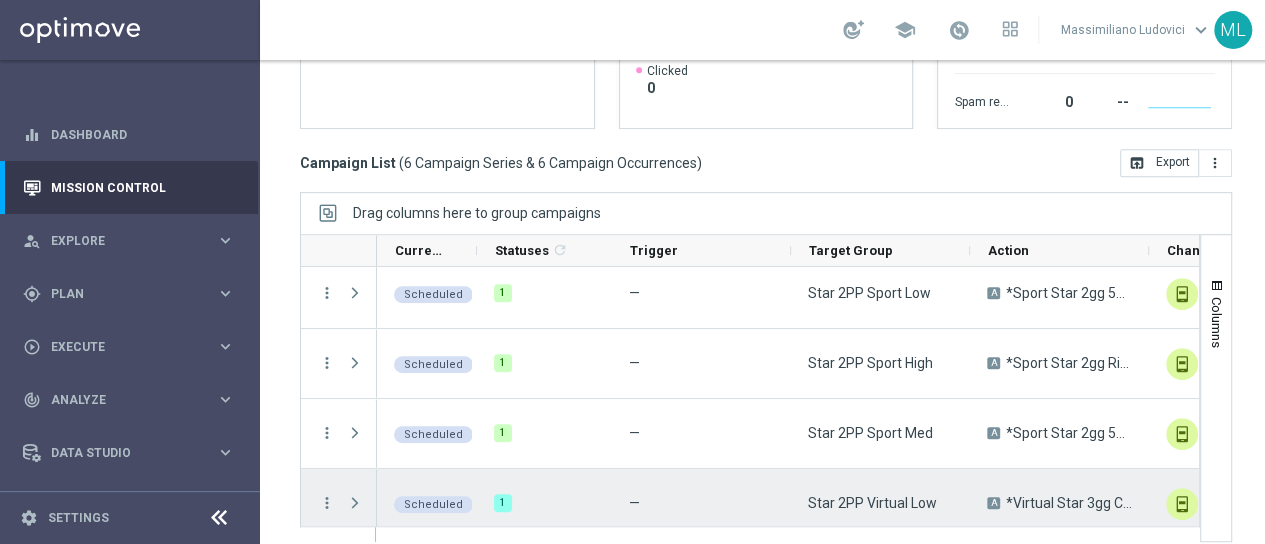 scroll, scrollTop: 0, scrollLeft: 0, axis: both 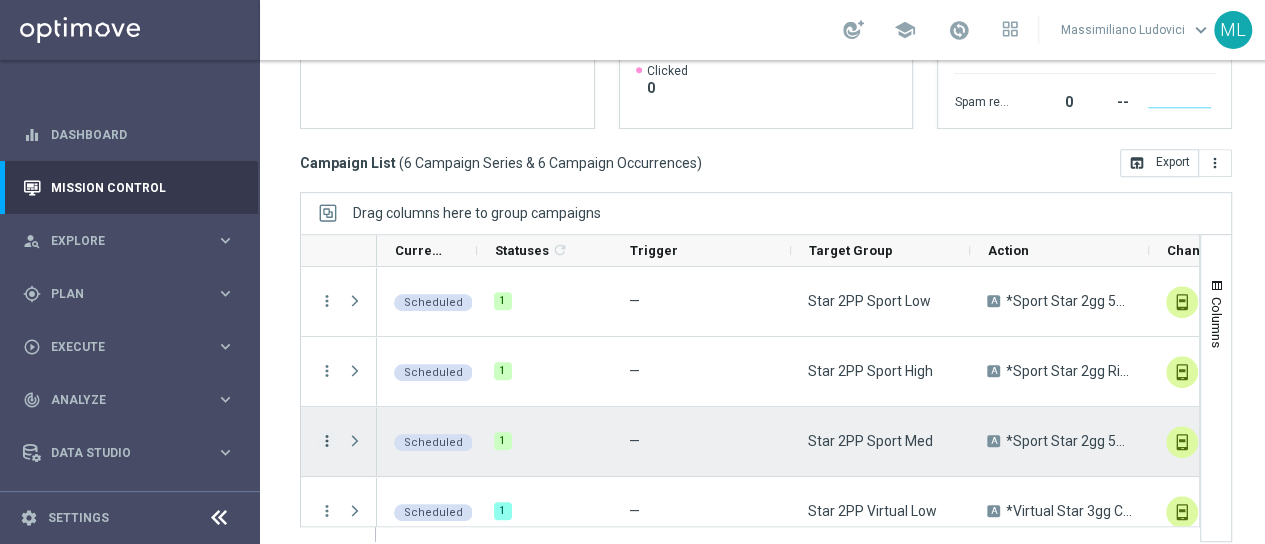 click on "more_vert" at bounding box center (327, 441) 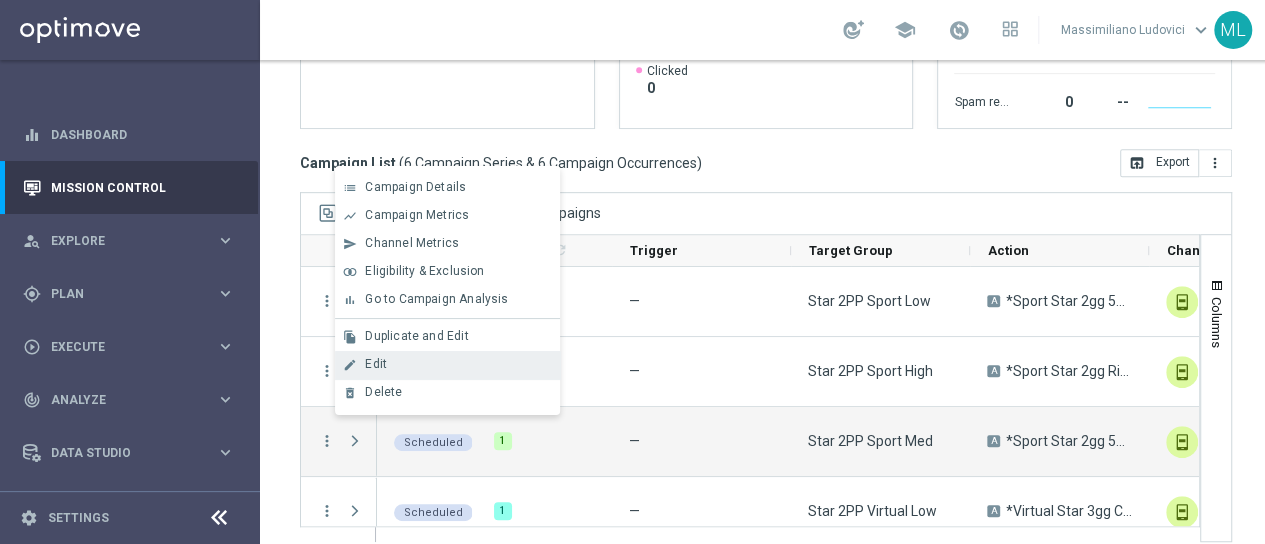 click on "Edit" at bounding box center [376, 364] 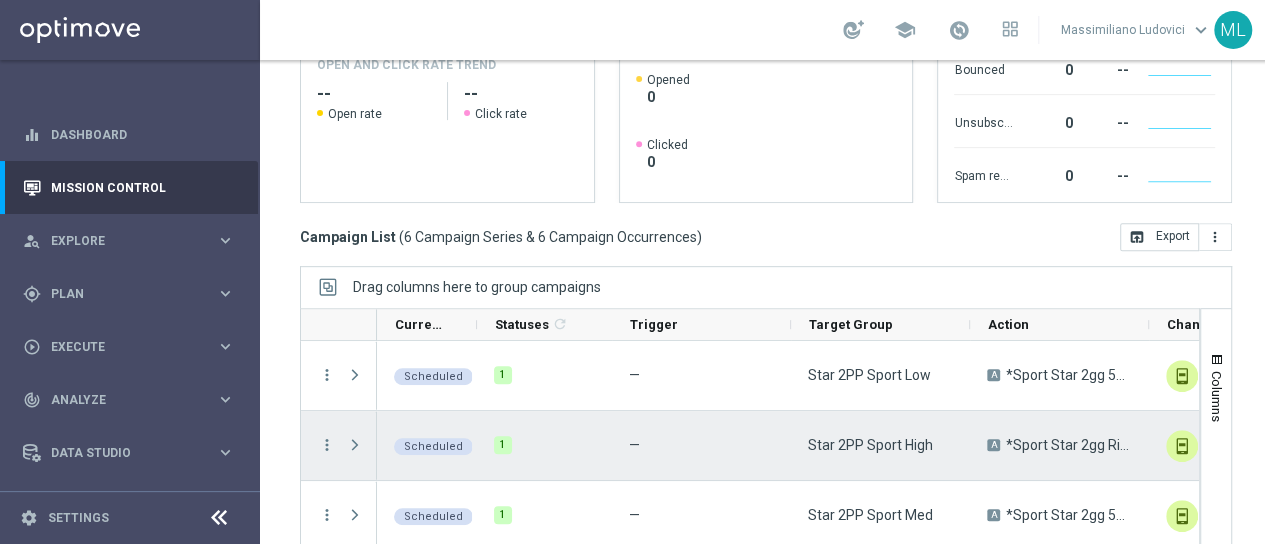 scroll, scrollTop: 379, scrollLeft: 0, axis: vertical 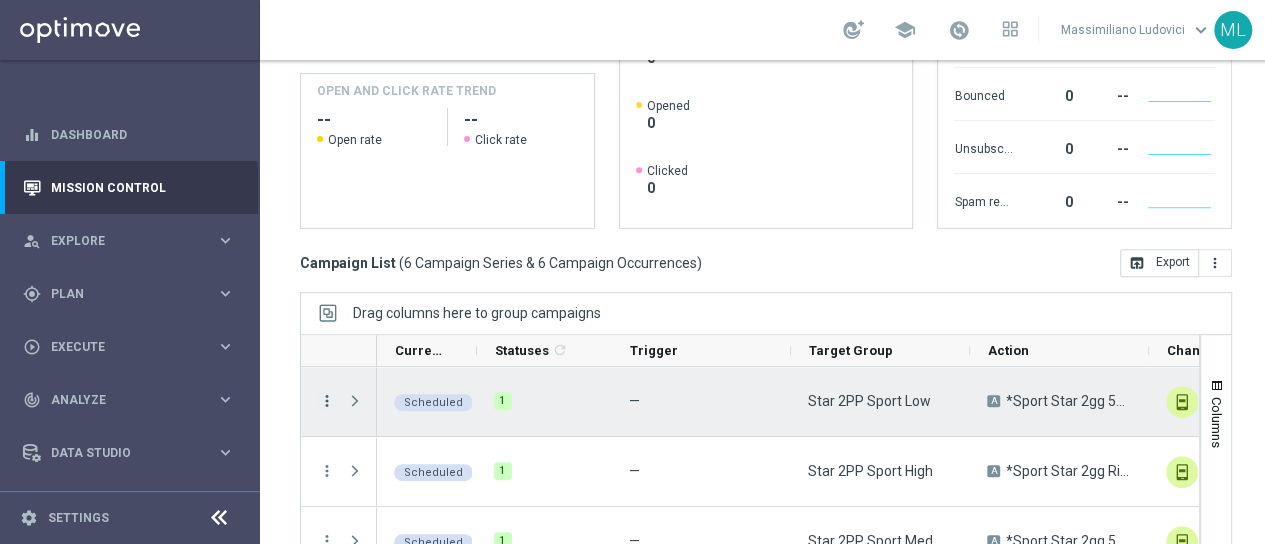 click on "more_vert" at bounding box center [327, 401] 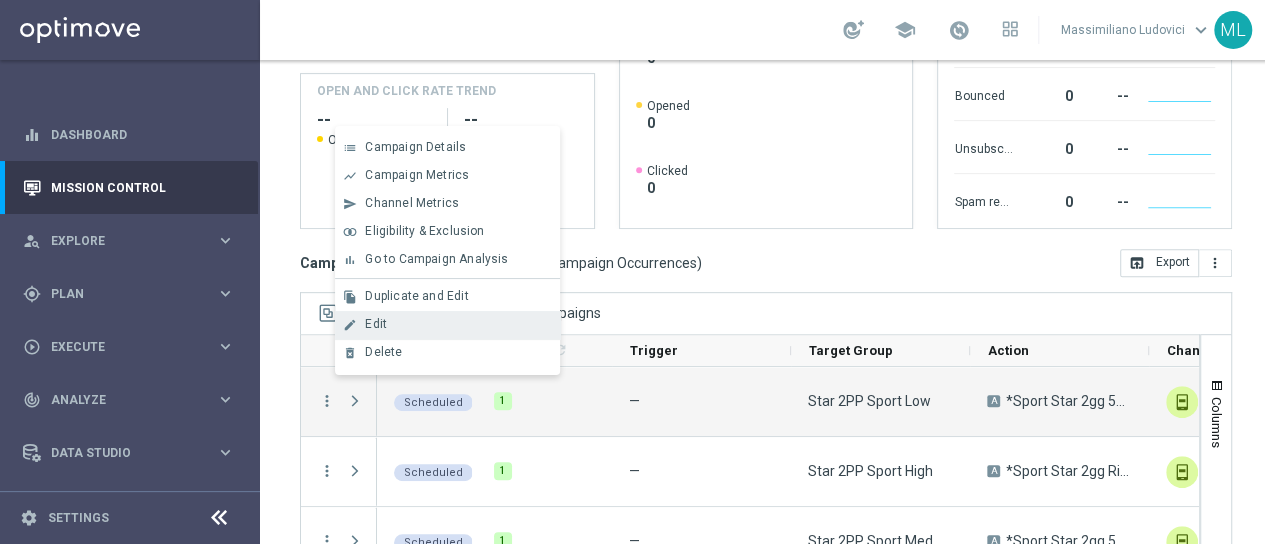 click on "Edit" at bounding box center [376, 324] 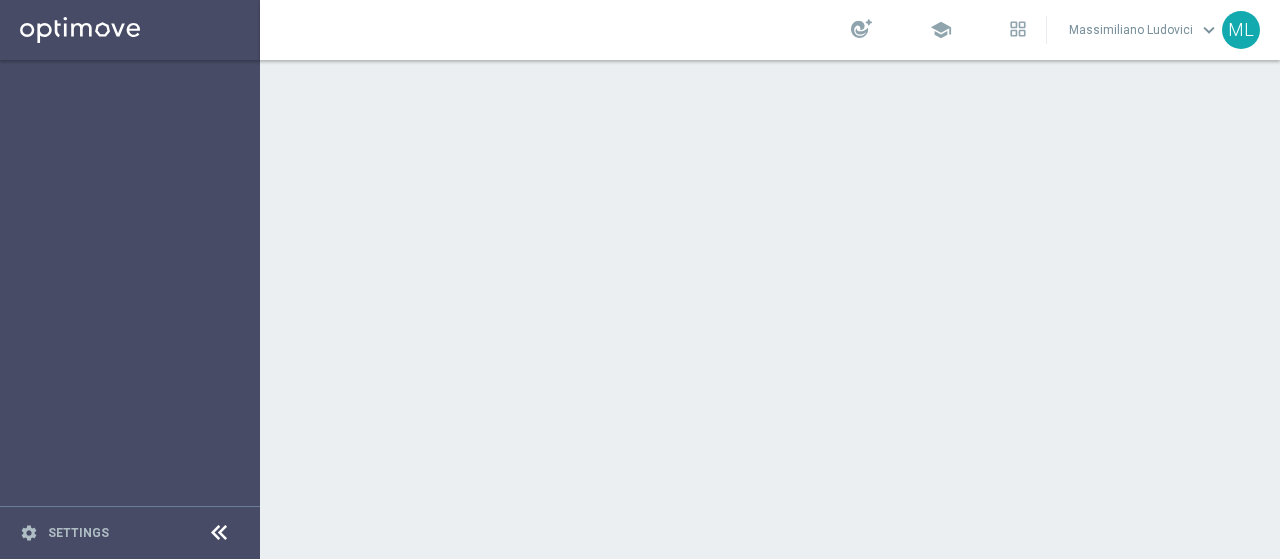 scroll, scrollTop: 0, scrollLeft: 0, axis: both 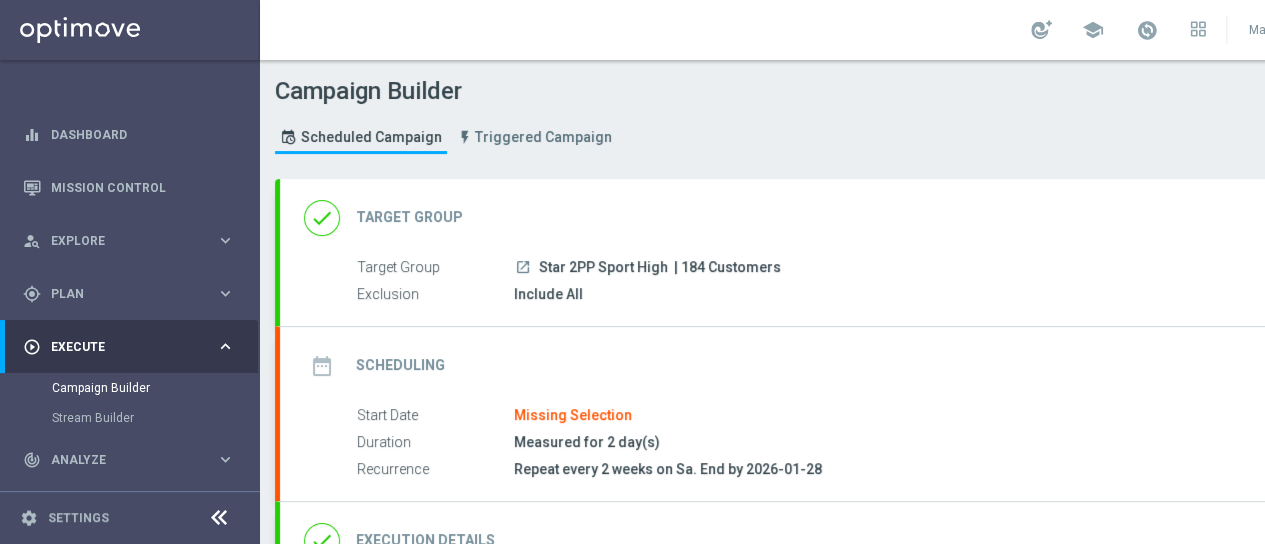 click on "Target Group" 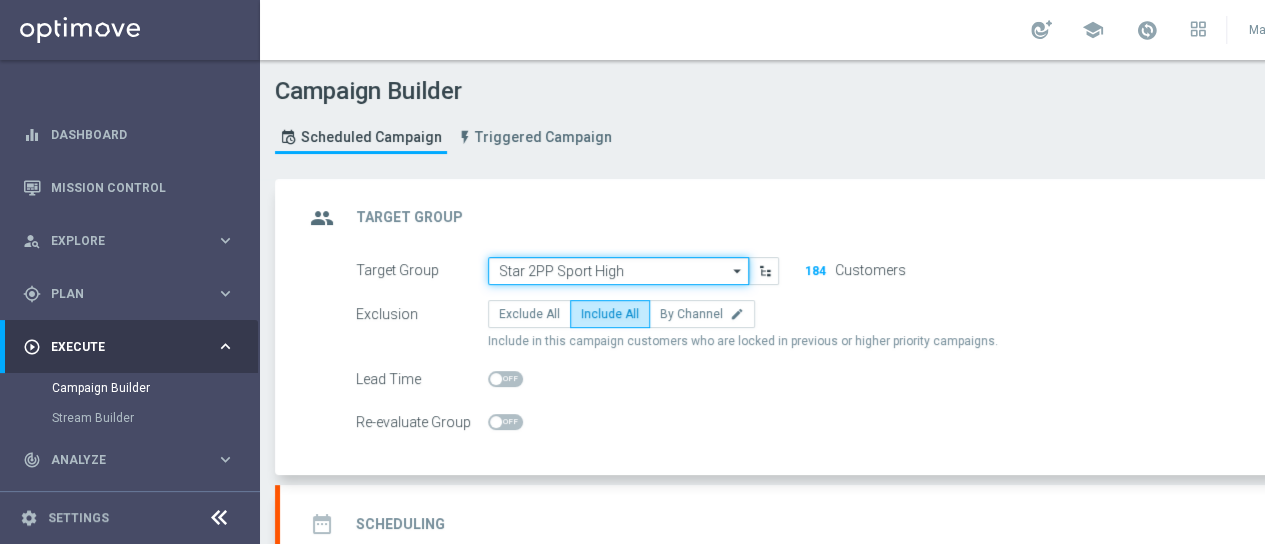 drag, startPoint x: 595, startPoint y: 272, endPoint x: 618, endPoint y: 272, distance: 23 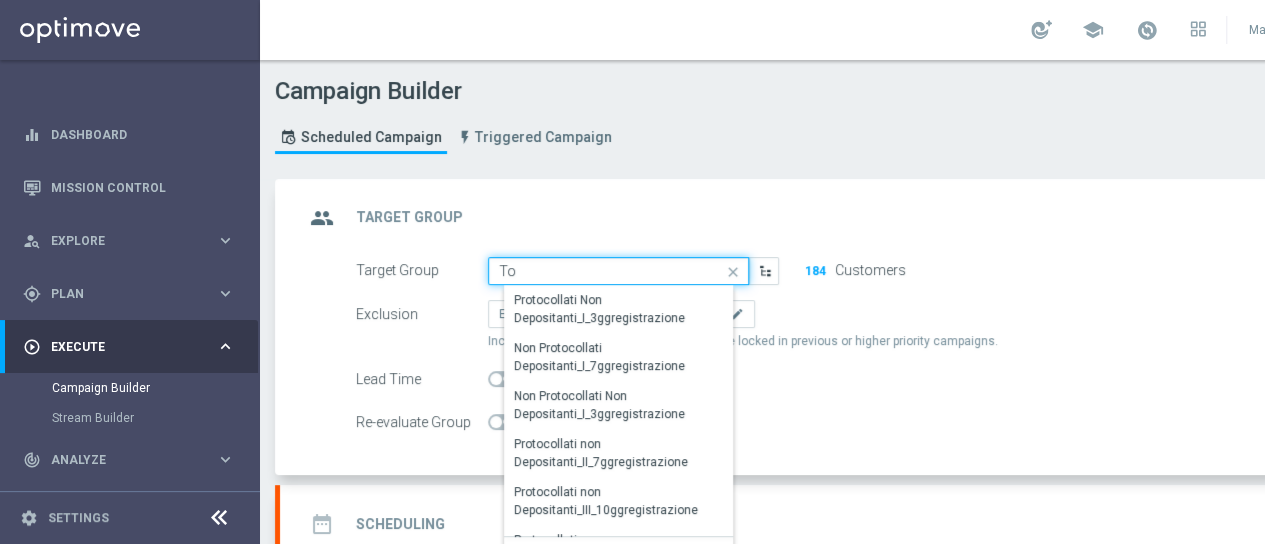 type on "T" 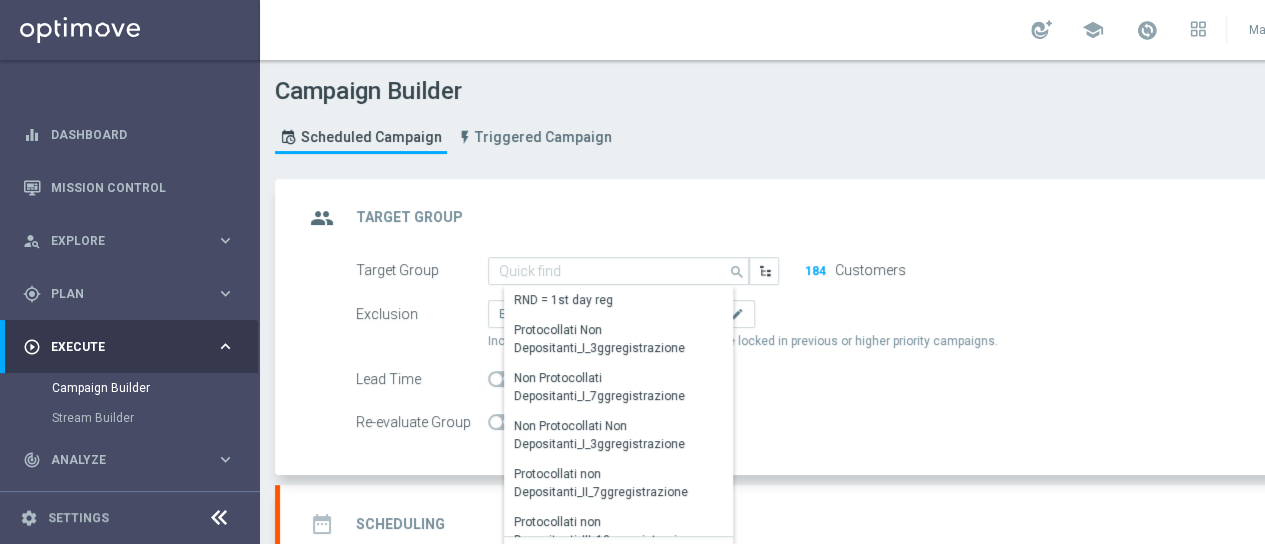 click on "group
Target Group
keyboard_arrow_up" 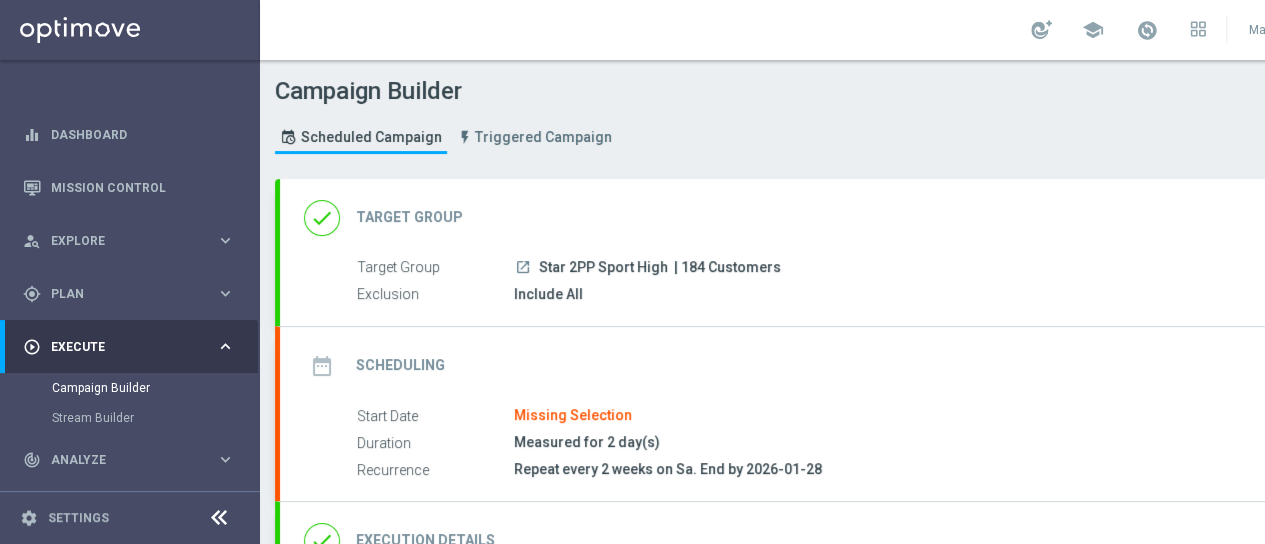 click on "Star 2PP Sport High" 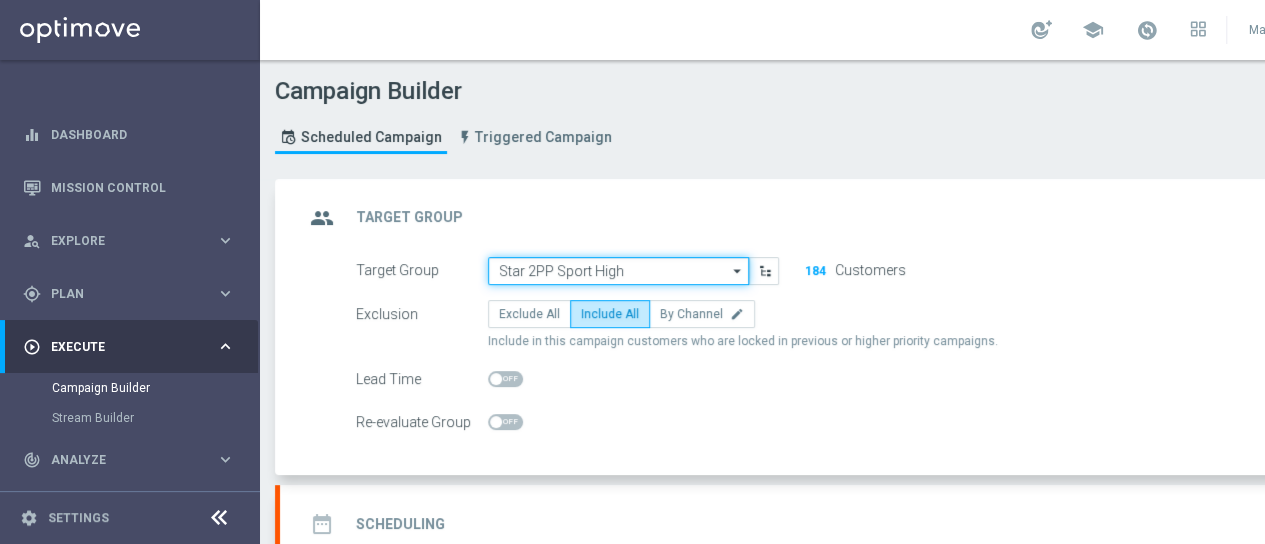 click on "Star 2PP Sport High" 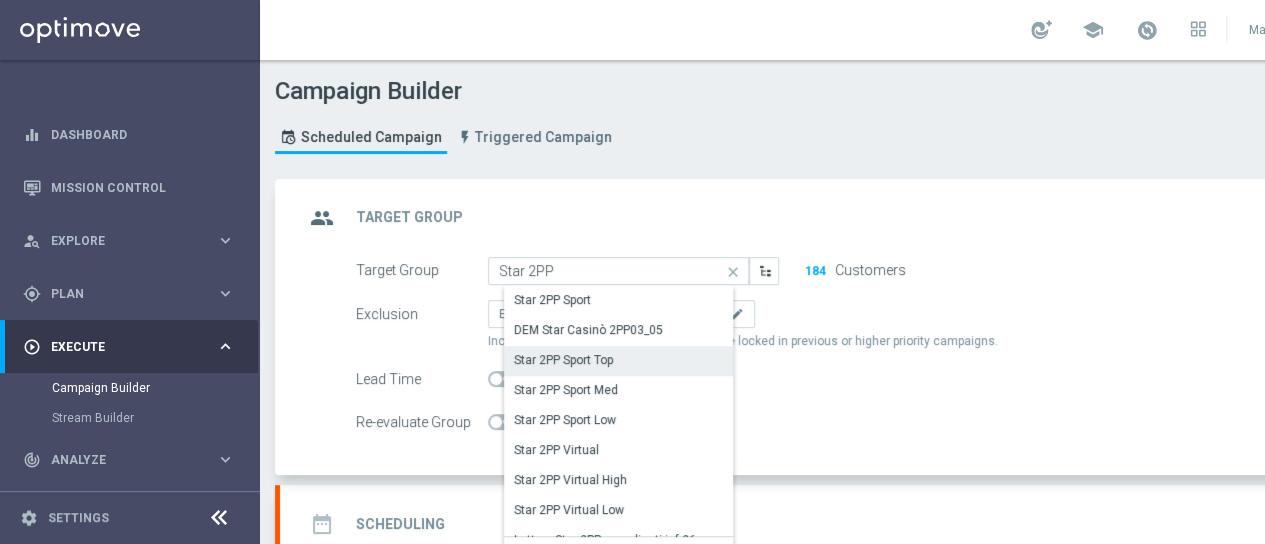 click on "Star 2PP Sport Top" 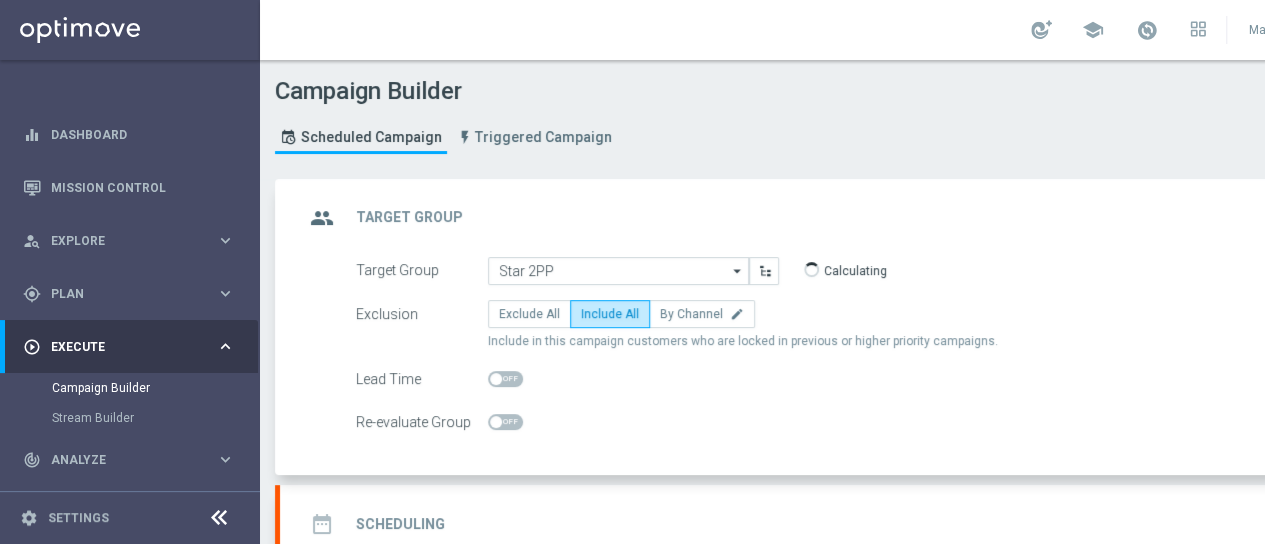 type on "Star 2PP Sport Top" 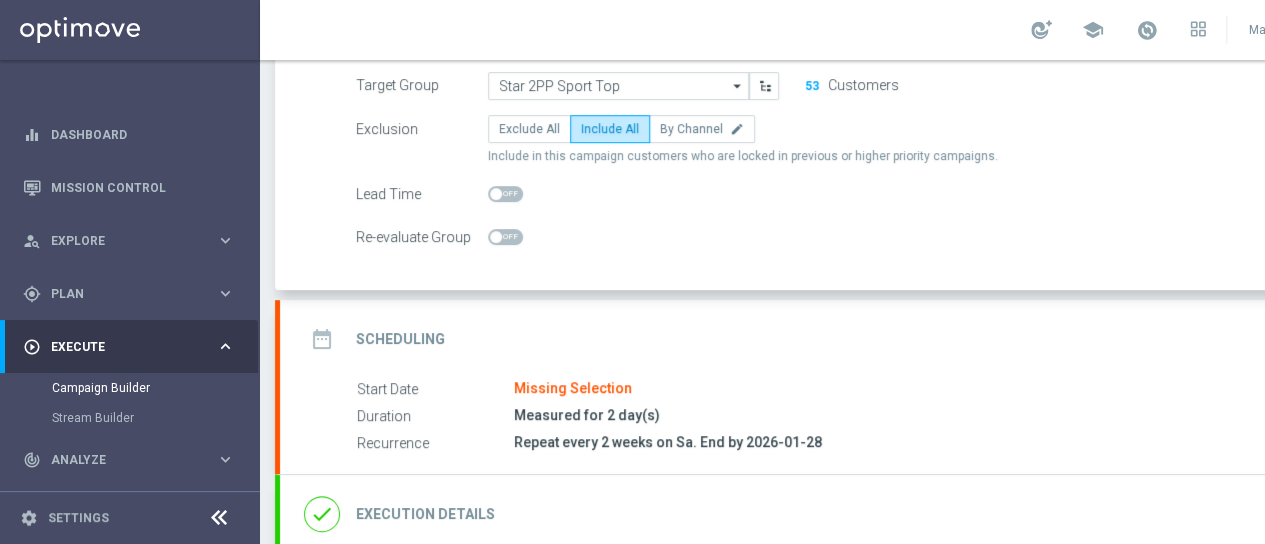 scroll, scrollTop: 200, scrollLeft: 0, axis: vertical 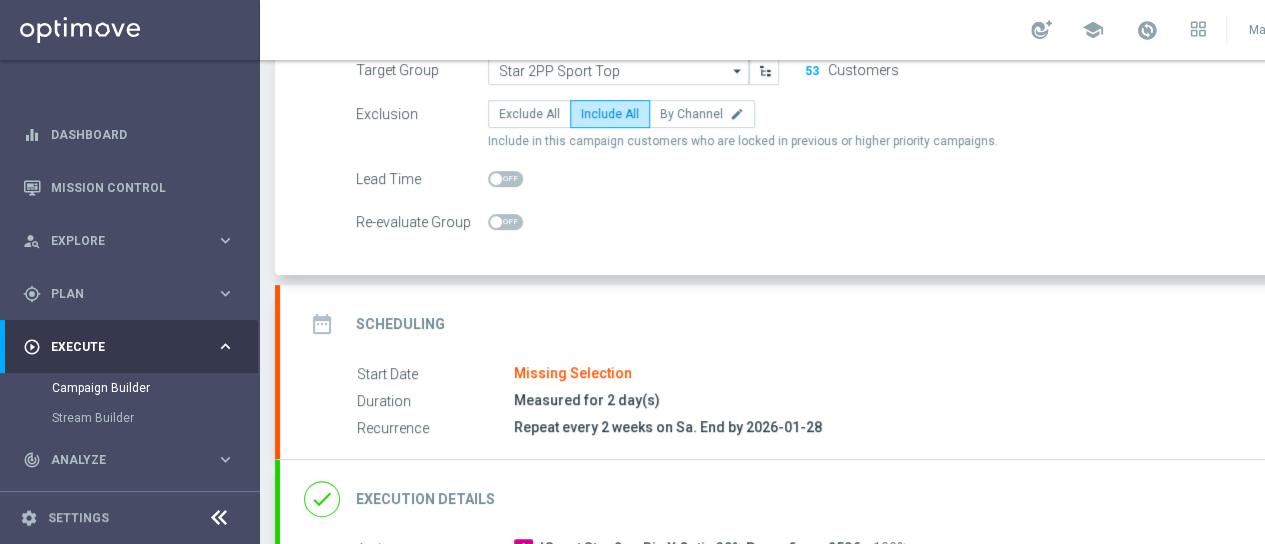click on "Scheduling" 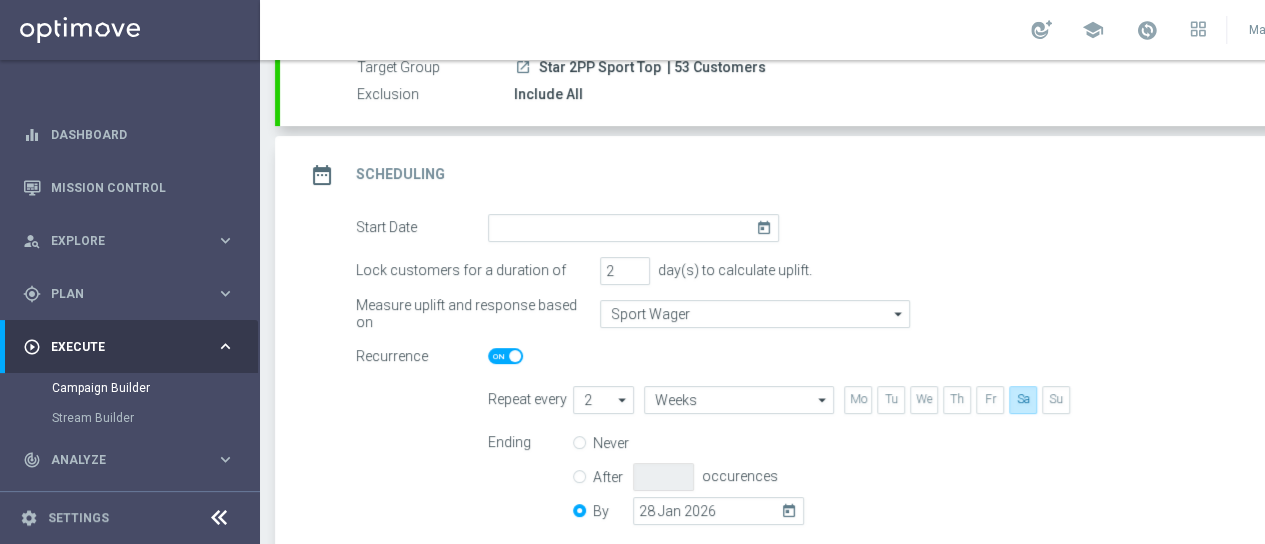 click on "today" 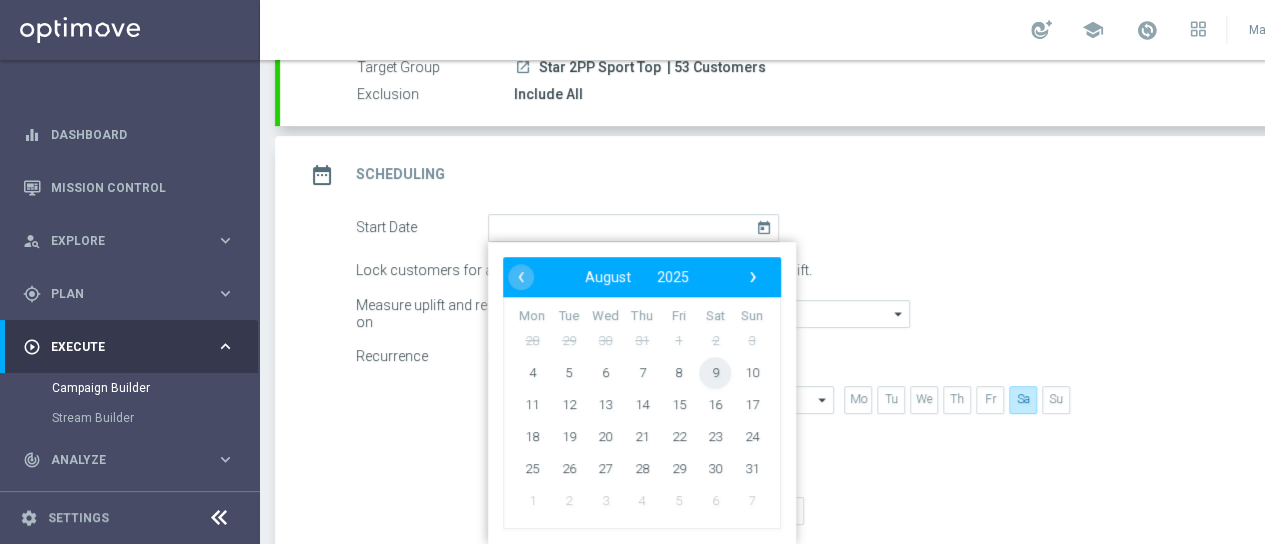 click on "9" 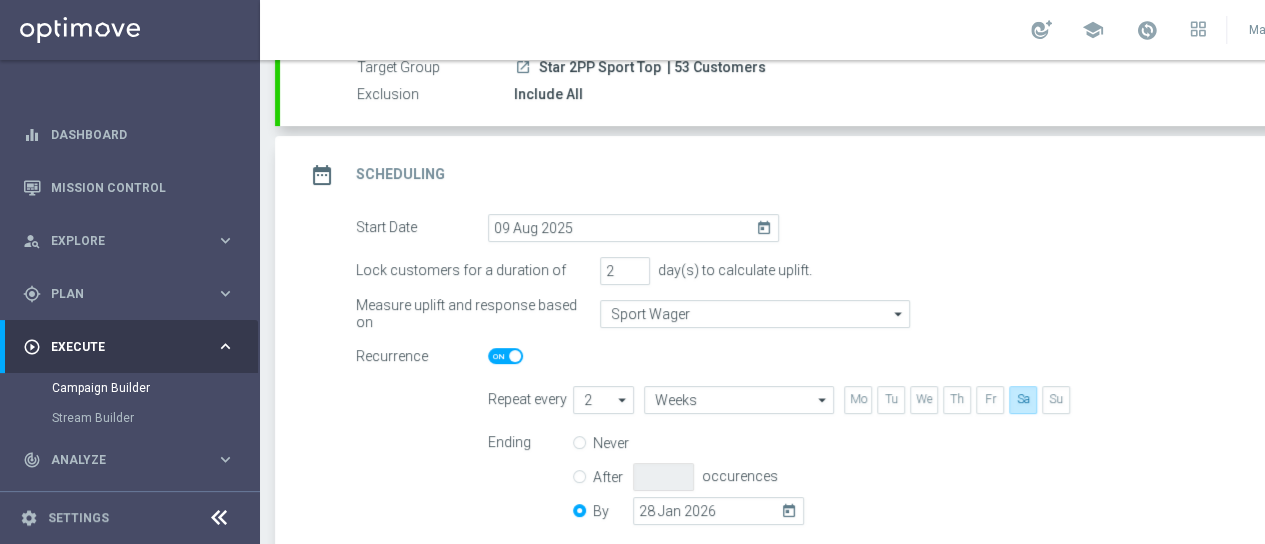 click on "Start Date
09 Aug 2025
today" 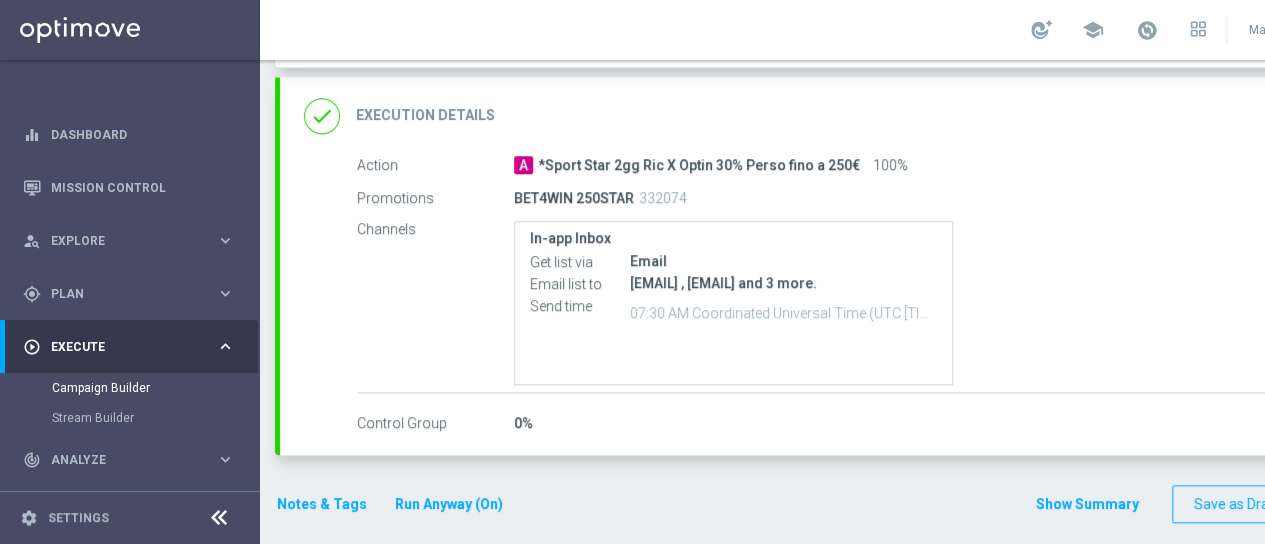 scroll, scrollTop: 688, scrollLeft: 0, axis: vertical 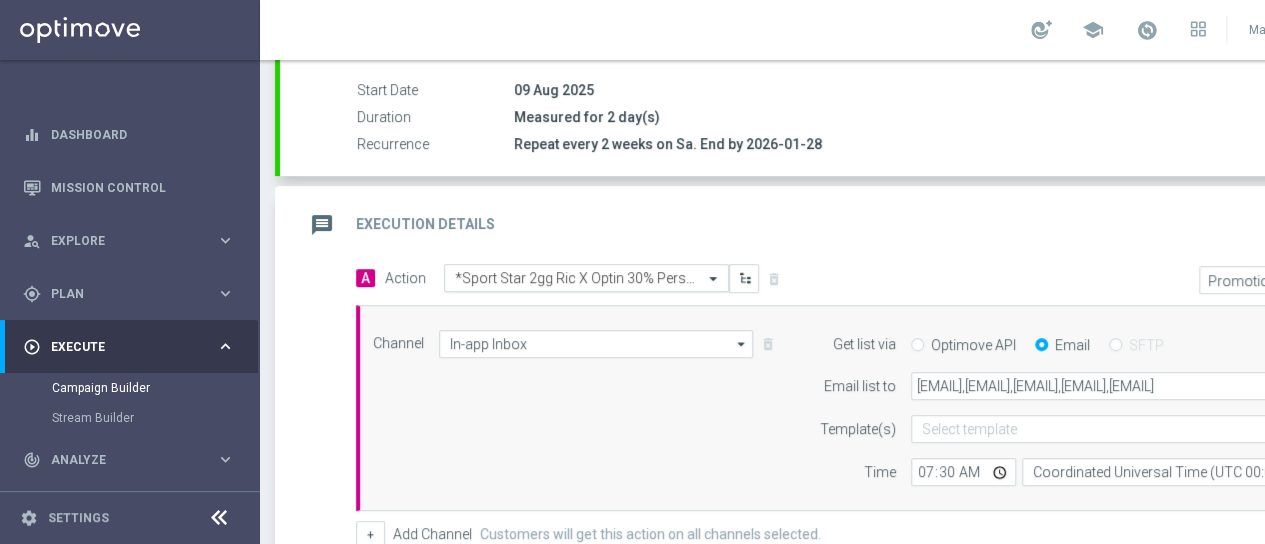 click 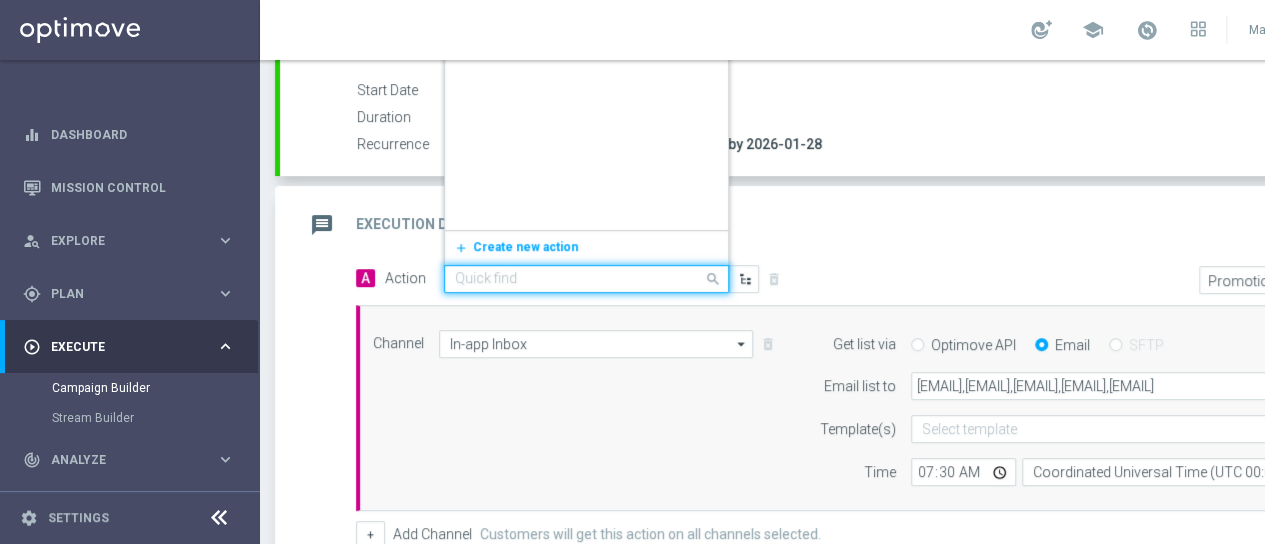 scroll, scrollTop: 6765, scrollLeft: 0, axis: vertical 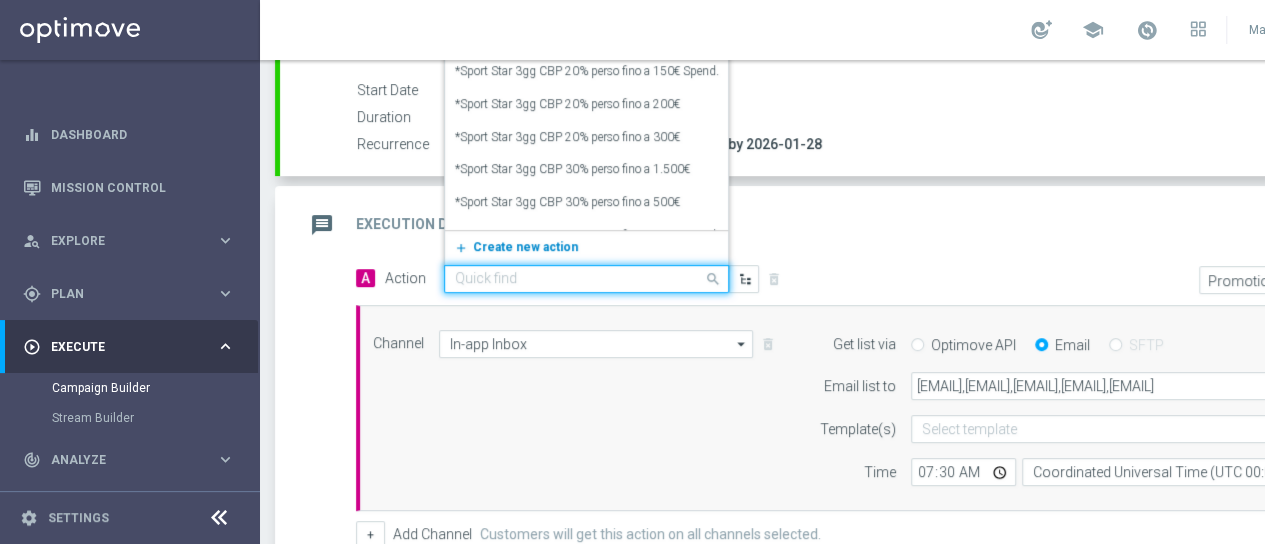 click on "Create new action" at bounding box center (525, 247) 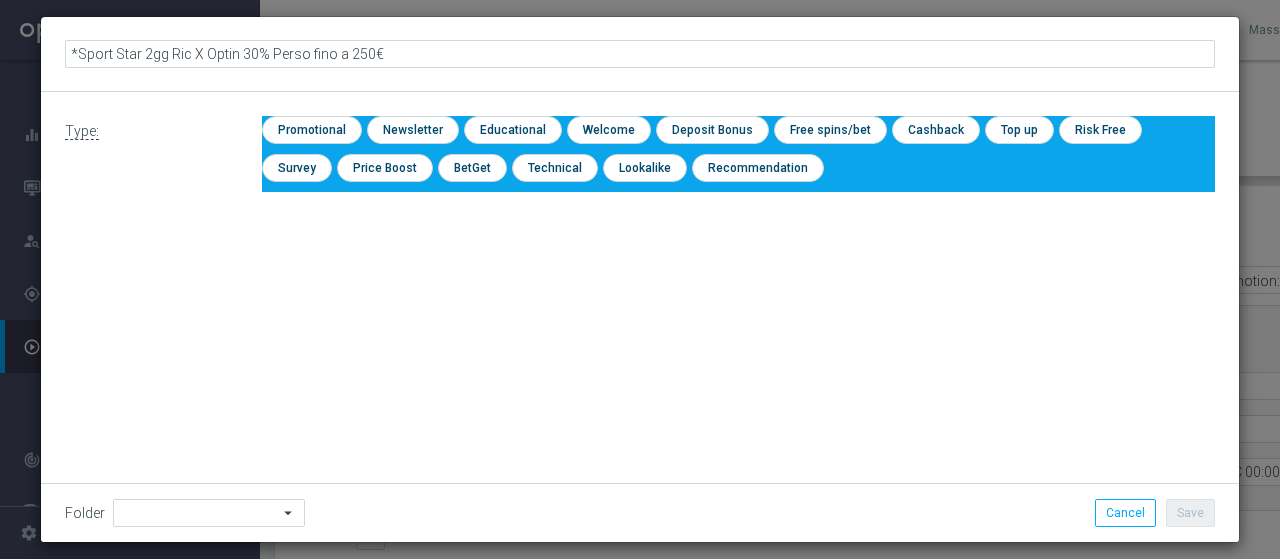 click on "*Sport Star 2gg Ric X Optin 30% Perso fino a 250€" 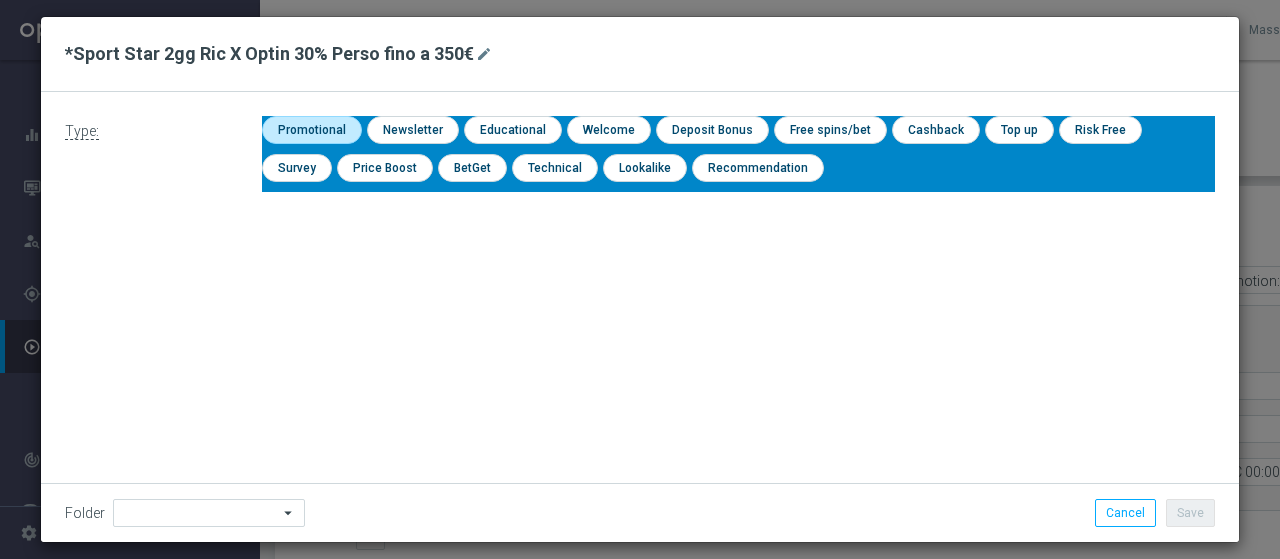 click 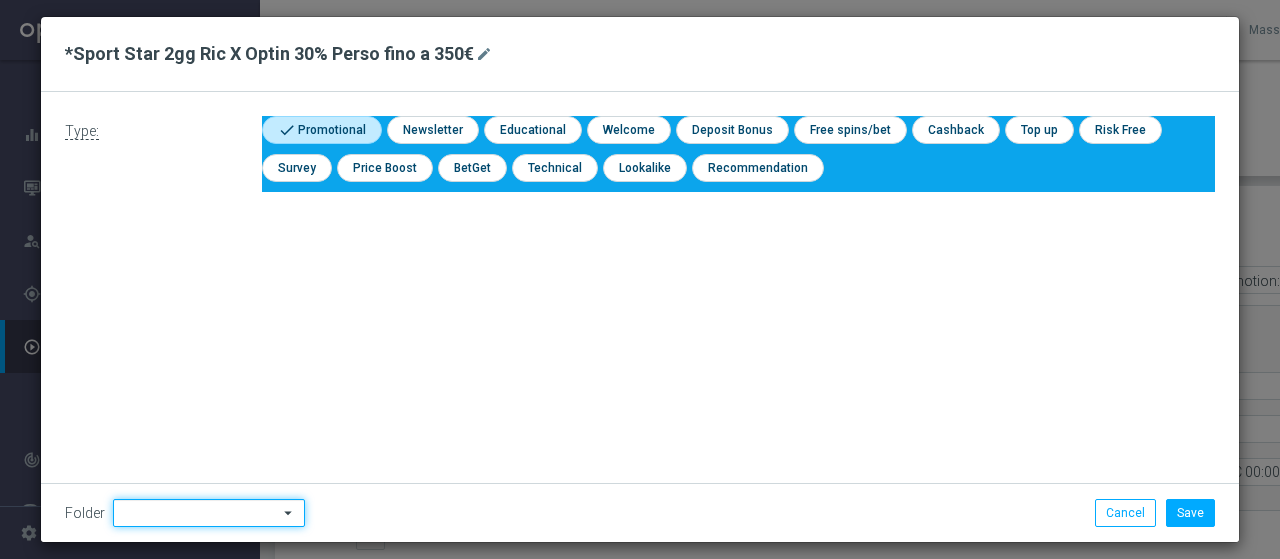 click 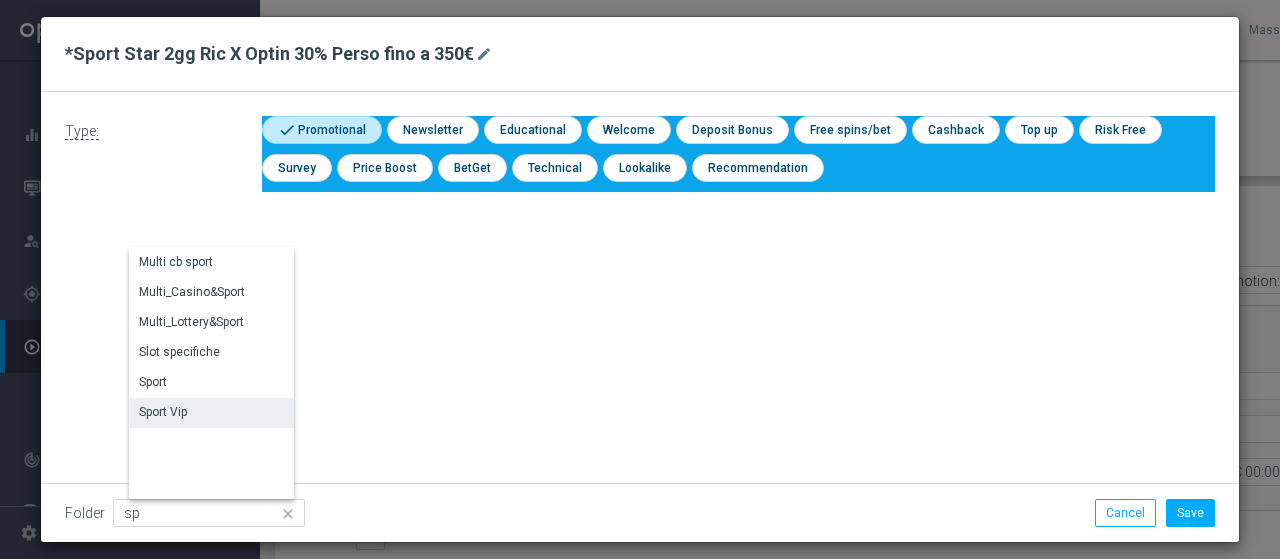 click on "Sport Vip" 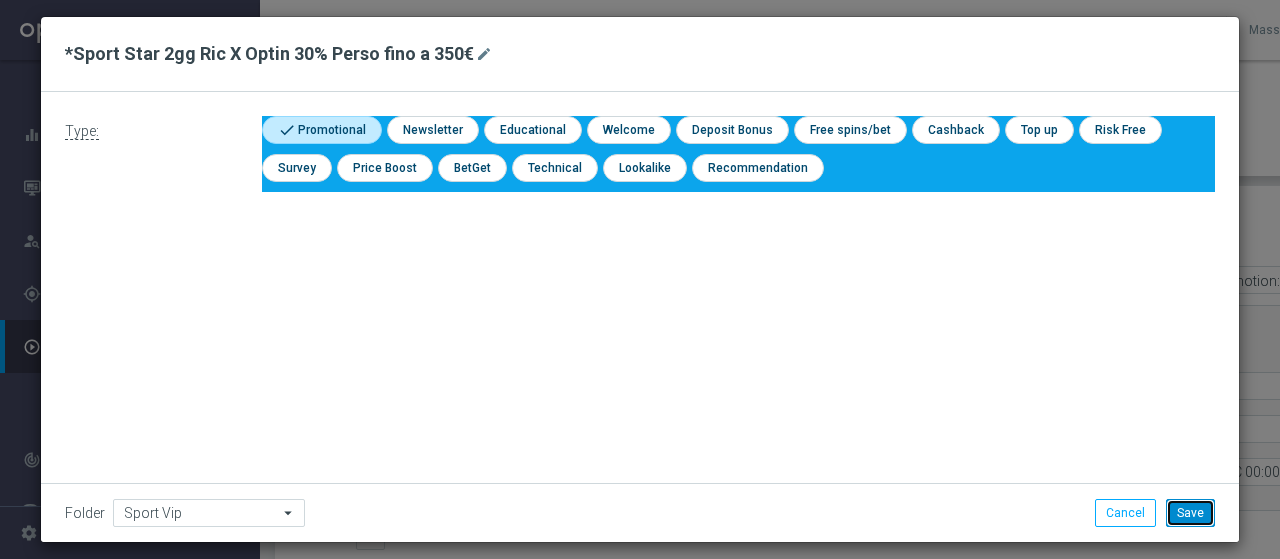 click on "Save" 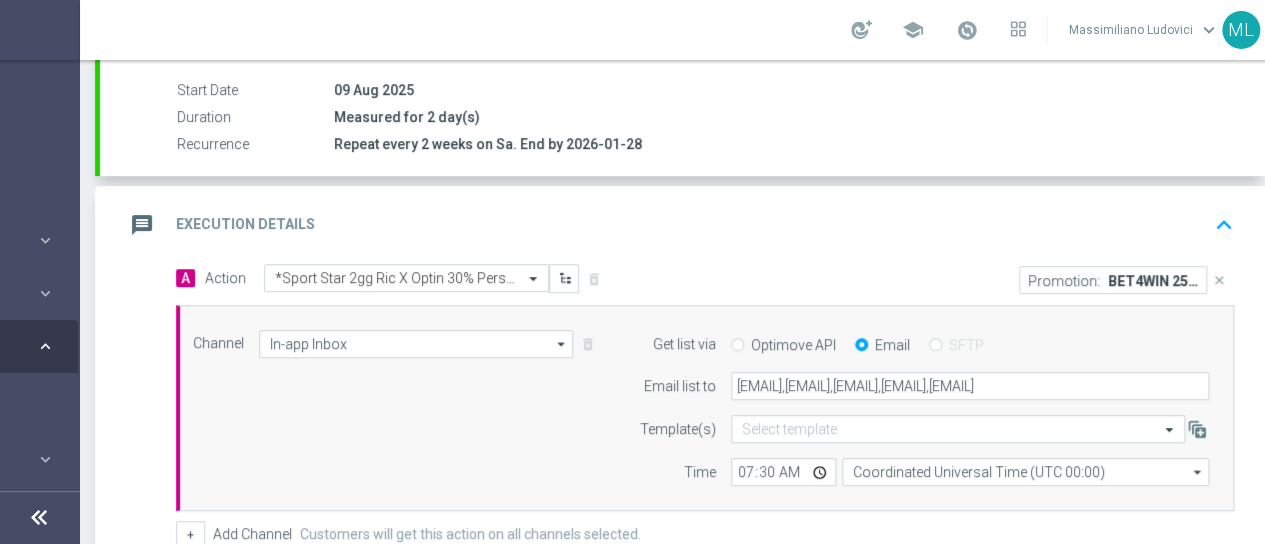 scroll, scrollTop: 0, scrollLeft: 210, axis: horizontal 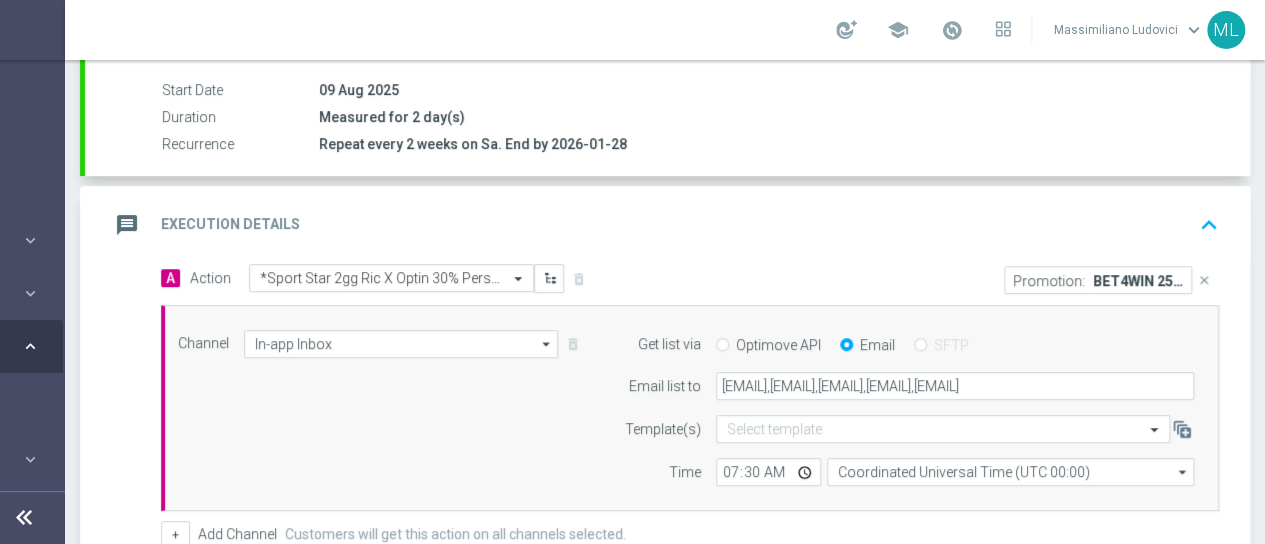 click on "close" 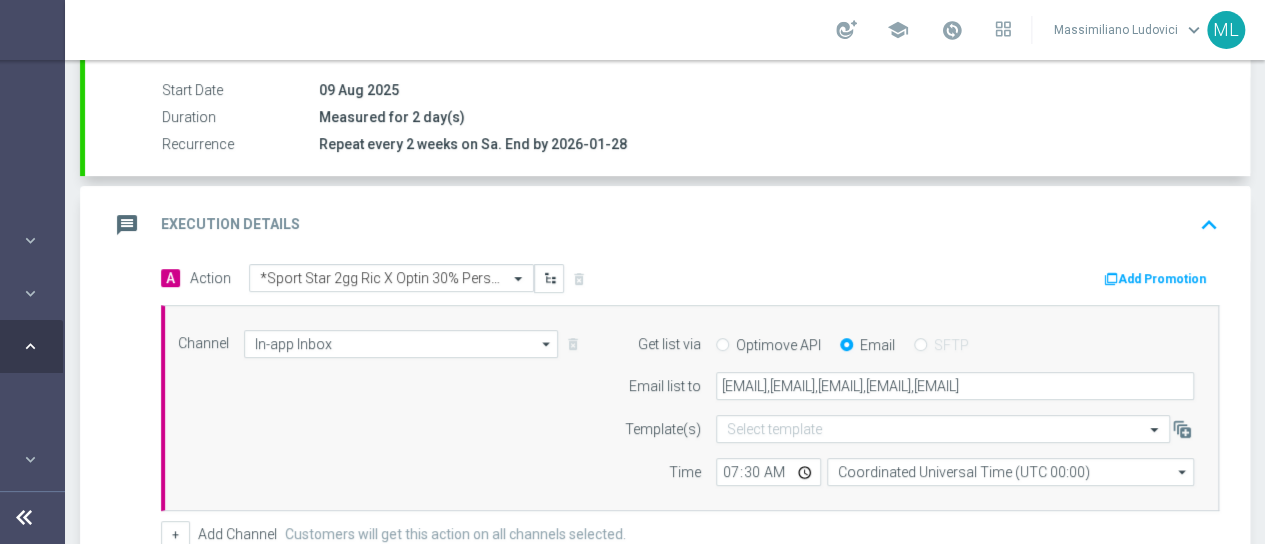 click on "Add Promotion" 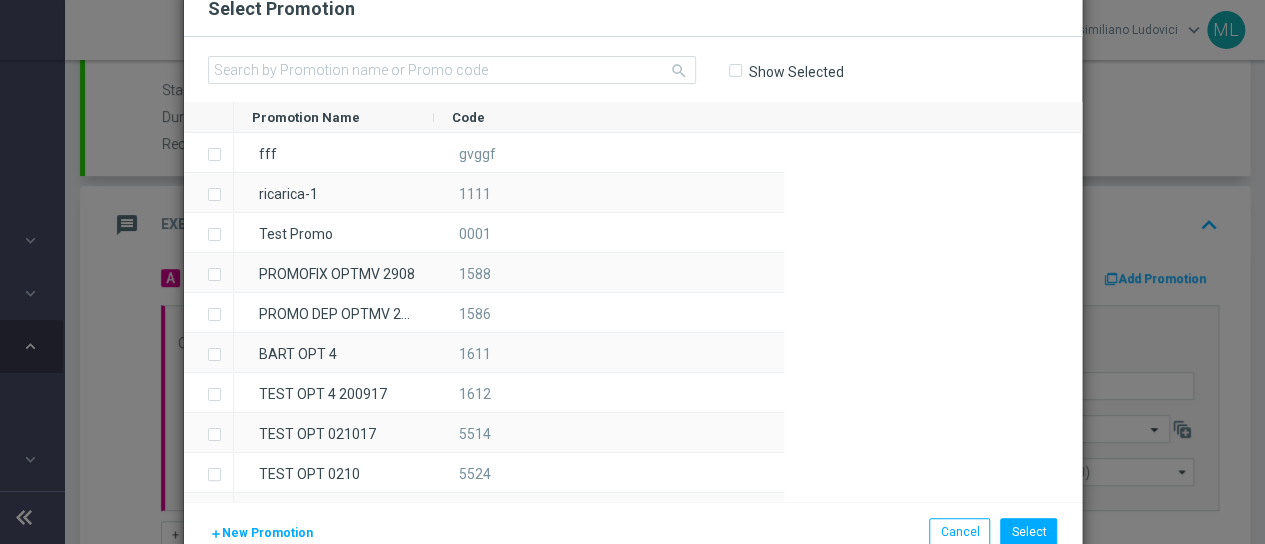 scroll, scrollTop: 0, scrollLeft: 195, axis: horizontal 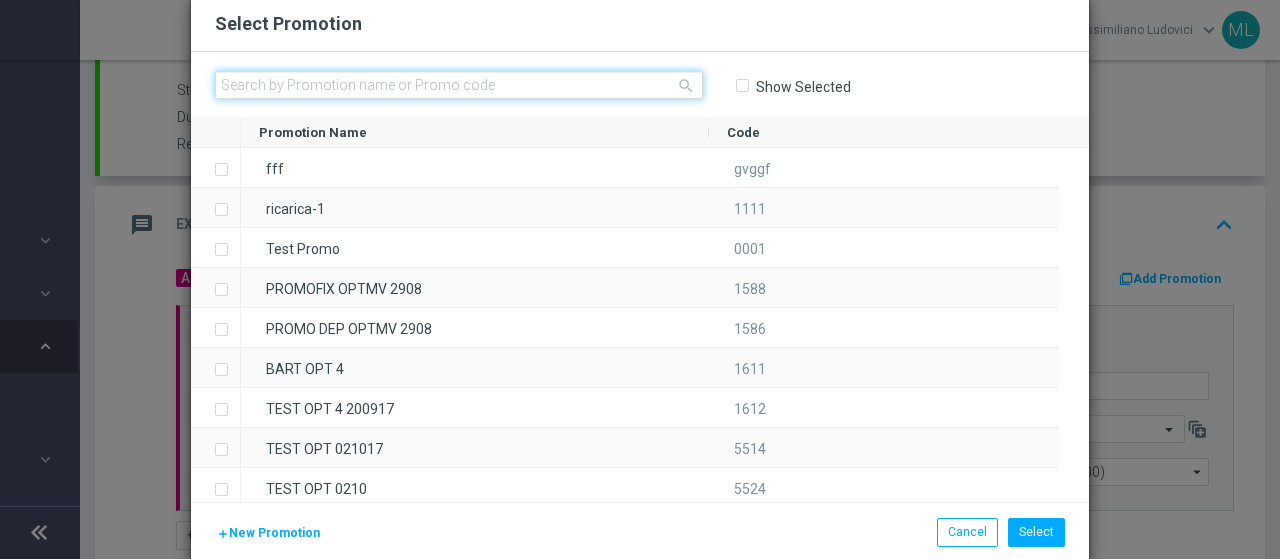 click 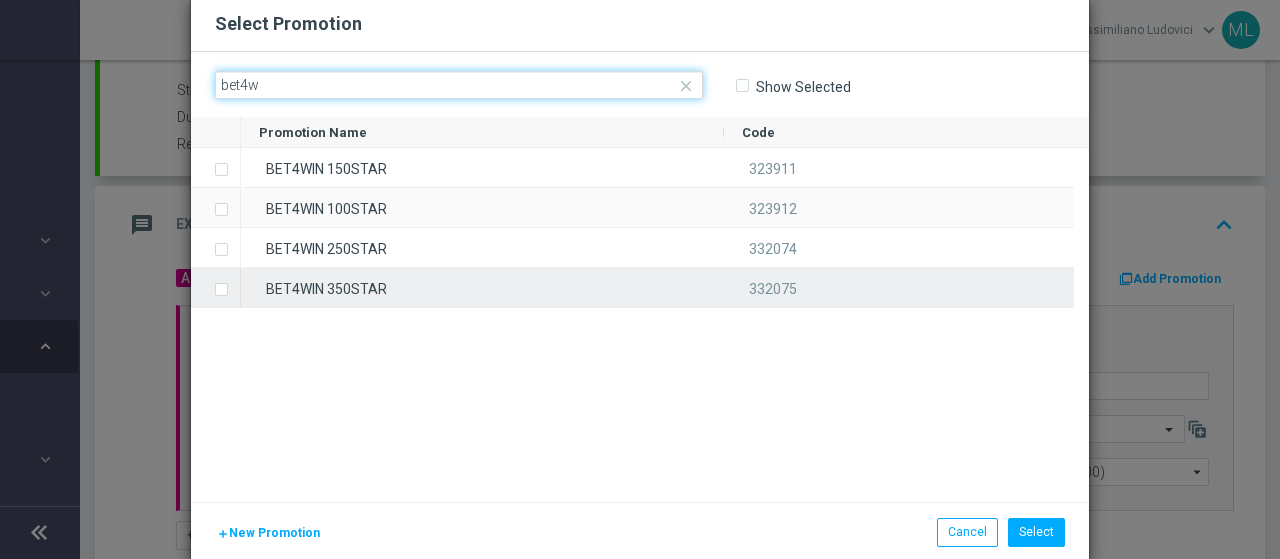 type on "bet4w" 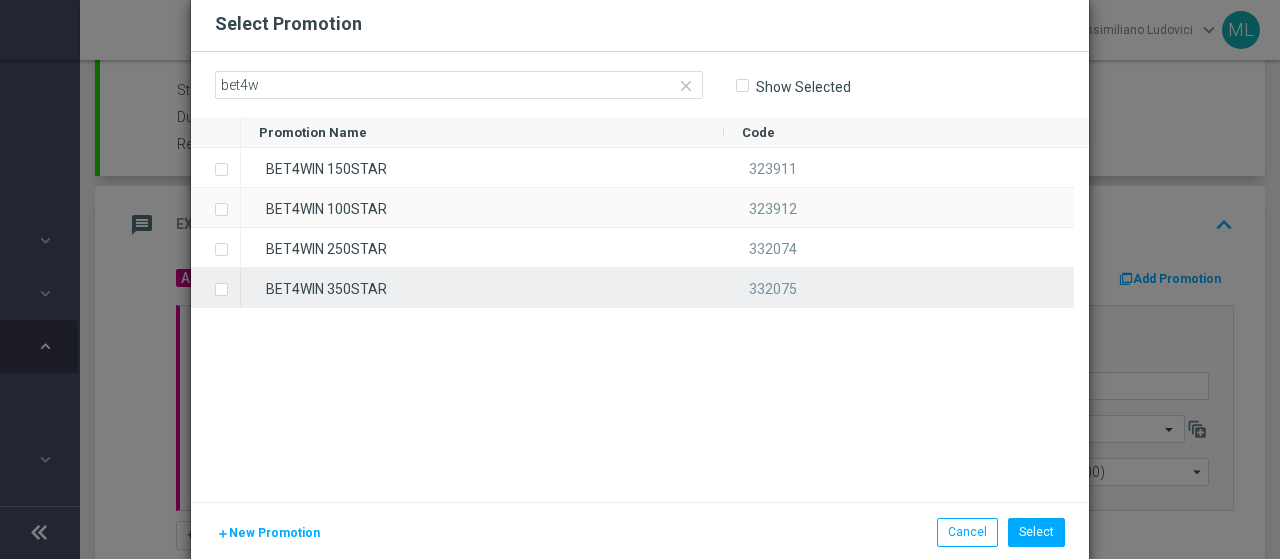 click 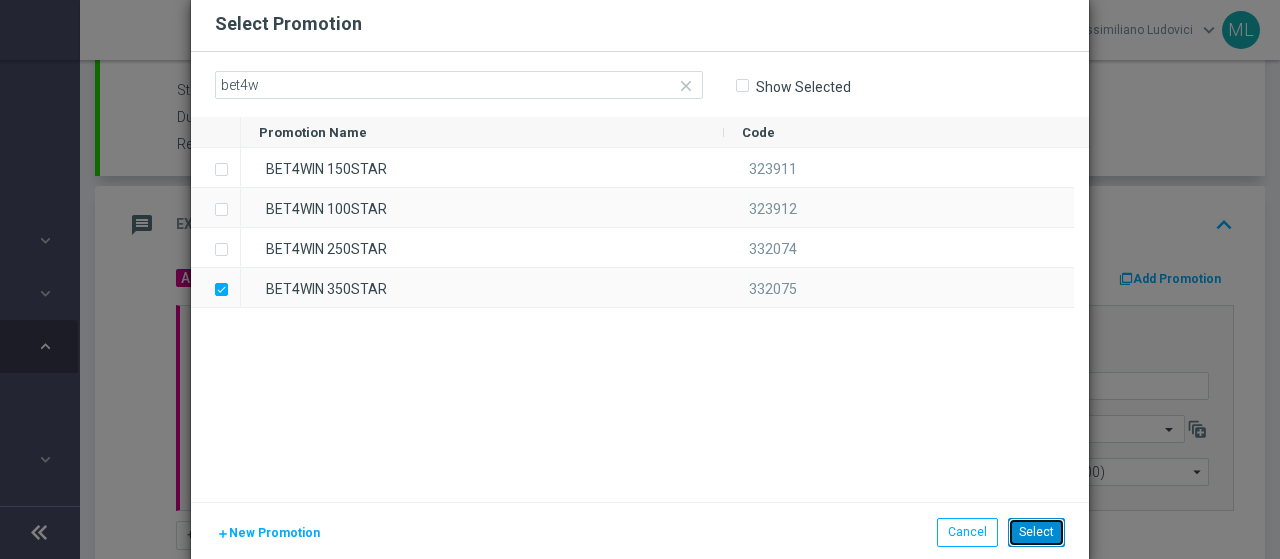 click on "Select" 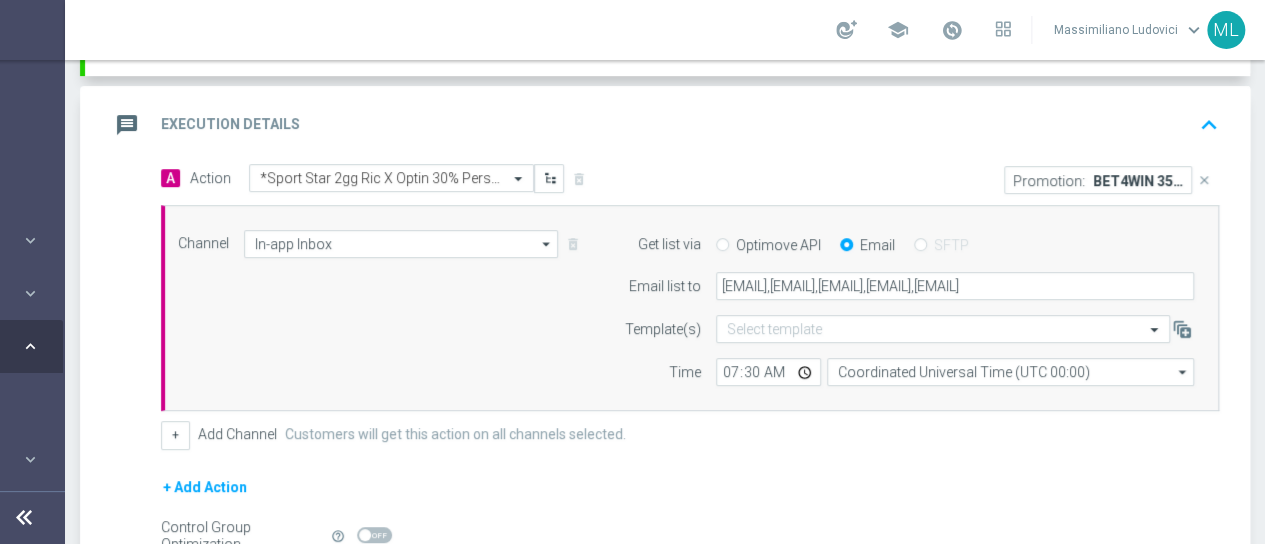 scroll, scrollTop: 625, scrollLeft: 0, axis: vertical 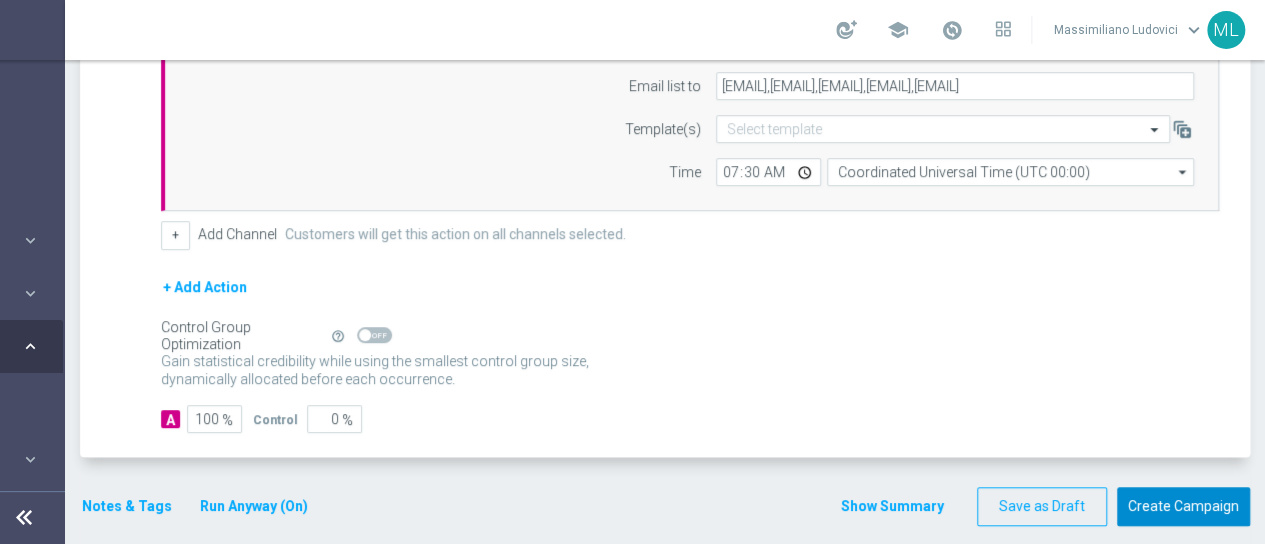 click on "Create Campaign" 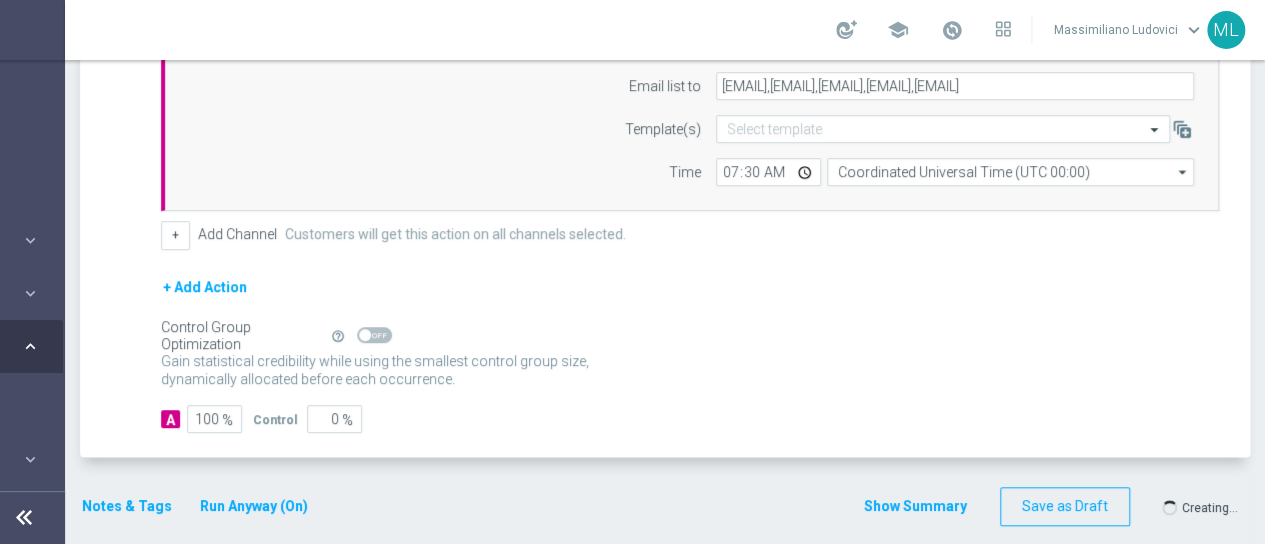 click 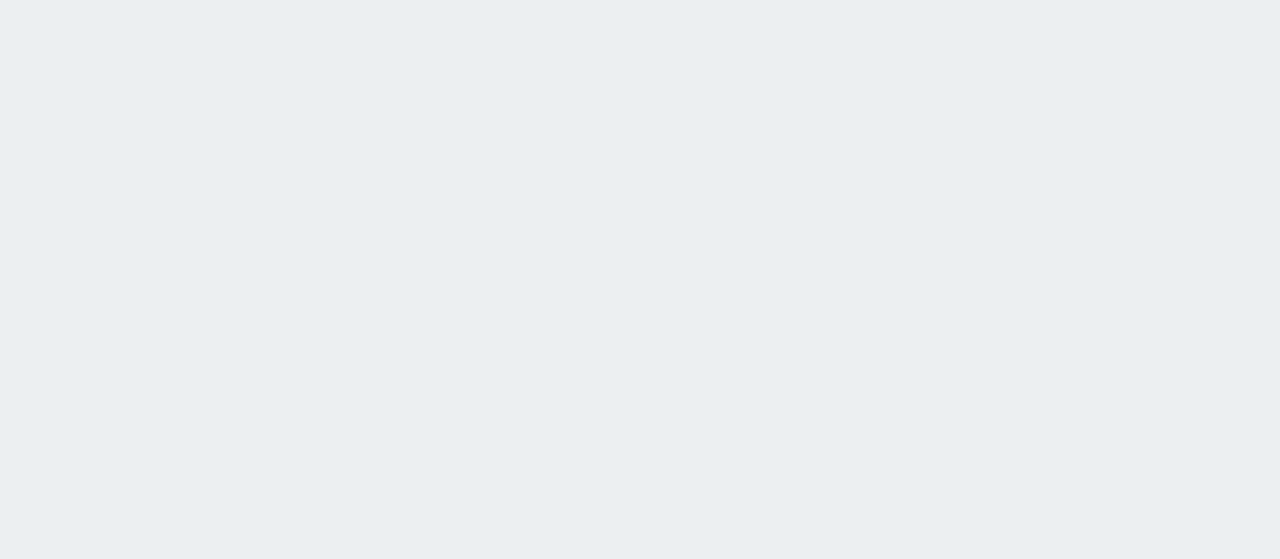 scroll, scrollTop: 0, scrollLeft: 0, axis: both 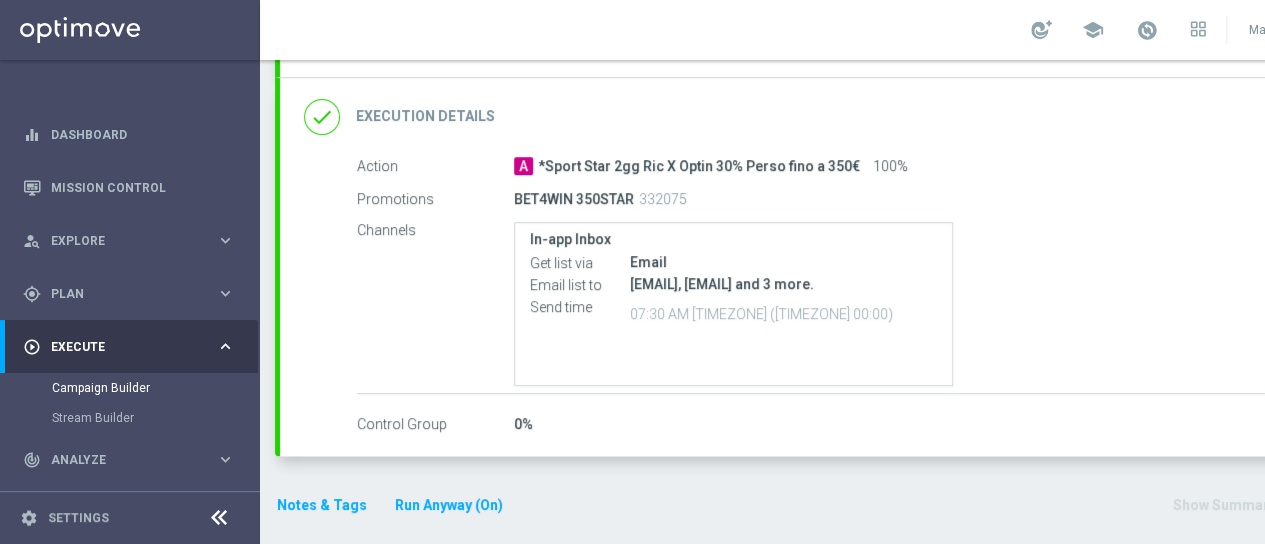 click on "Execution Details" 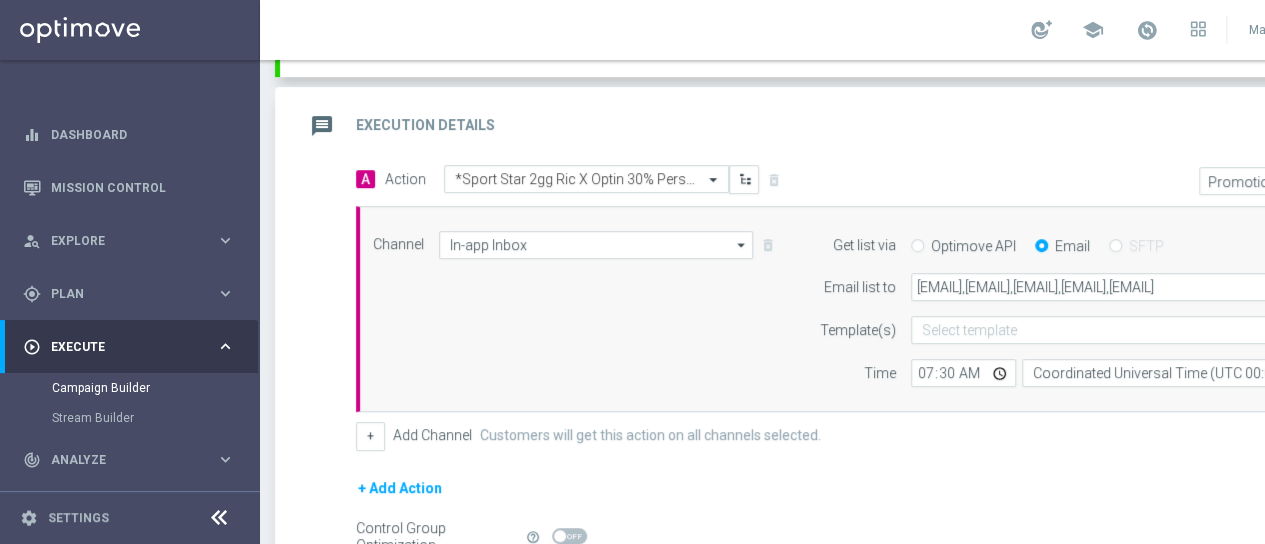 scroll, scrollTop: 424, scrollLeft: 0, axis: vertical 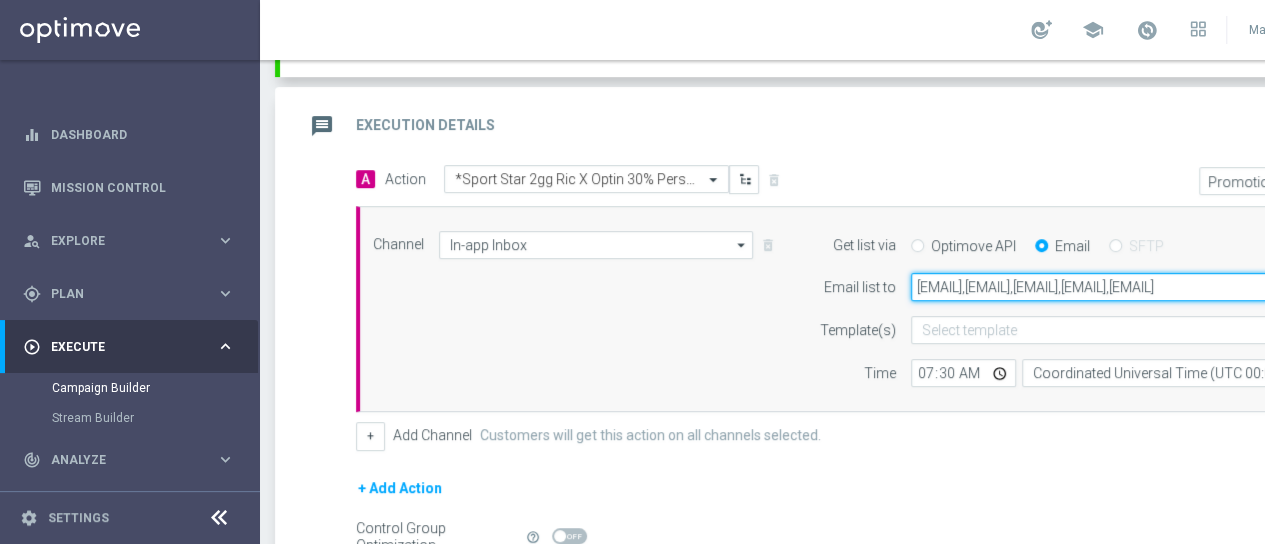 click on "[EMAIL],[EMAIL],[EMAIL],[EMAIL],[EMAIL]" 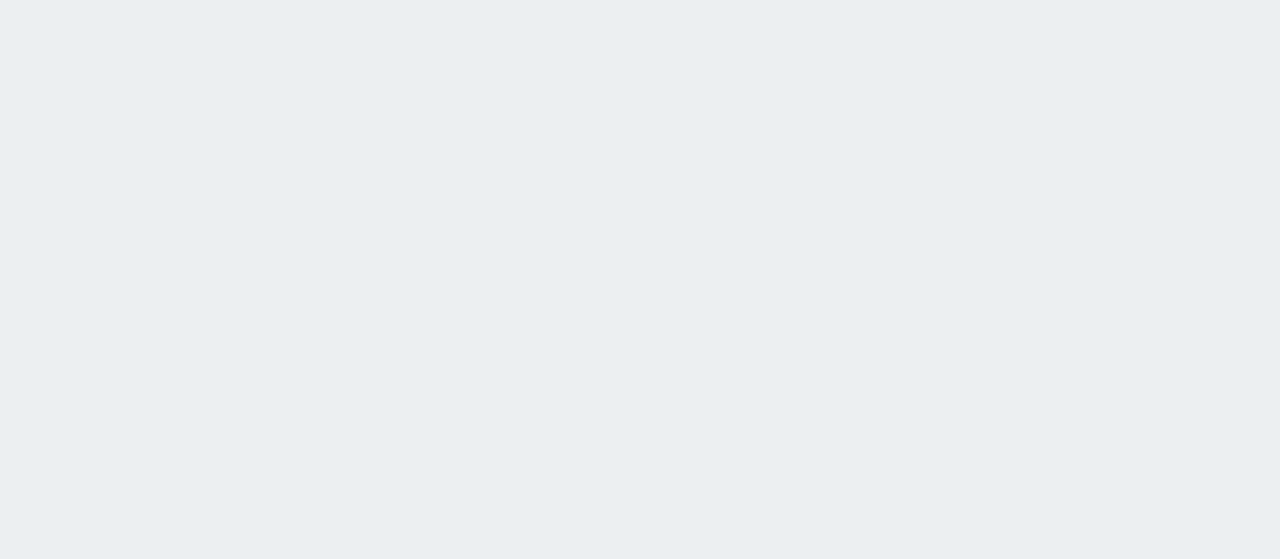 scroll, scrollTop: 0, scrollLeft: 0, axis: both 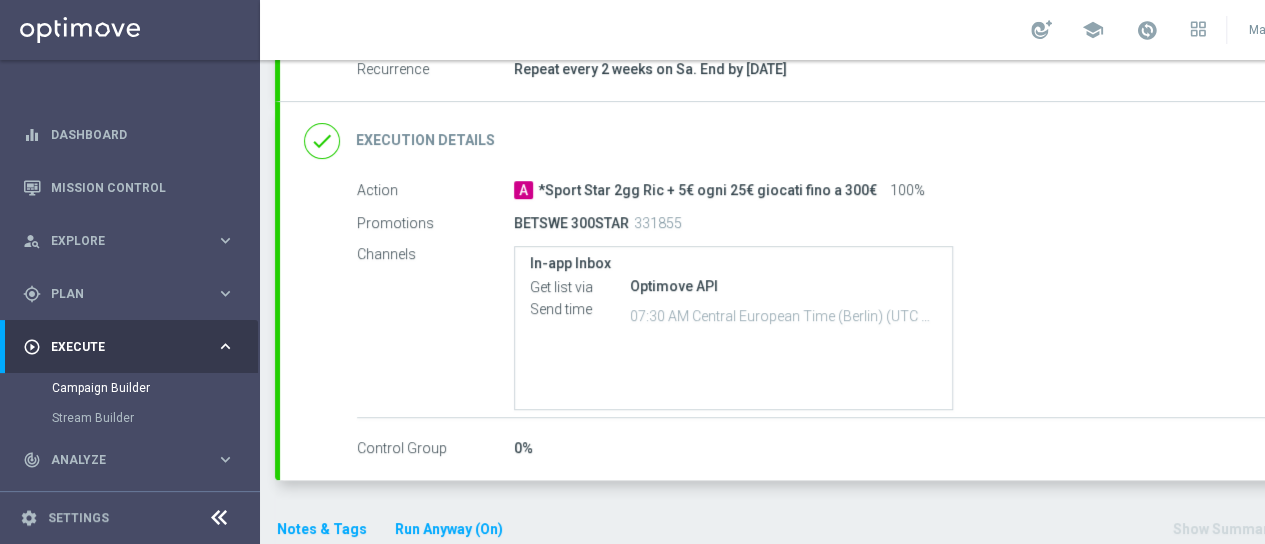 click on "Execution Details" 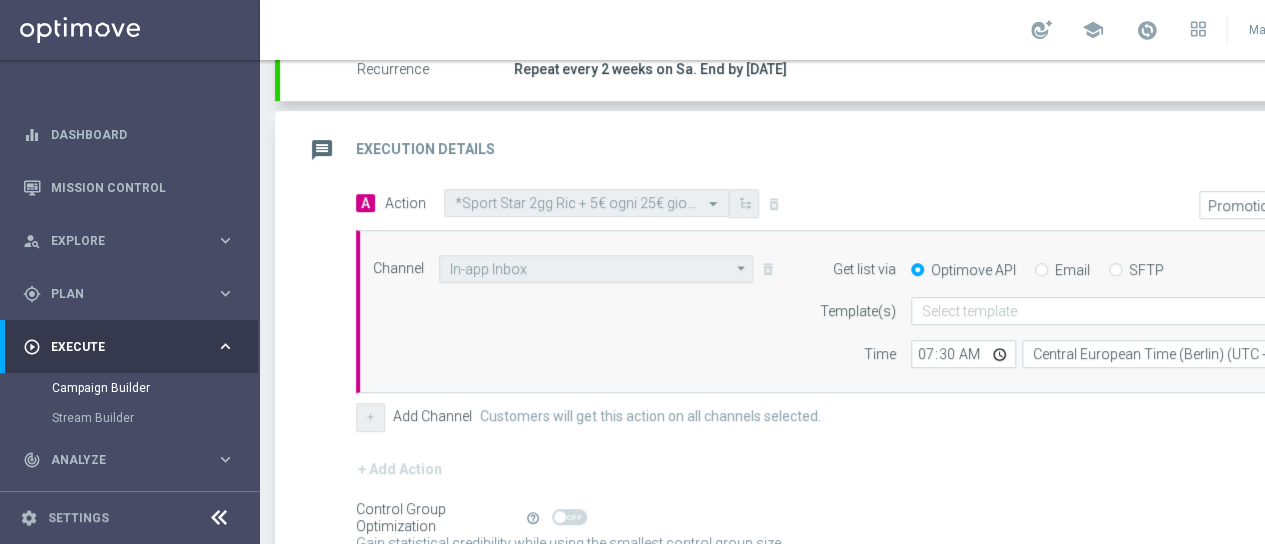 click on "Email" at bounding box center (1041, 271) 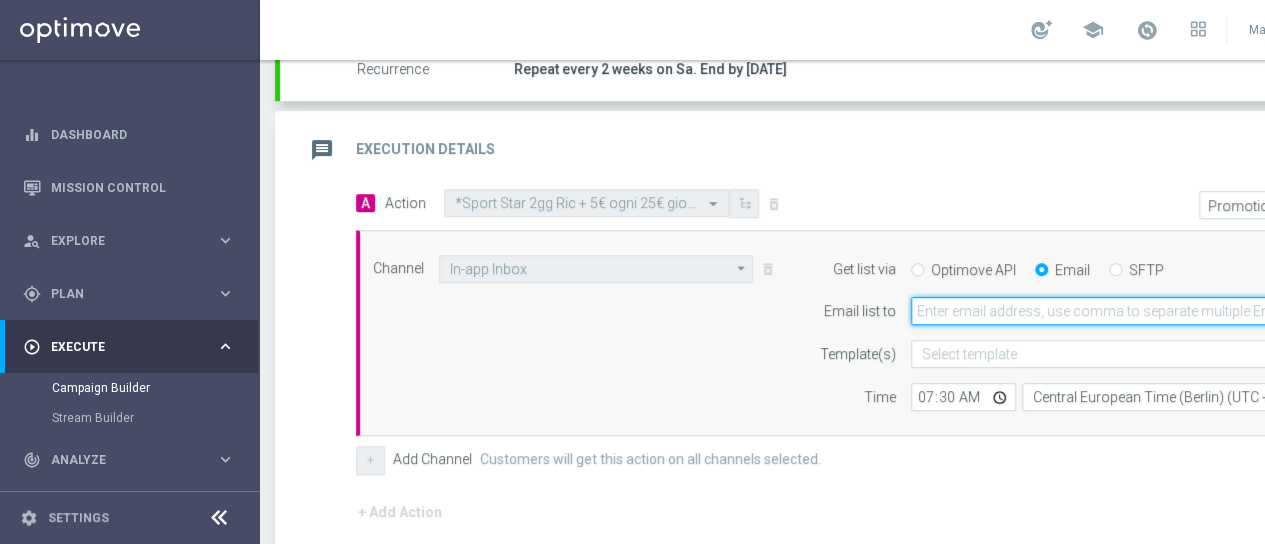 click 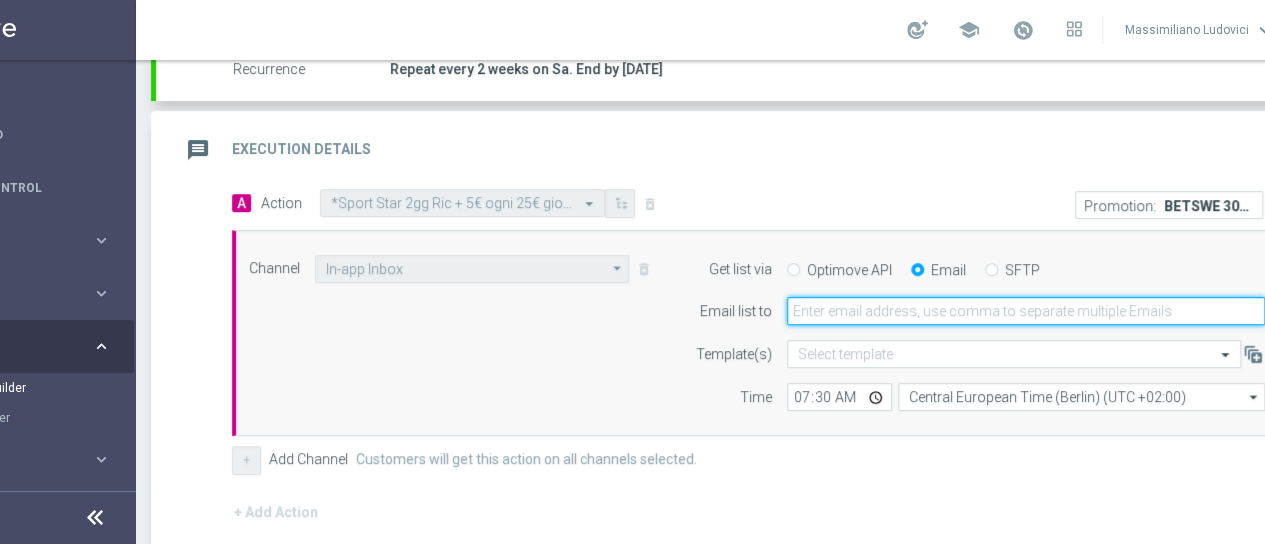 type on "[EMAIL], [EMAIL], [EMAIL], [EMAIL], [EMAIL]" 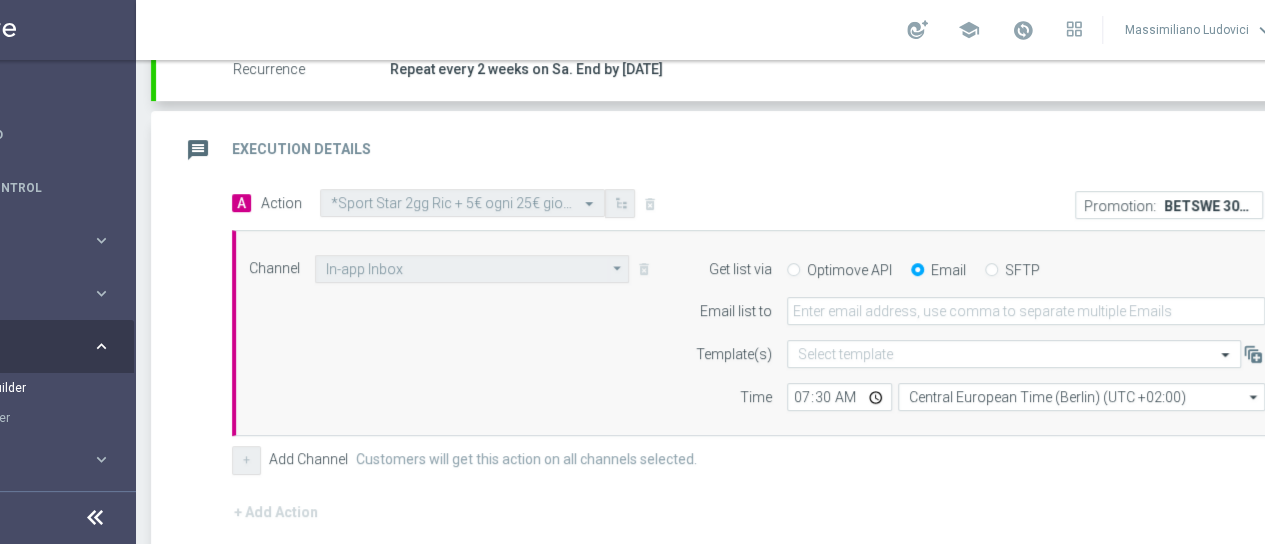 click on "+
Add Channel
Customers will get this action on all channels selected." 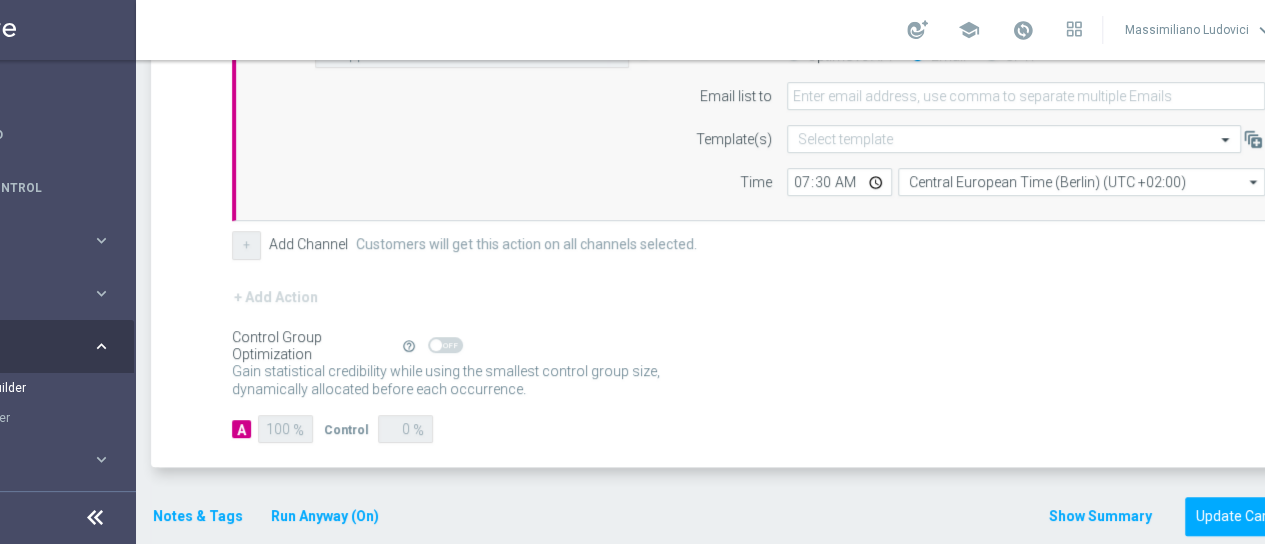 scroll, scrollTop: 625, scrollLeft: 0, axis: vertical 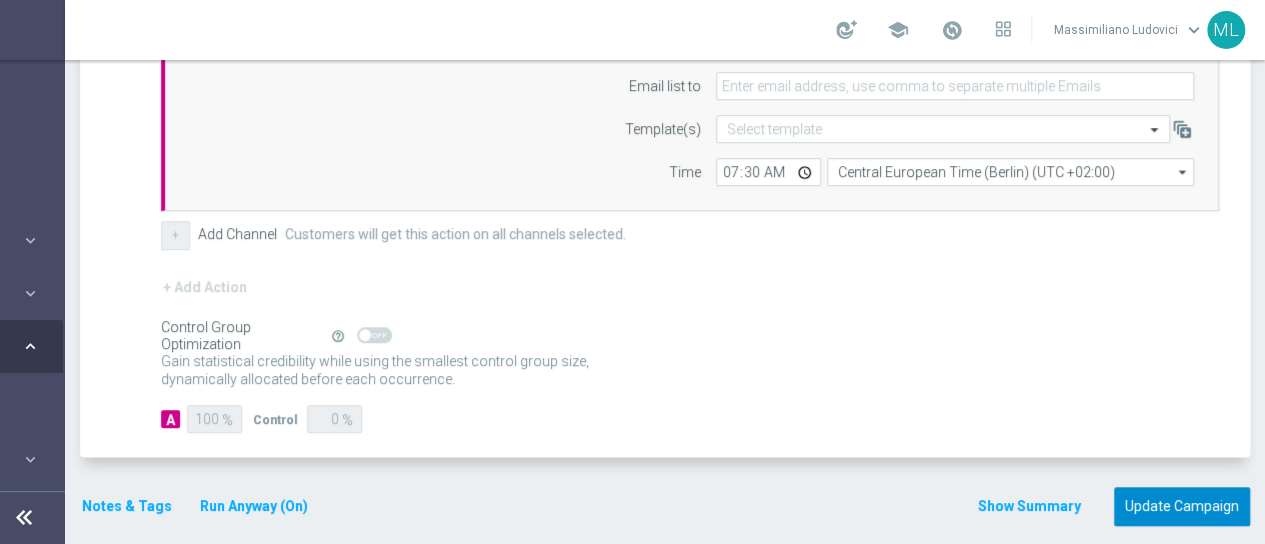 click on "Update Campaign" 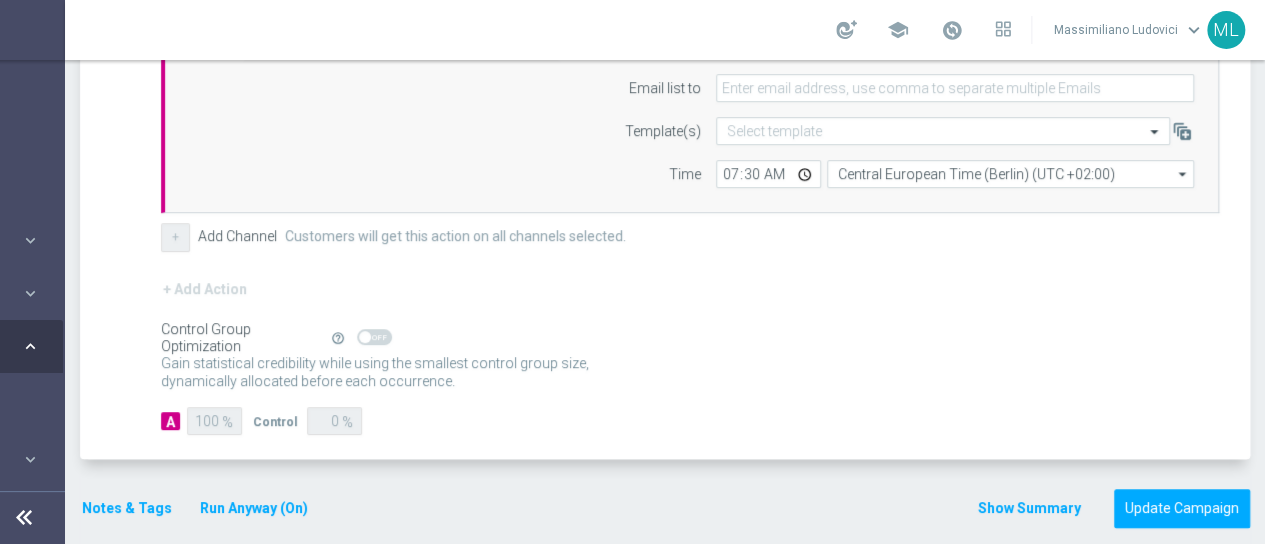 scroll, scrollTop: 625, scrollLeft: 0, axis: vertical 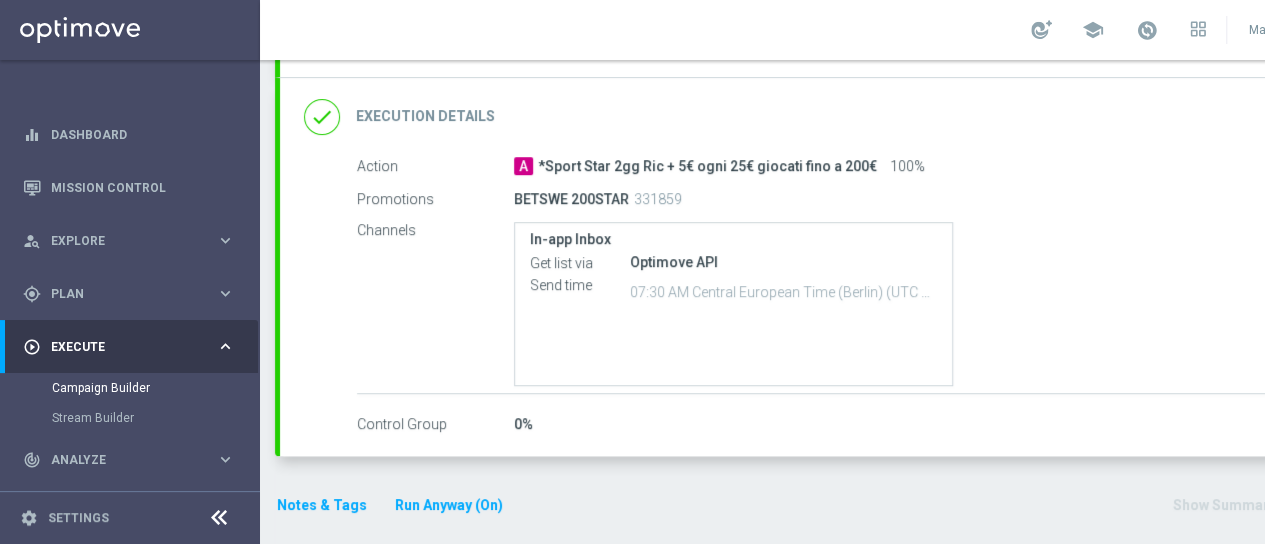 click on "Execution Details" 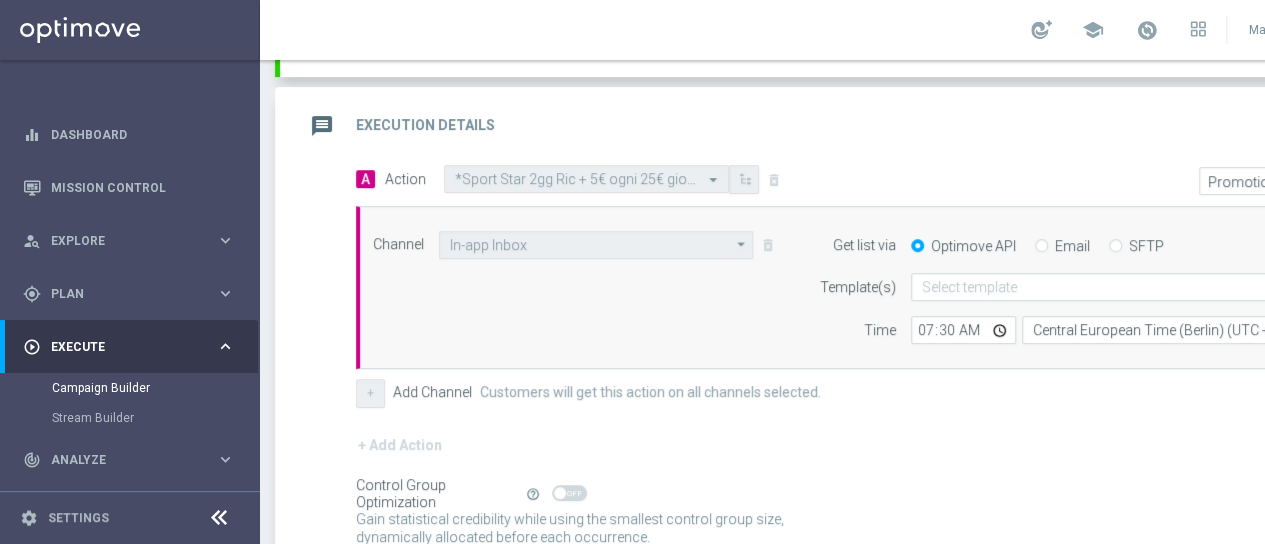 click on "Email" at bounding box center [1041, 247] 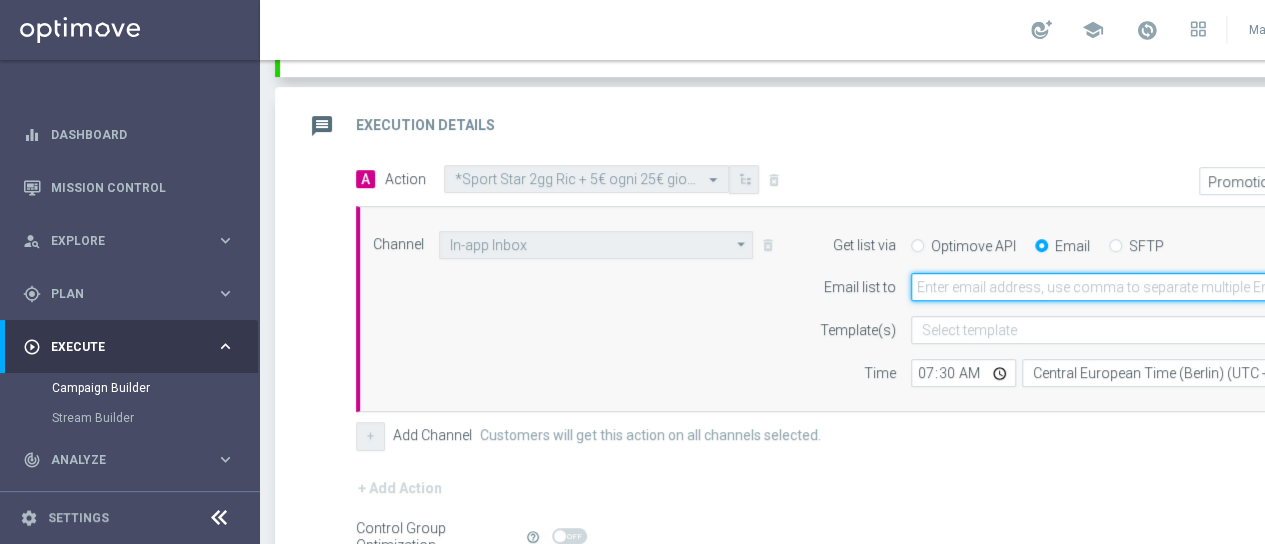 click 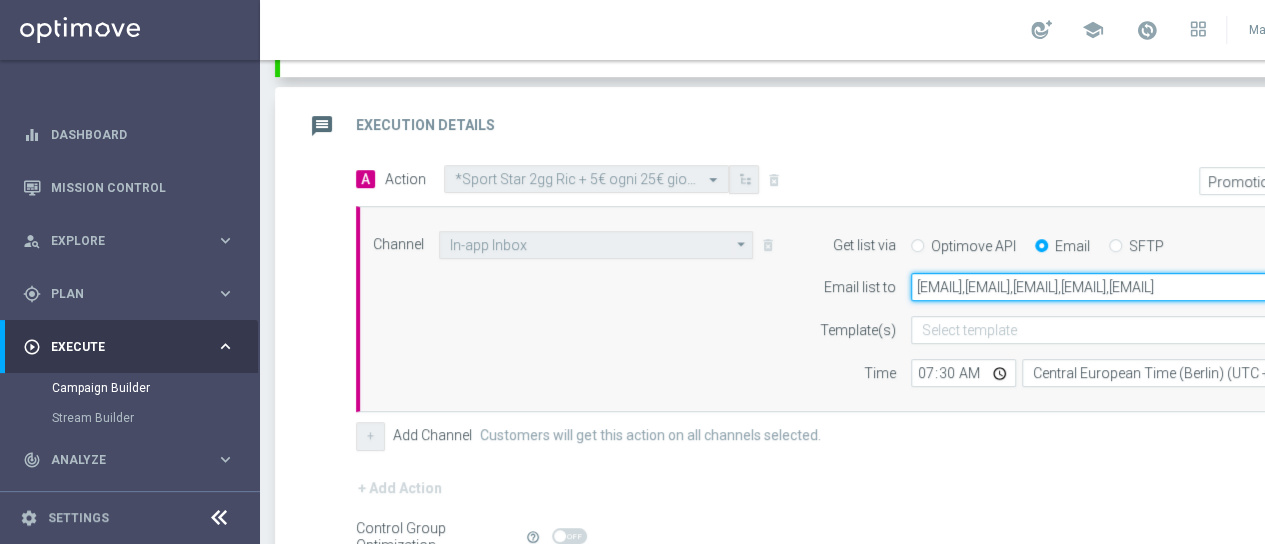 scroll, scrollTop: 0, scrollLeft: 237, axis: horizontal 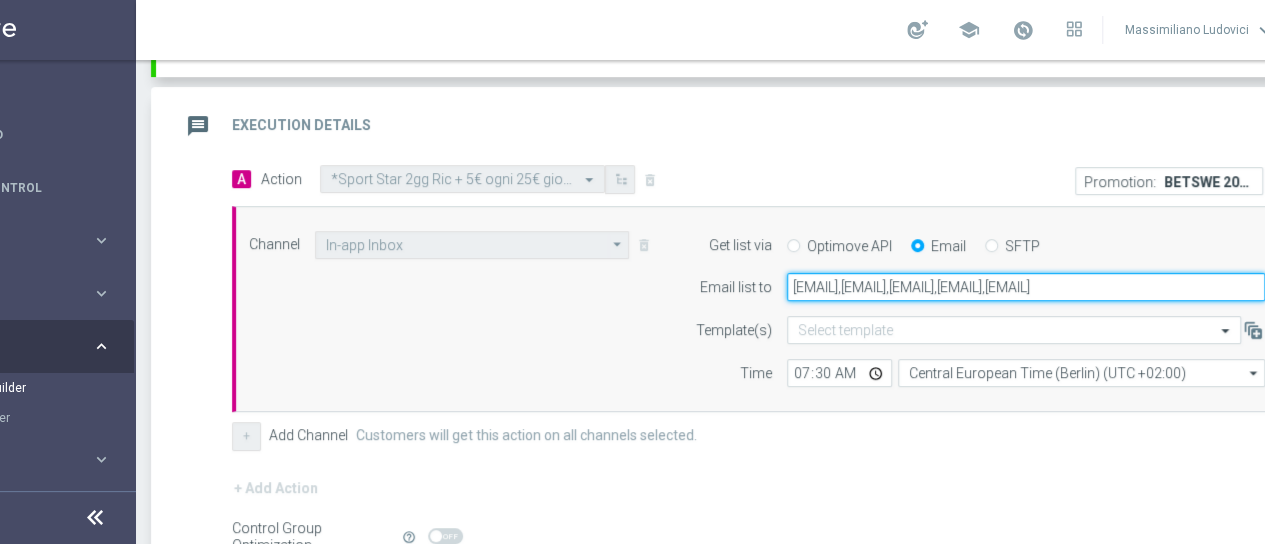 type on "[EMAIL],[EMAIL],[EMAIL],[EMAIL],[EMAIL]" 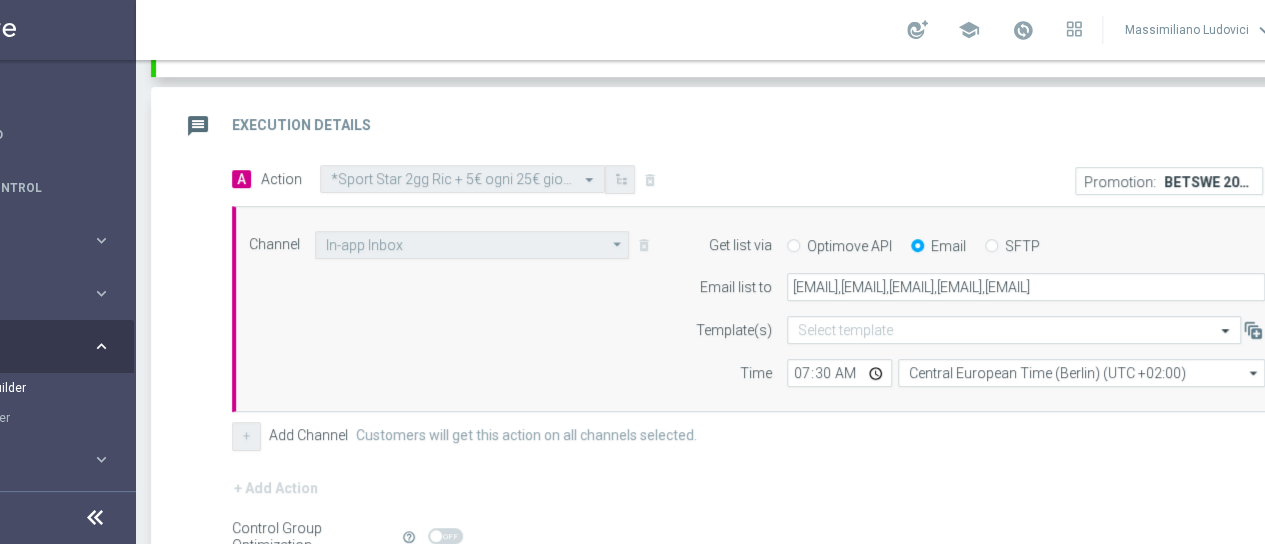click on "A
Action
Select action  *Sport Star 2gg Ric + 5€ ogni 25€ giocati fino a 200€
delete_forever
Promotion:
BETSWE 200STAR
close
Channel
In-app Inbox
In-app Inbox
arrow_drop_down" 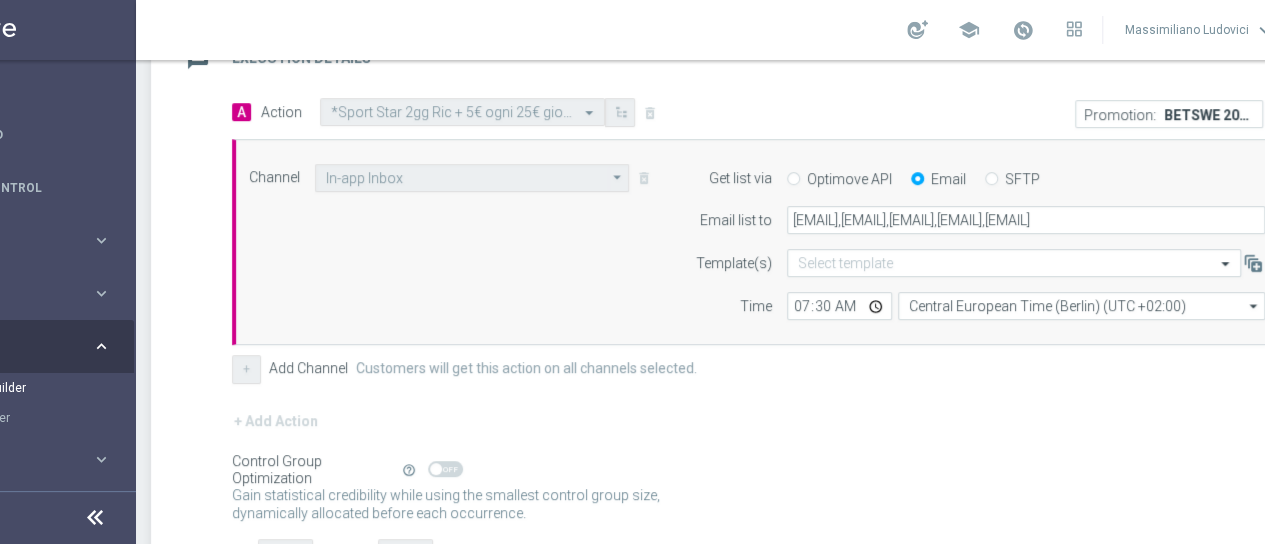 scroll, scrollTop: 424, scrollLeft: 0, axis: vertical 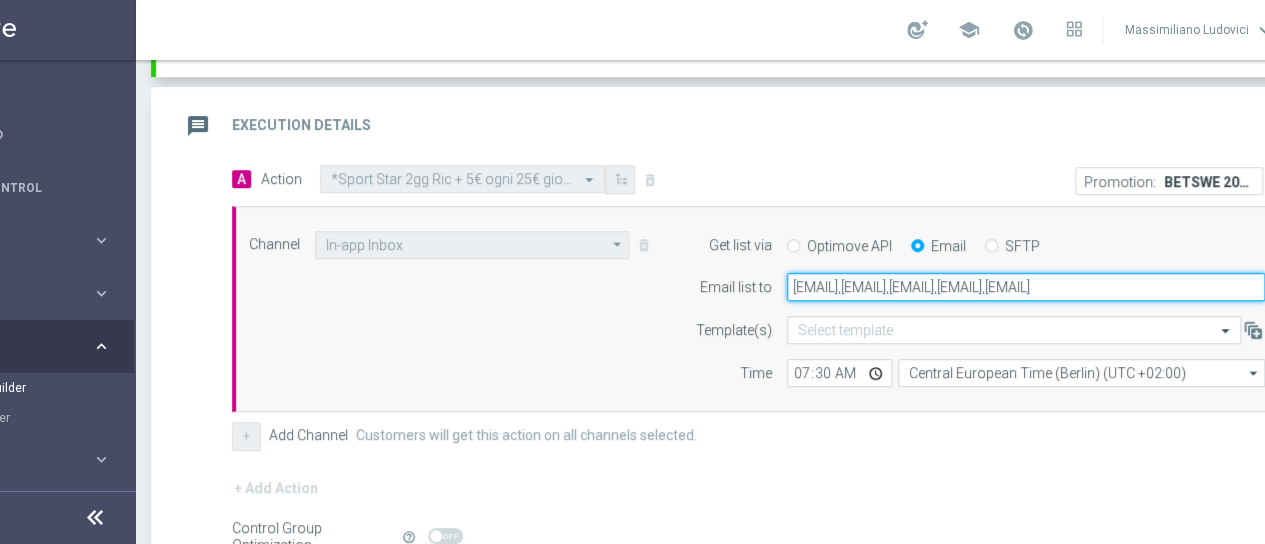click on "[EMAIL],[EMAIL],[EMAIL],[EMAIL],[EMAIL]" 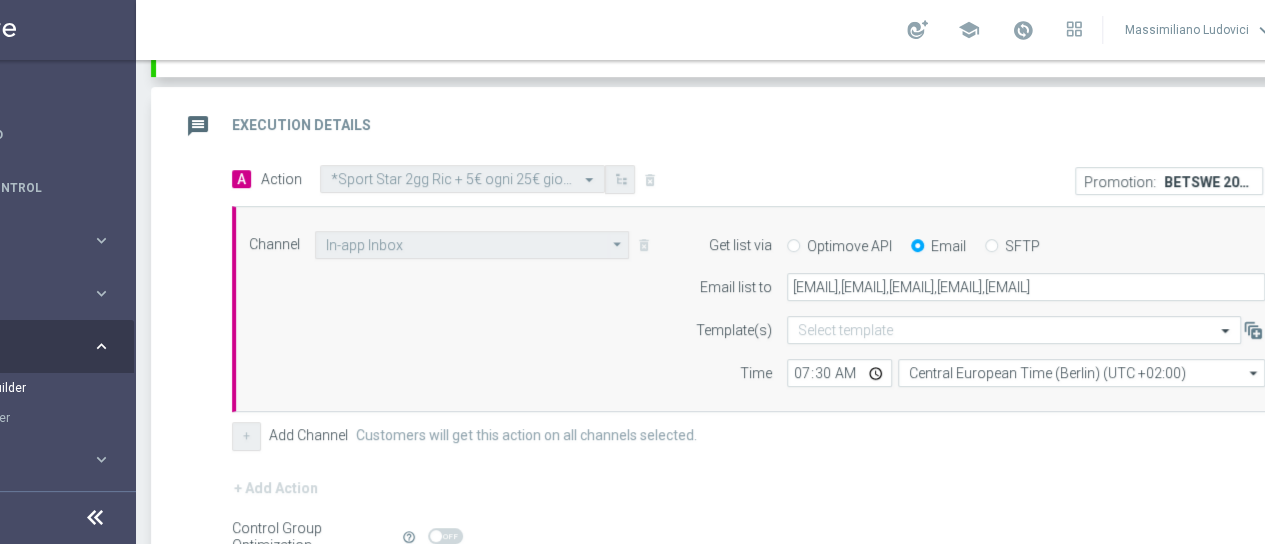 click on "A
Action
Select action  *Sport Star 2gg Ric + 5€ ogni 25€ giocati fino a 200€
delete_forever
Promotion:
BETSWE 200STAR
close
Channel
In-app Inbox
In-app Inbox
arrow_drop_down" 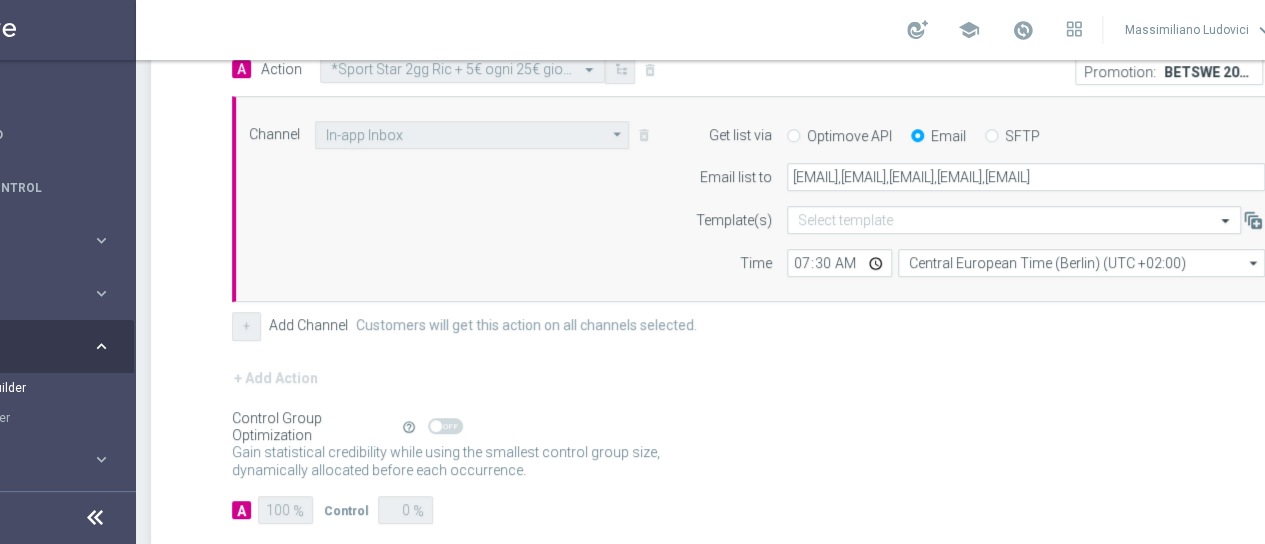 scroll, scrollTop: 625, scrollLeft: 0, axis: vertical 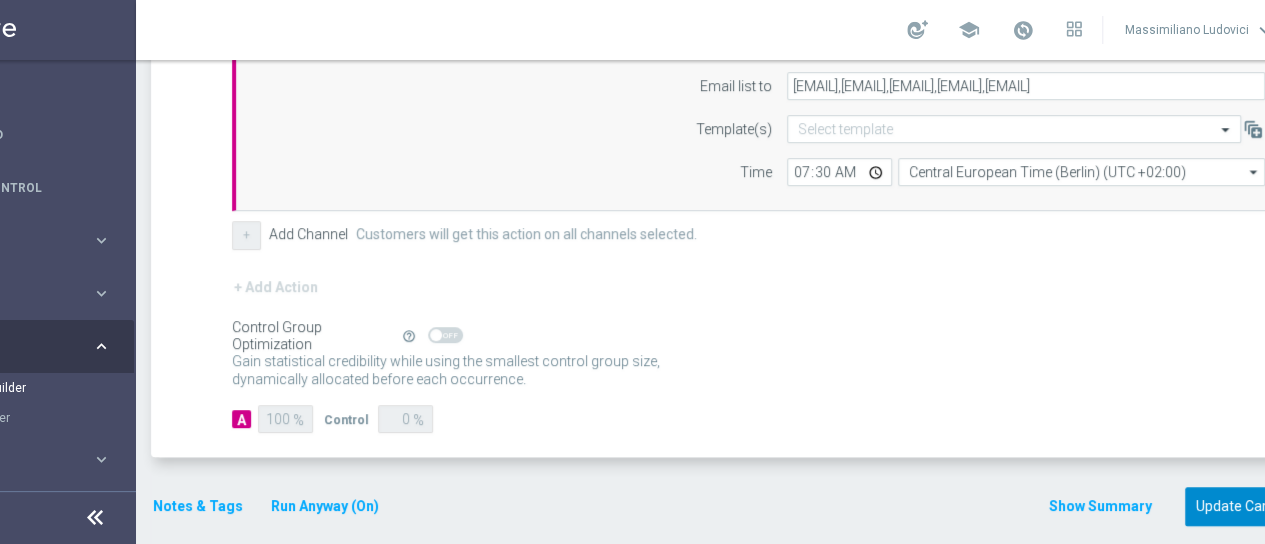 click on "Update Campaign" 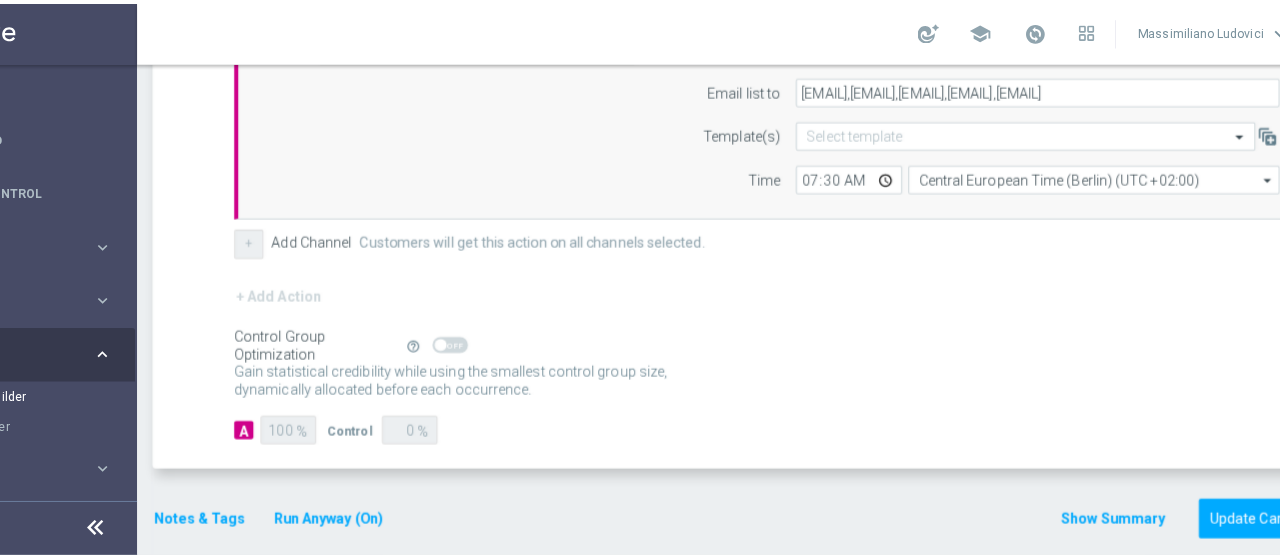 scroll, scrollTop: 625, scrollLeft: 0, axis: vertical 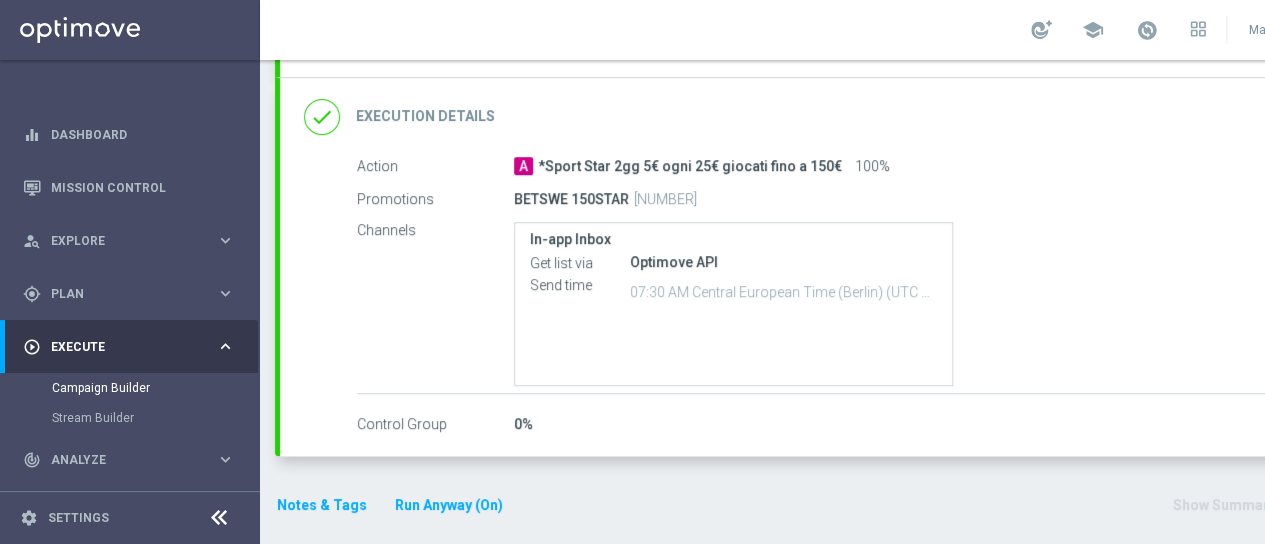 click on "done
Execution Details" 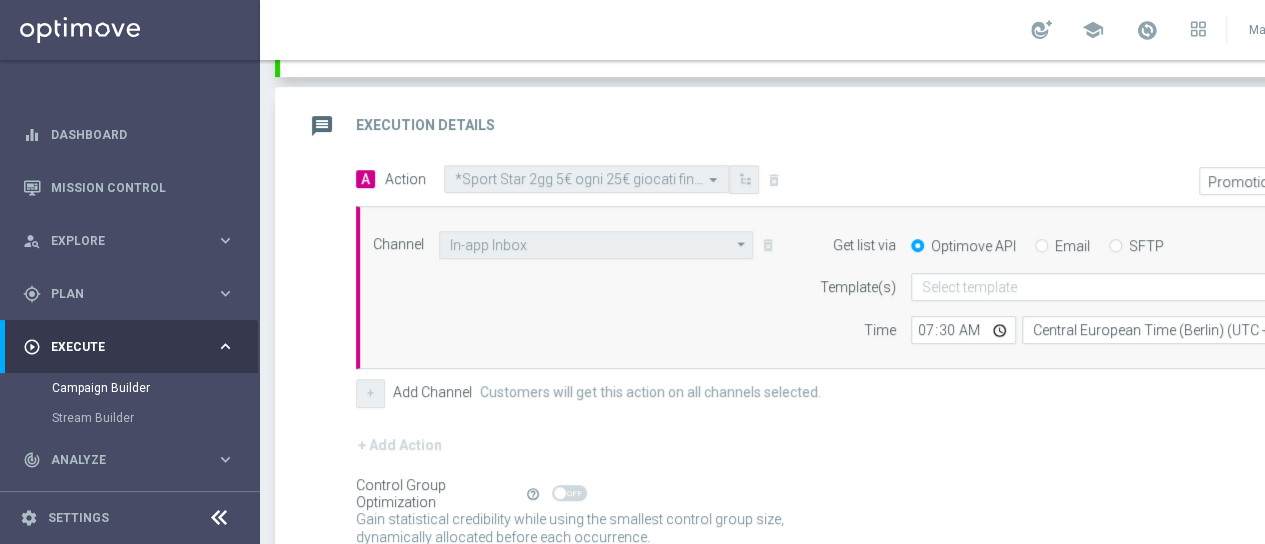 scroll, scrollTop: 424, scrollLeft: 0, axis: vertical 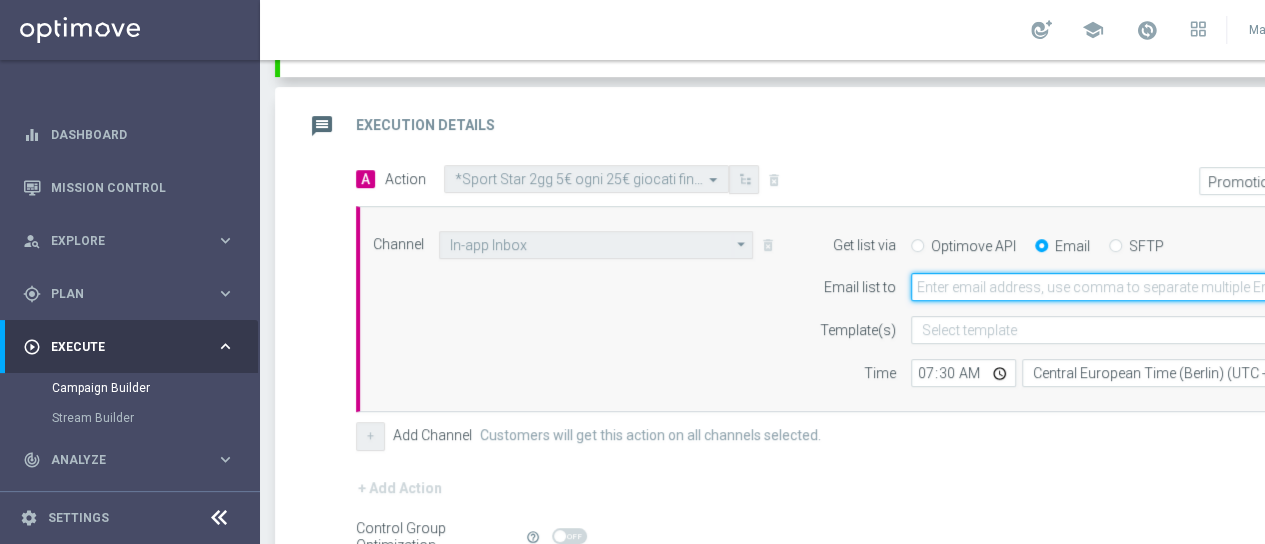 click 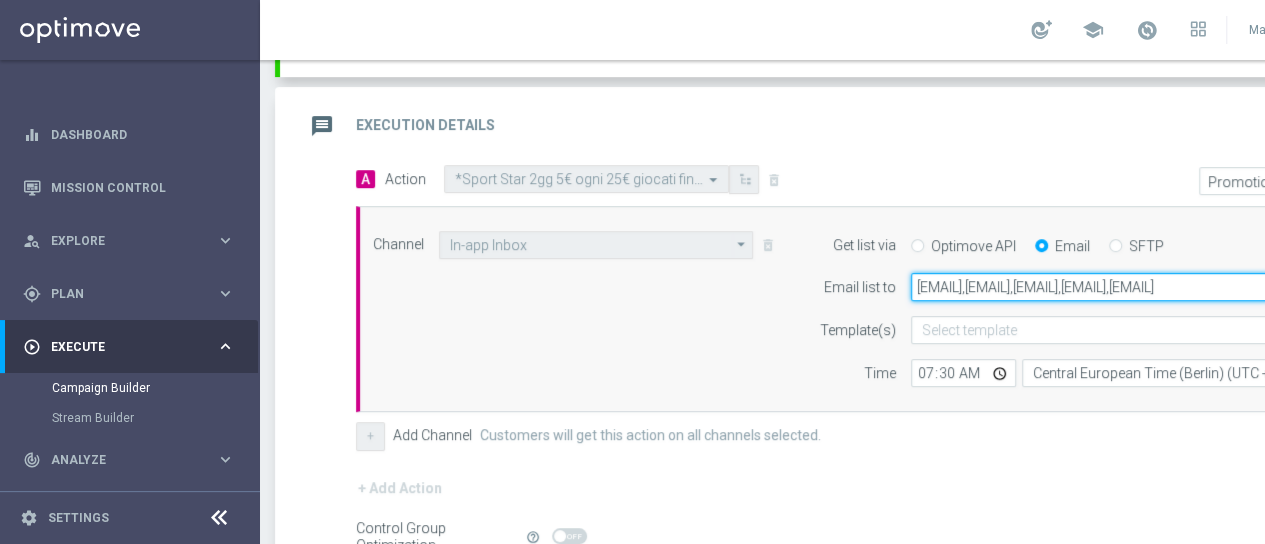 scroll, scrollTop: 0, scrollLeft: 124, axis: horizontal 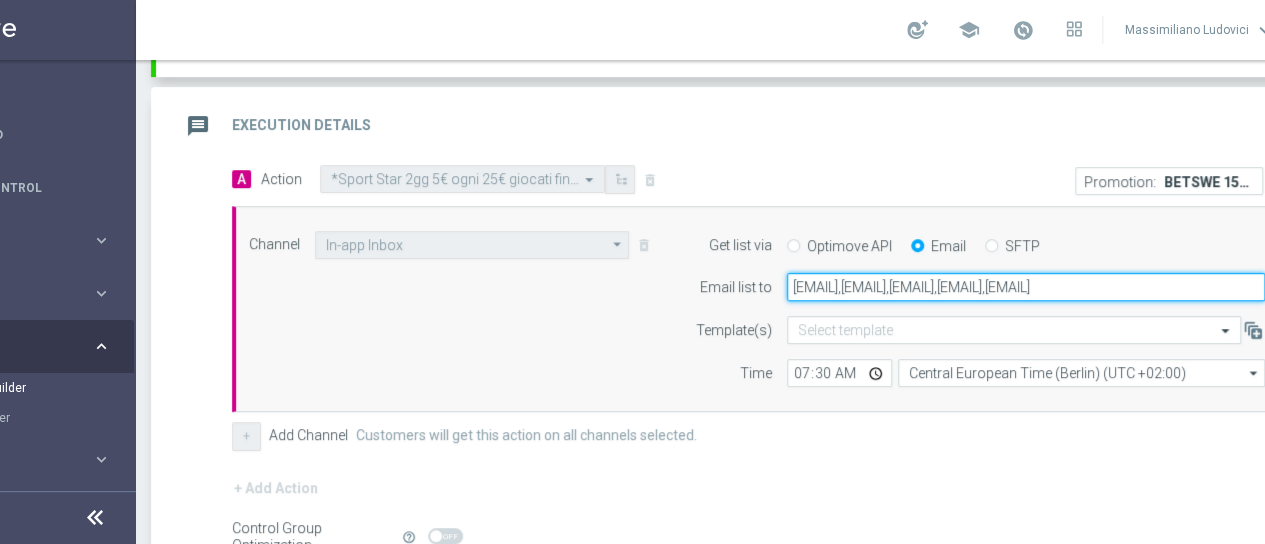 type on "[EMAIL],[EMAIL],[EMAIL],[EMAIL],[EMAIL]" 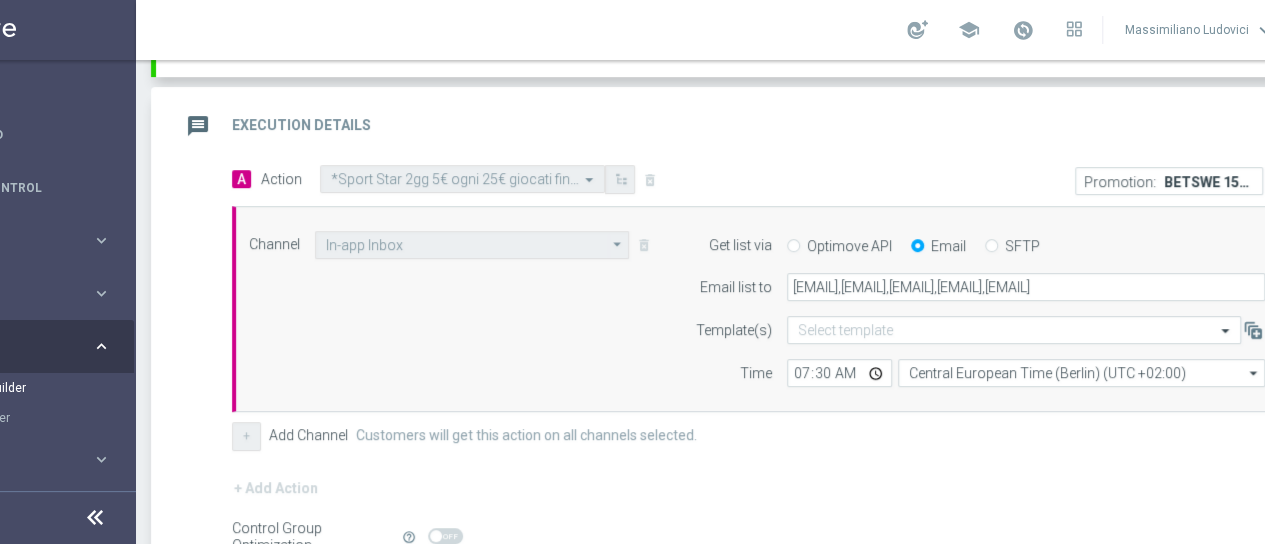 click on "A
Action
Select action  *Sport Star 2gg 5€ ogni 25€ giocati fino a 150€
delete_forever
Promotion:
BETSWE 150STAR
close
Channel
In-app Inbox
In-app Inbox
arrow_drop_down" 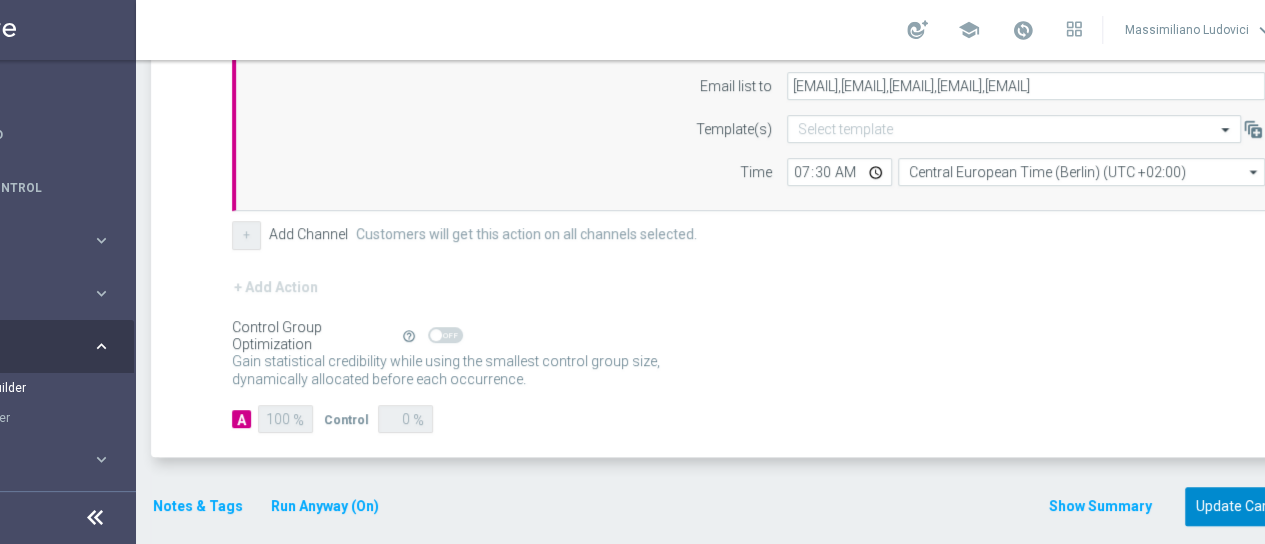 click on "Update Campaign" 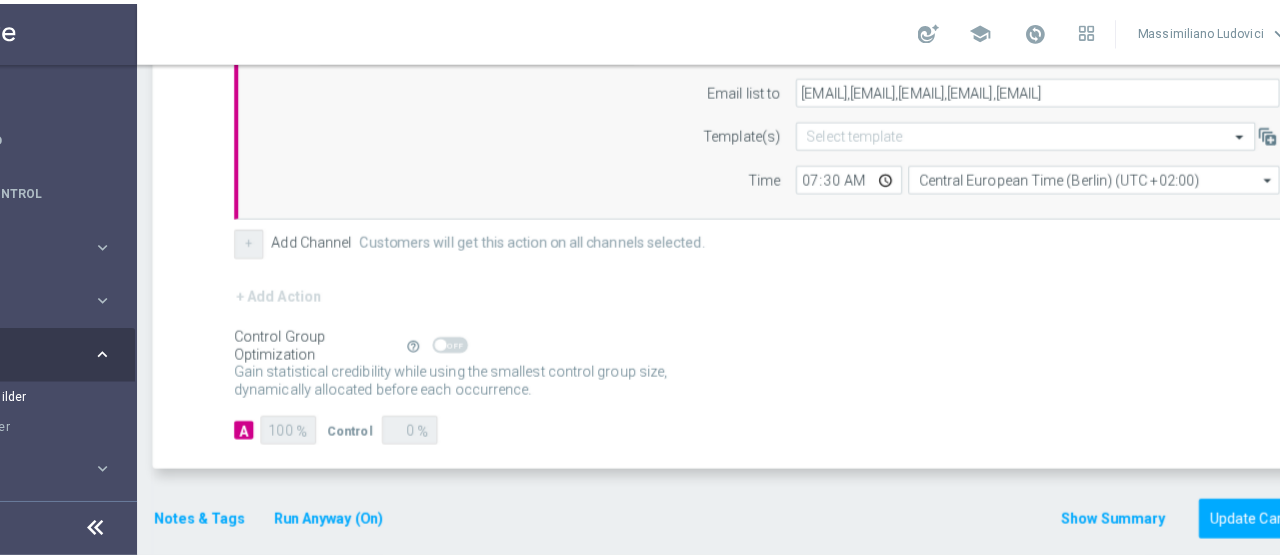 scroll, scrollTop: 625, scrollLeft: 0, axis: vertical 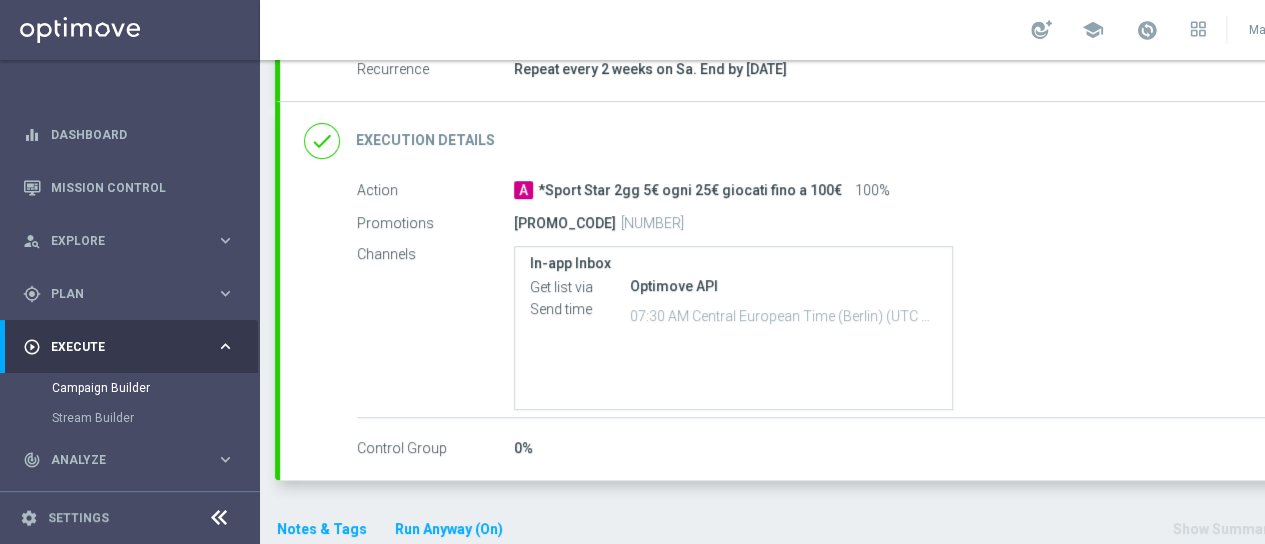 click on "Execution Details" 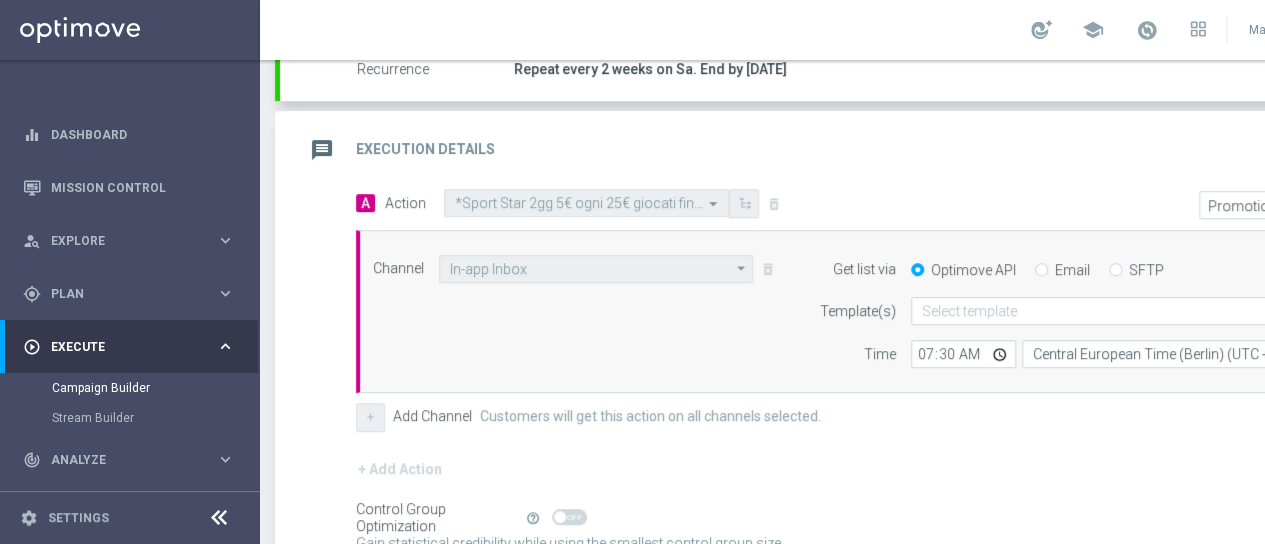 click on "Email" at bounding box center [1041, 271] 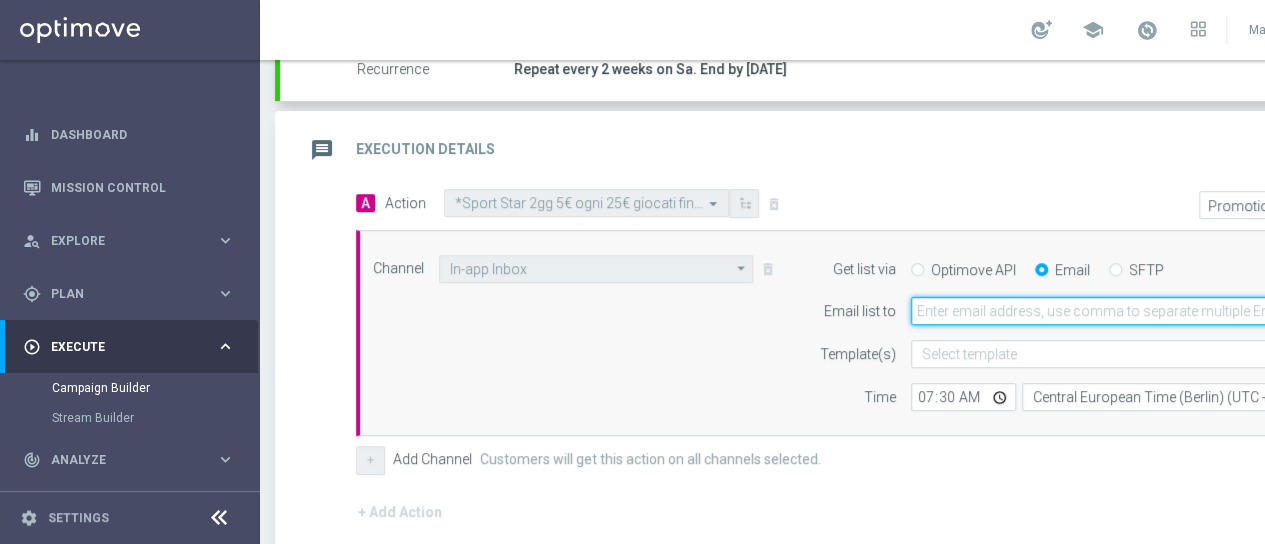 click 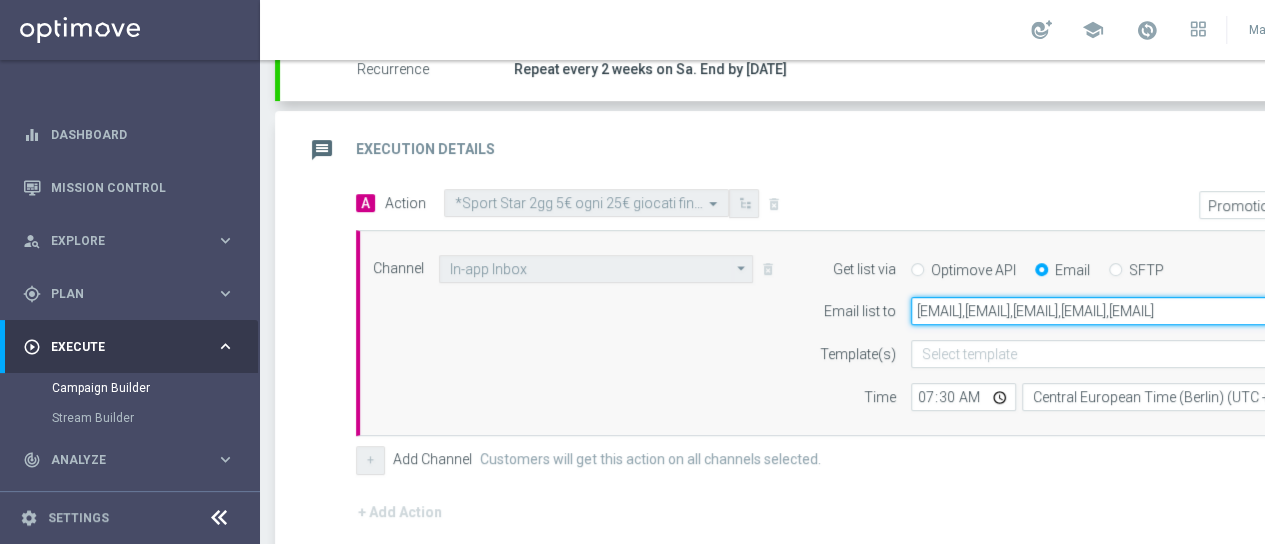 scroll, scrollTop: 0, scrollLeft: 237, axis: horizontal 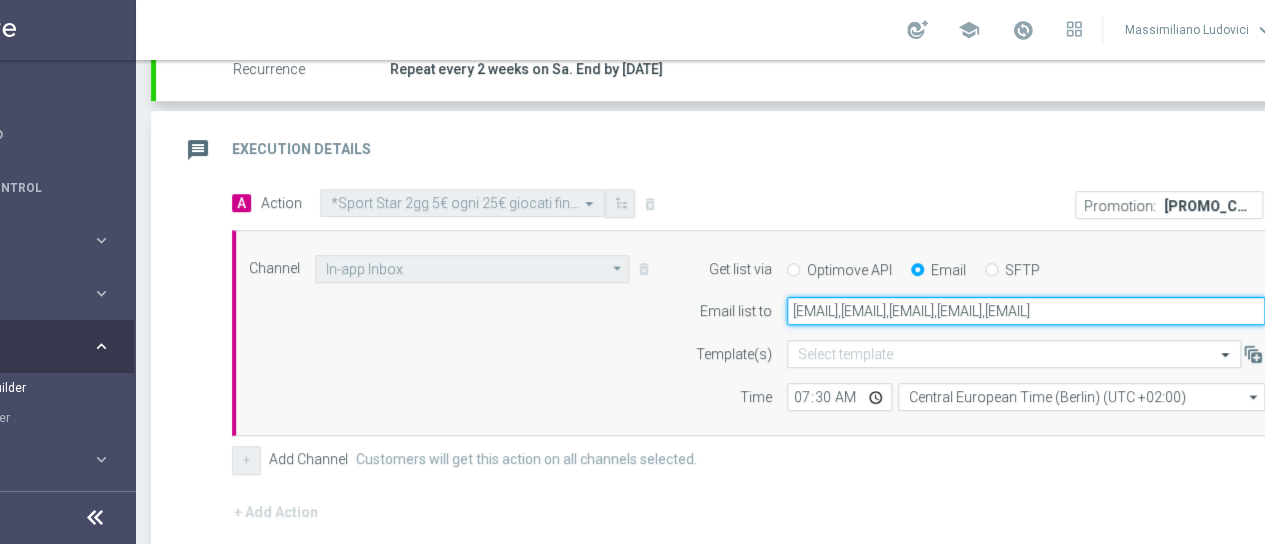 type on "[EMAIL],[EMAIL],[EMAIL],[EMAIL],[EMAIL]" 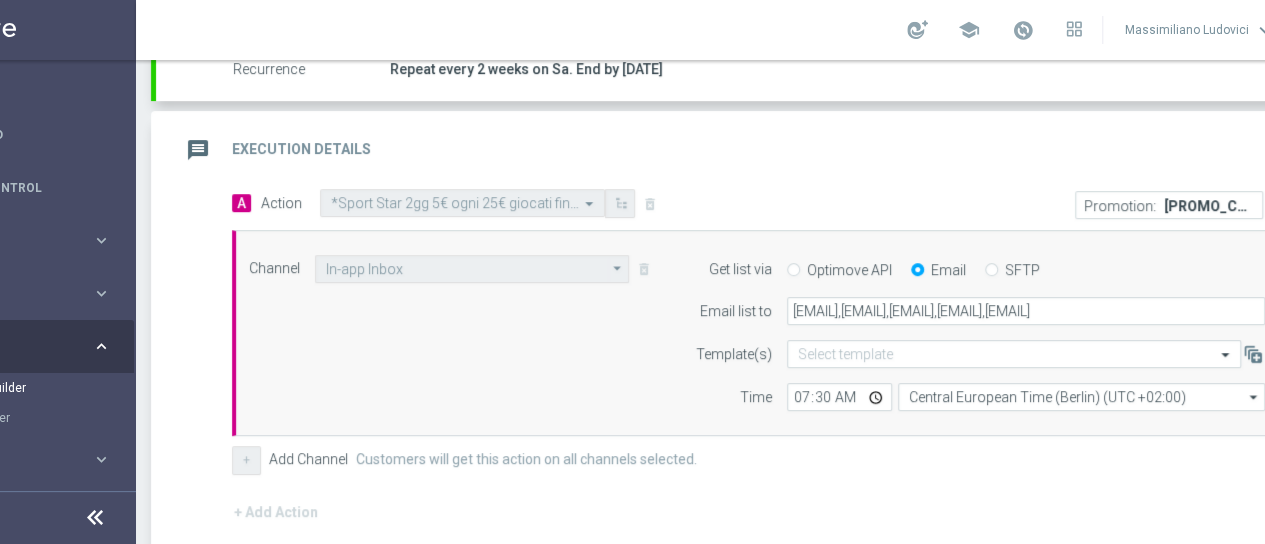 click on "A
Action
Select action  *[PERSON] [LAST] [NUMBER]€ ogni [NUMBER]€ giocati fino a [NUMBER]€
delete_forever
Promotion:
[PROMO_CODE]
close
Channel
In-app Inbox
In-app Inbox
arrow_drop_down" 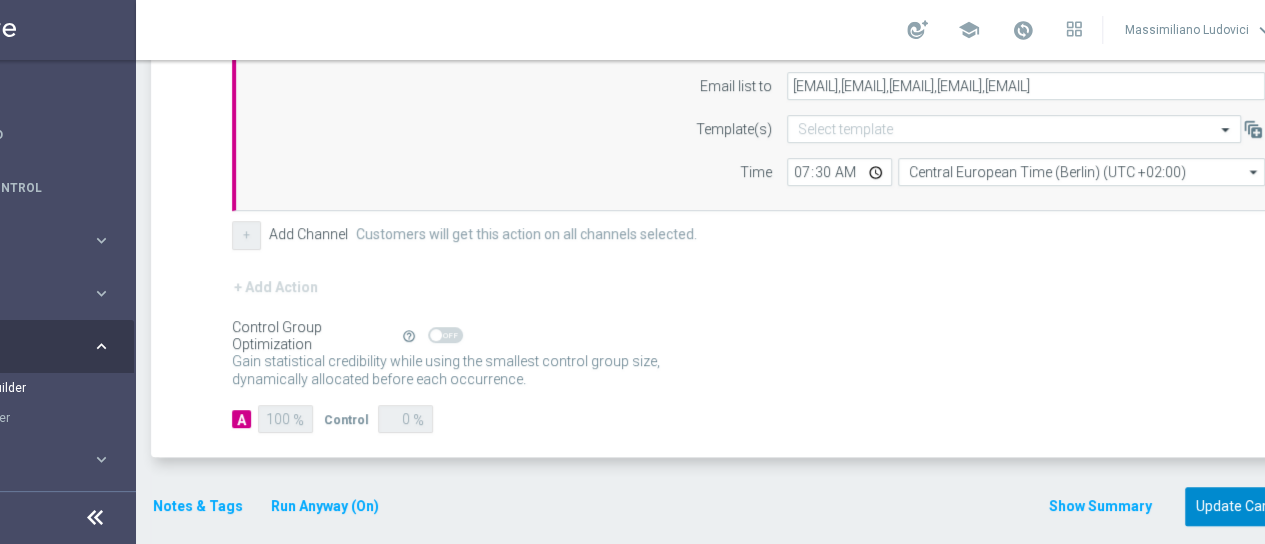 click on "Update Campaign" 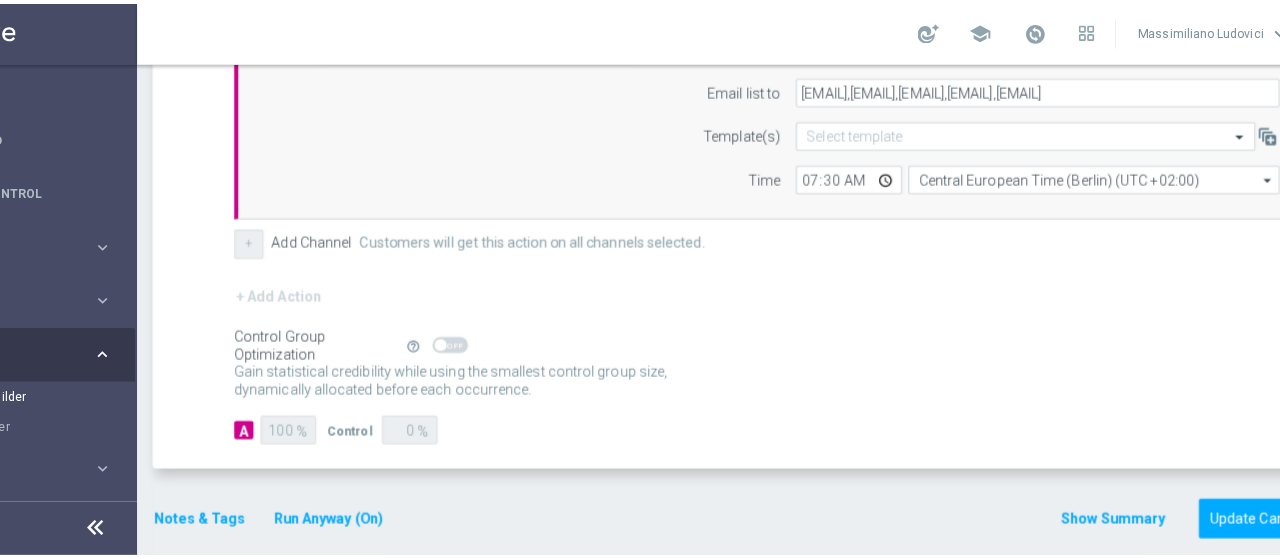 scroll, scrollTop: 625, scrollLeft: 0, axis: vertical 